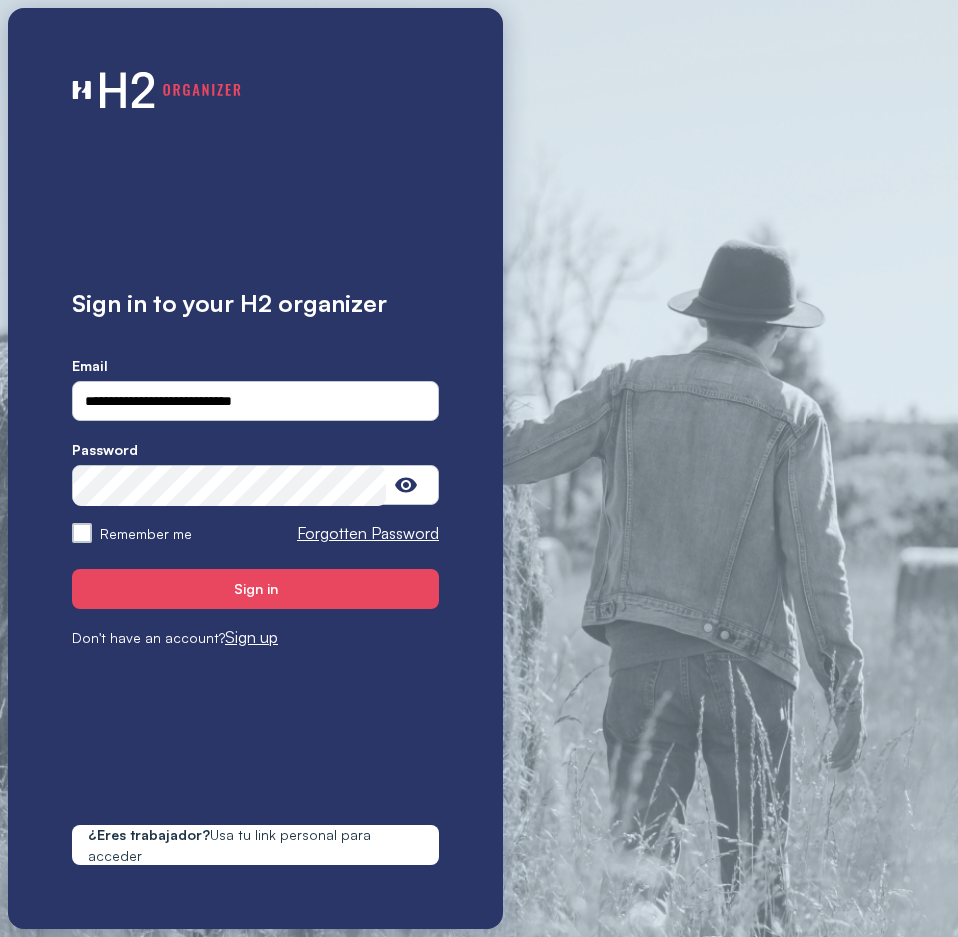 scroll, scrollTop: 0, scrollLeft: 0, axis: both 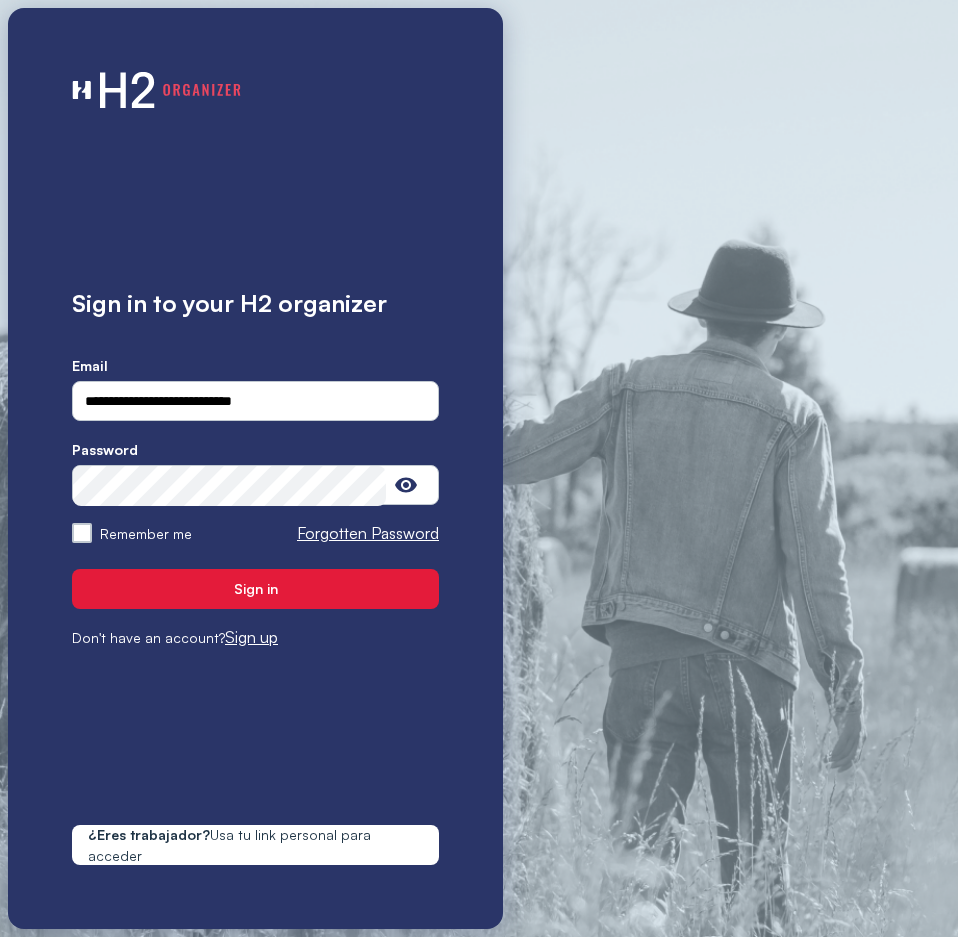 click on "Sign in" at bounding box center (255, 588) 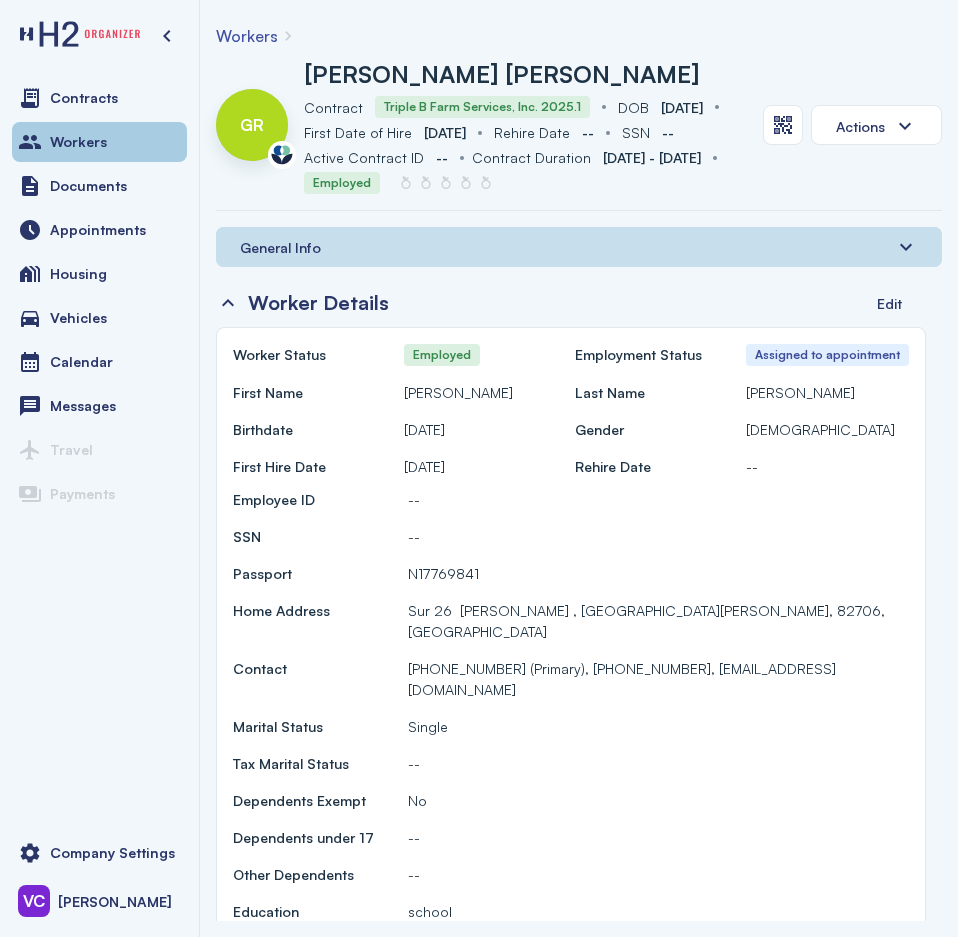 click on "Workers" at bounding box center (78, 142) 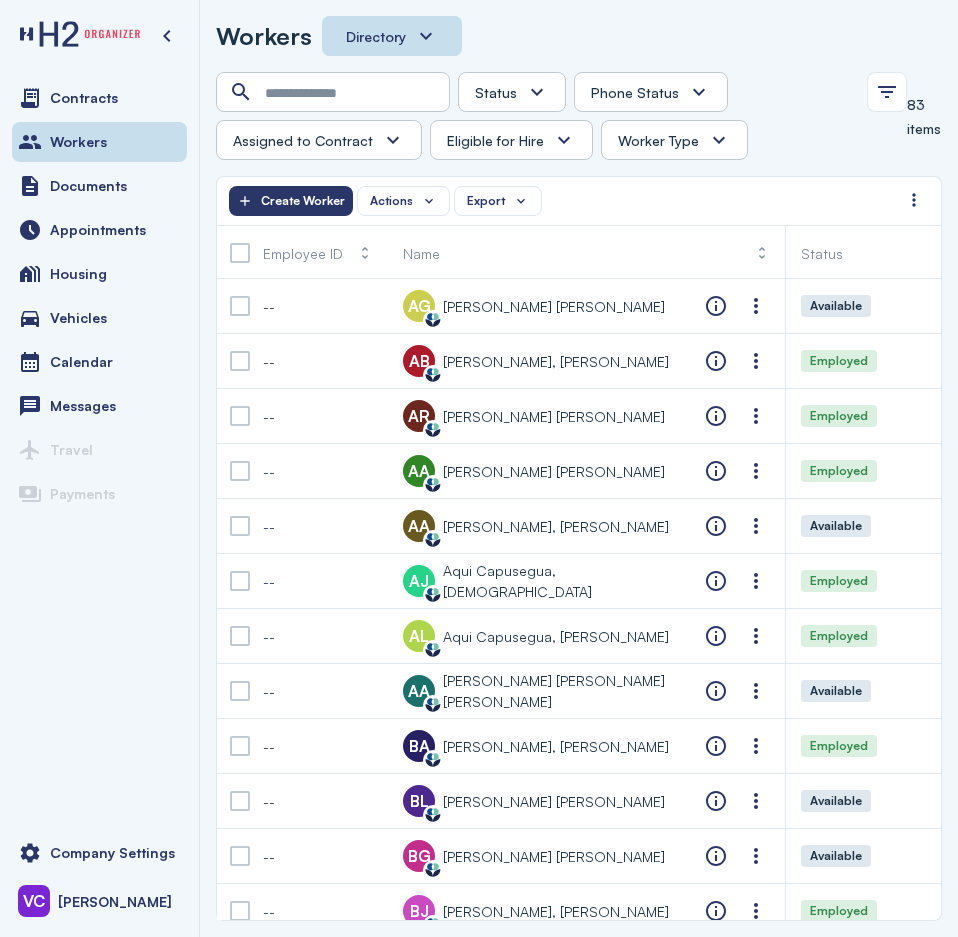 click on "Directory" at bounding box center [392, 36] 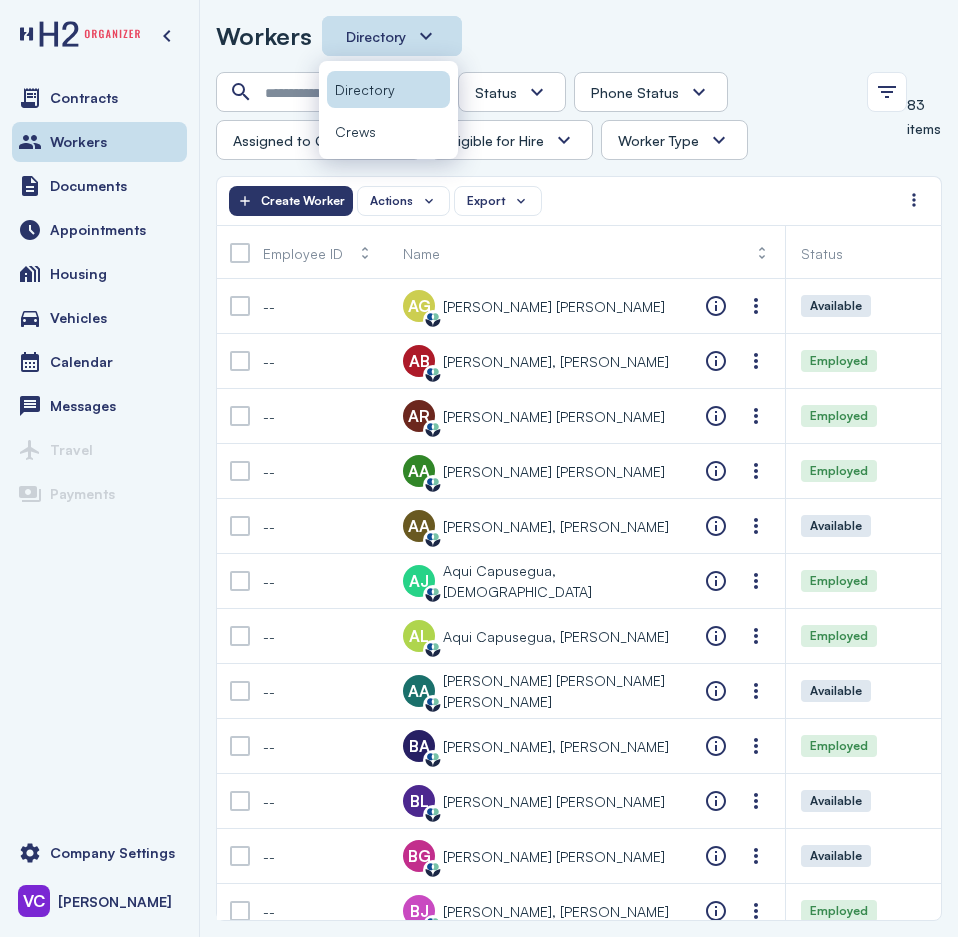 click on "Directory" at bounding box center [392, 36] 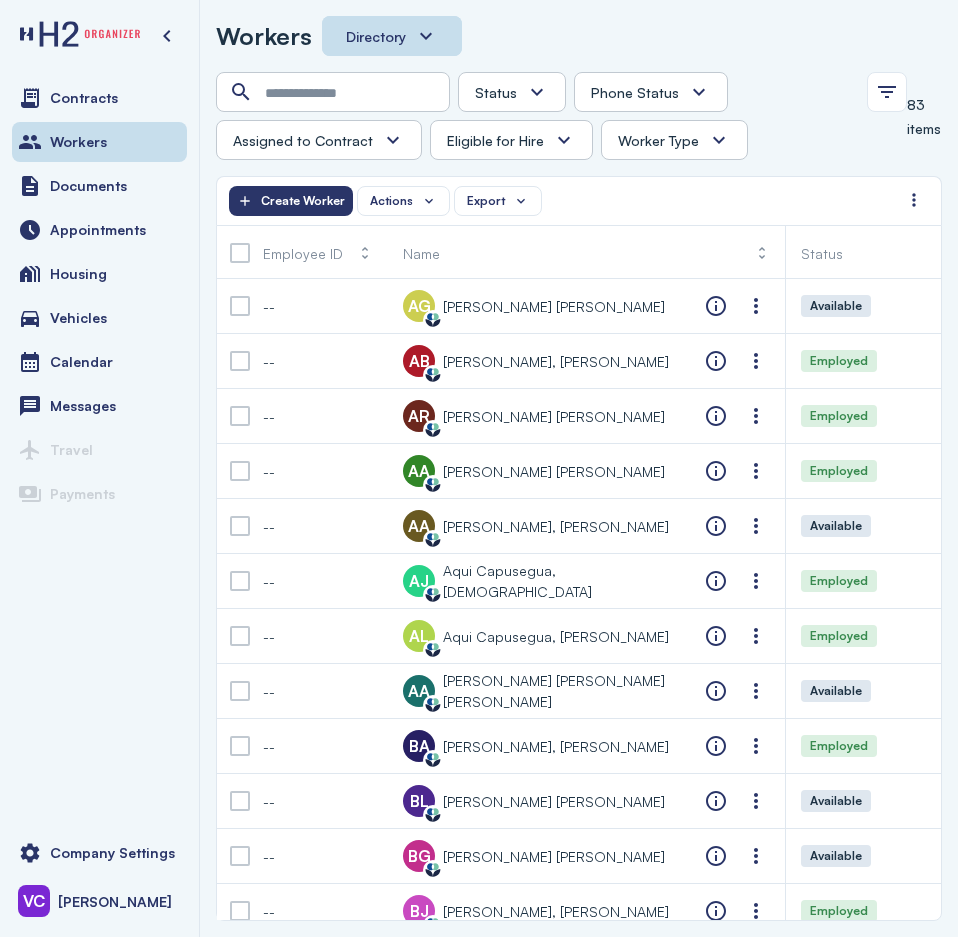 click on "Status         Absconded Assigned Available Employed End of Contract Quit     Phone Status         Unknown Pending Failed Verified     Assigned to Contract         Yes No     Eligible for Hire         Yes No     Worker Type         H2 Domestic Full-time" at bounding box center [535, 116] 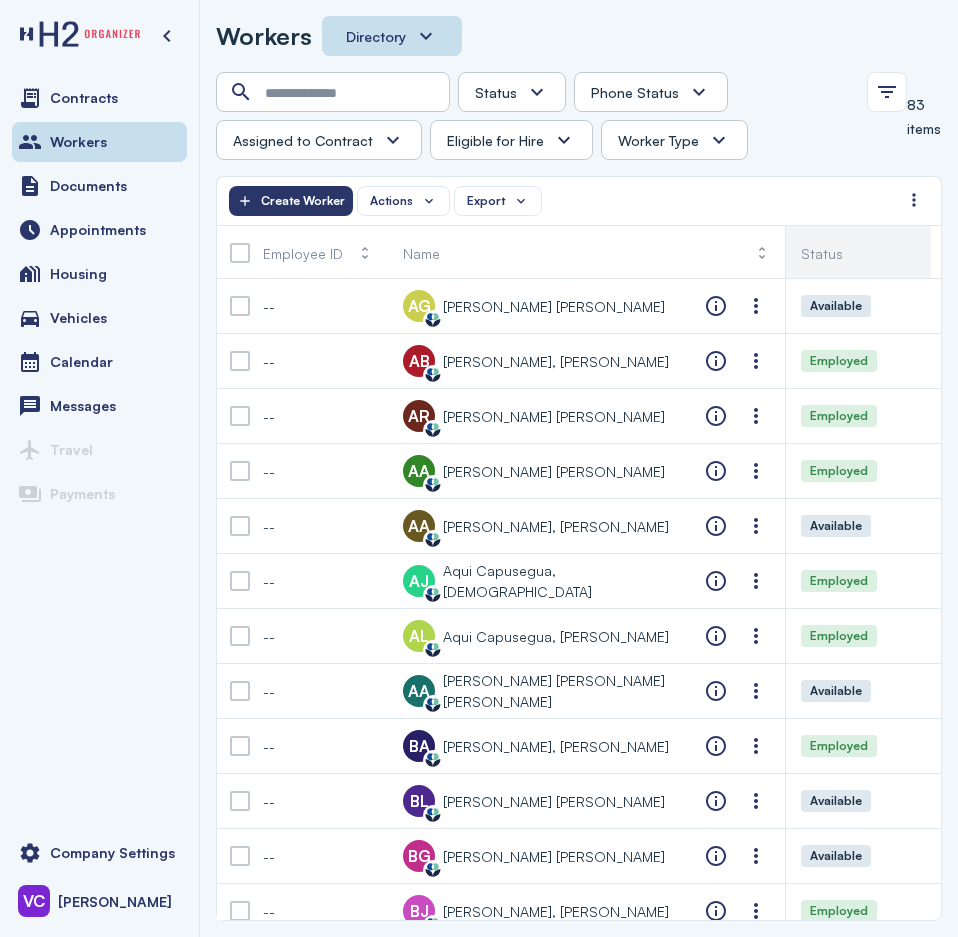 click on "Status" at bounding box center [886, 253] 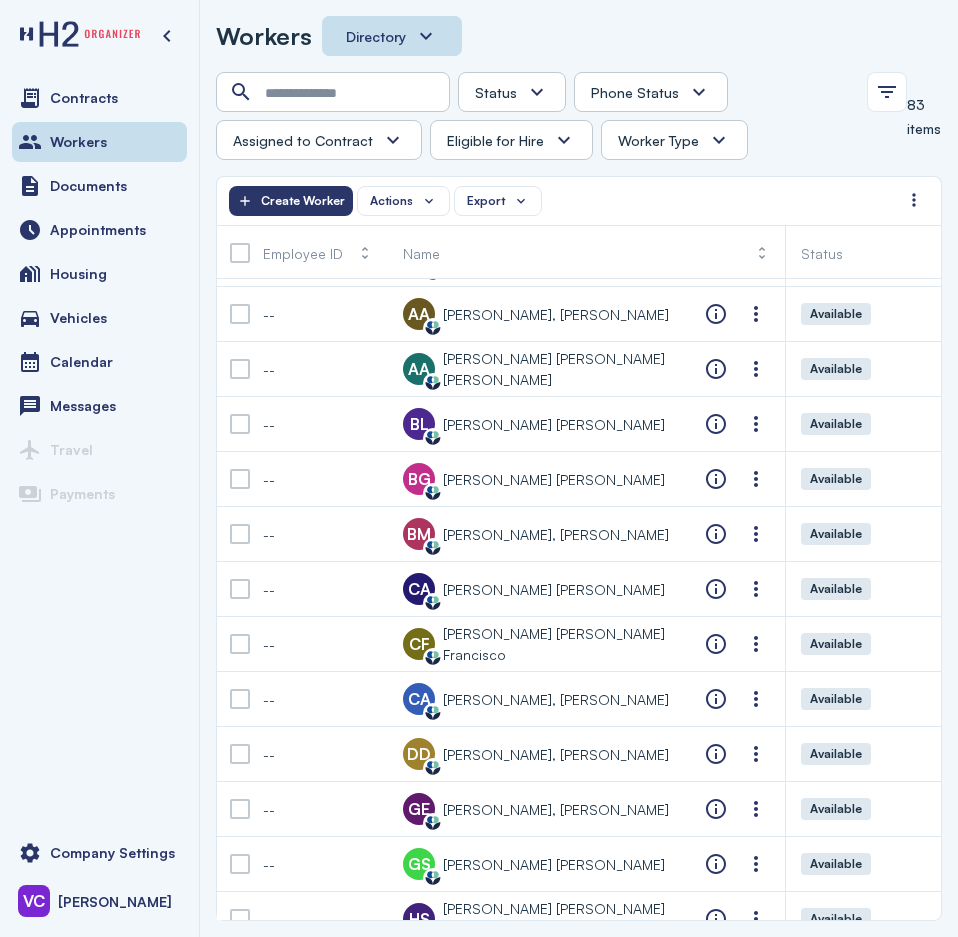 scroll, scrollTop: 0, scrollLeft: 0, axis: both 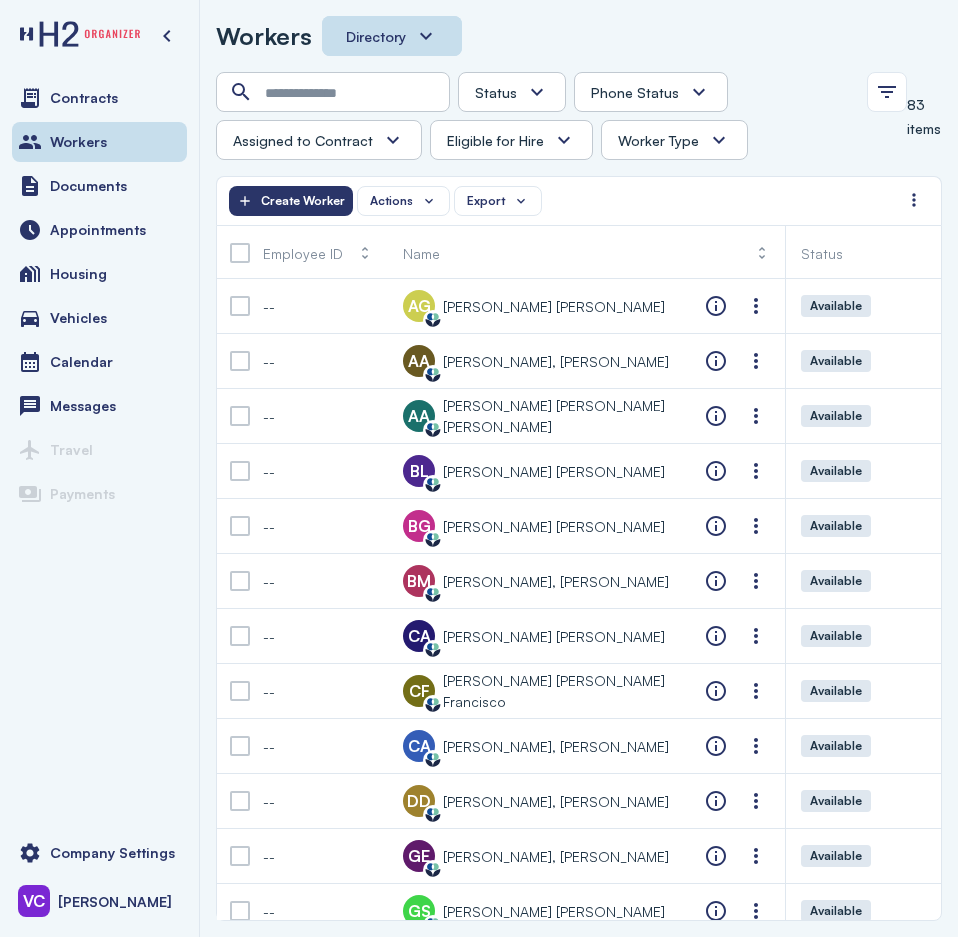 click on "Workers     Directory" at bounding box center [579, 44] 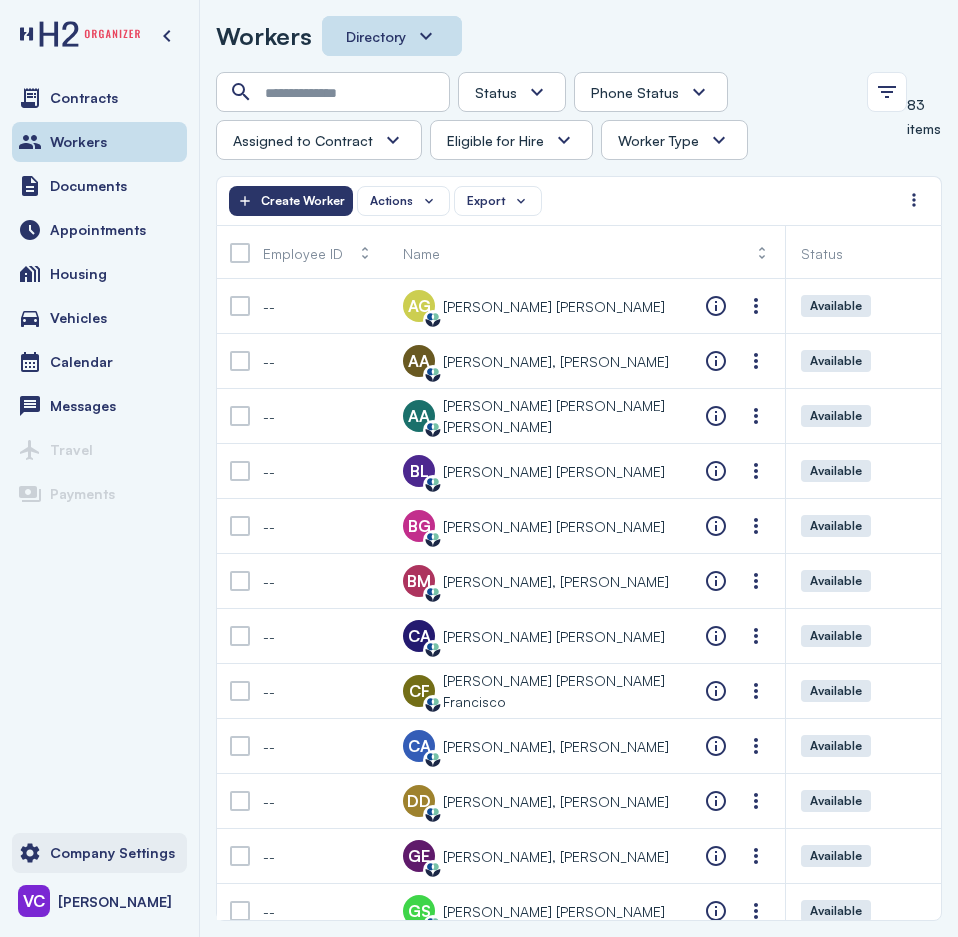 click on "Company Settings" at bounding box center [112, 853] 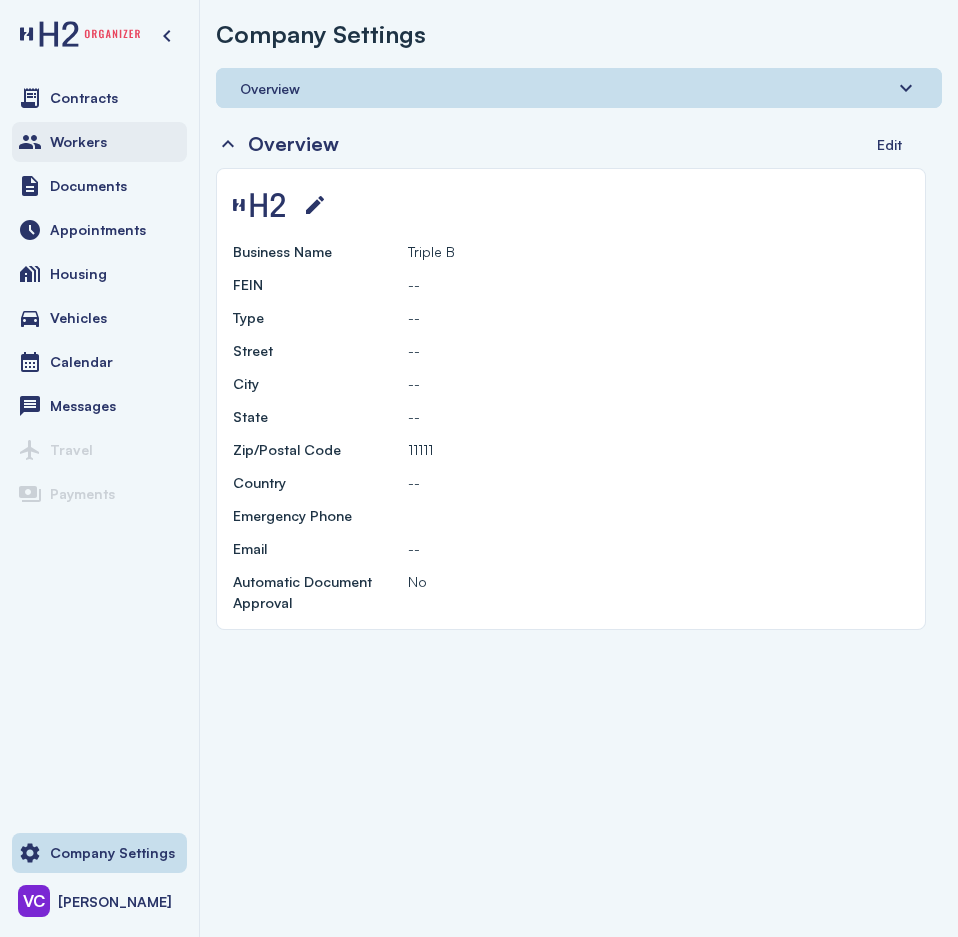click on "Workers" at bounding box center (78, 142) 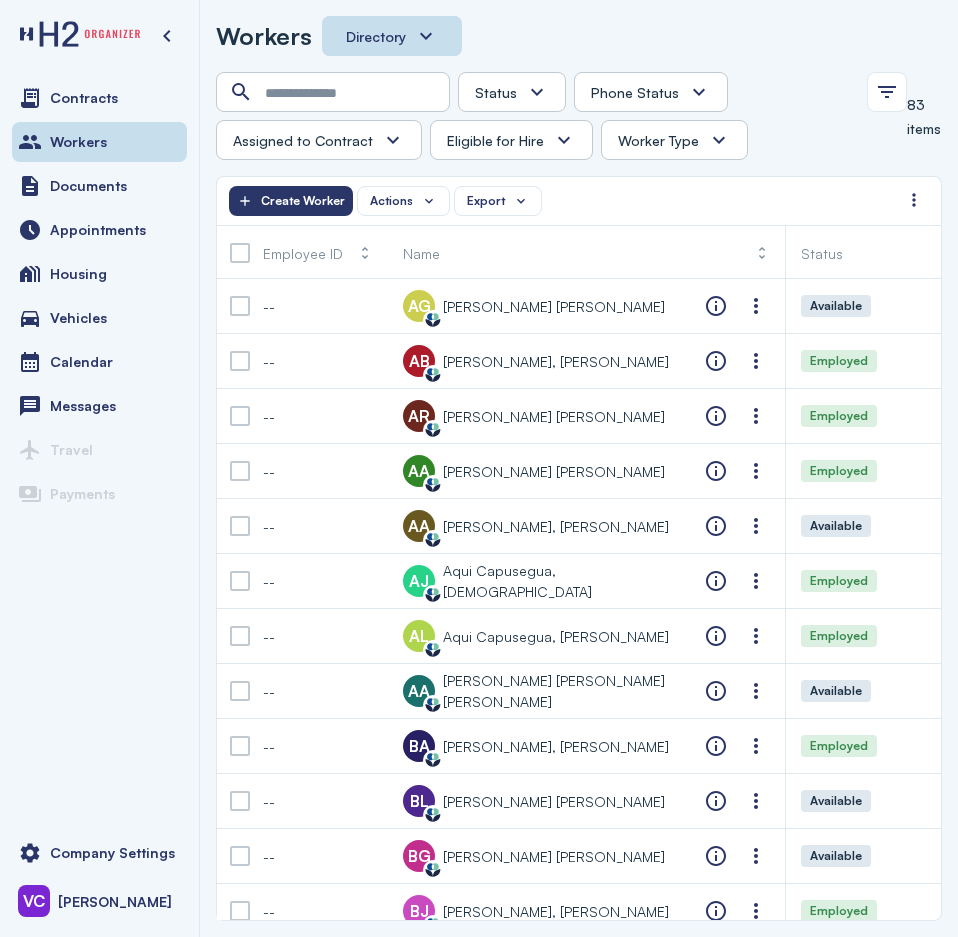 click on "Workers     Directory" at bounding box center [579, 36] 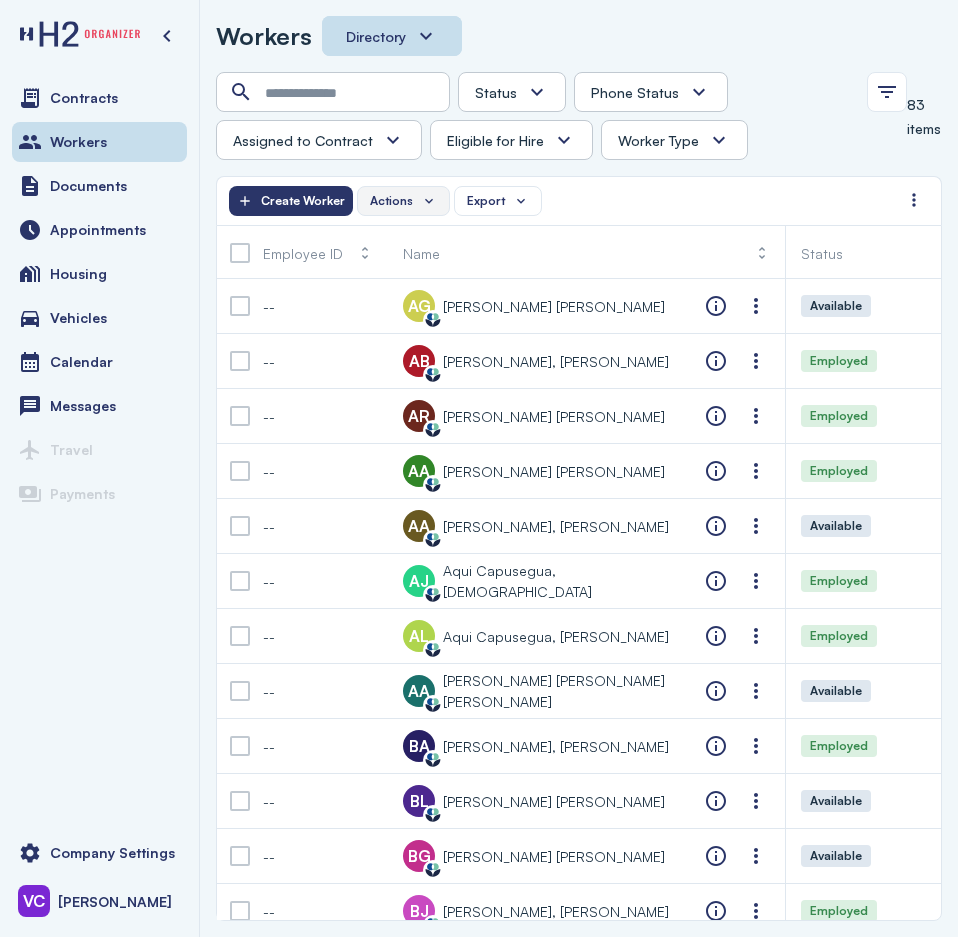 click on "Actions" at bounding box center (403, 201) 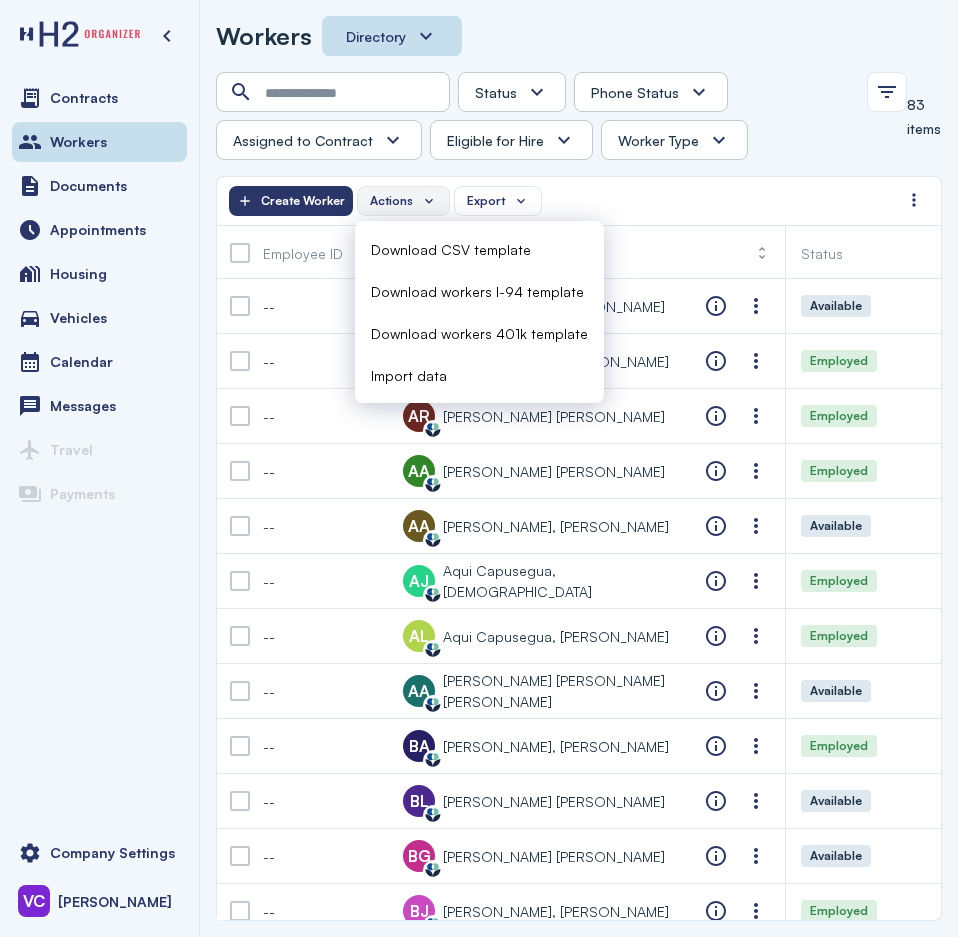 click on "Actions" at bounding box center (403, 201) 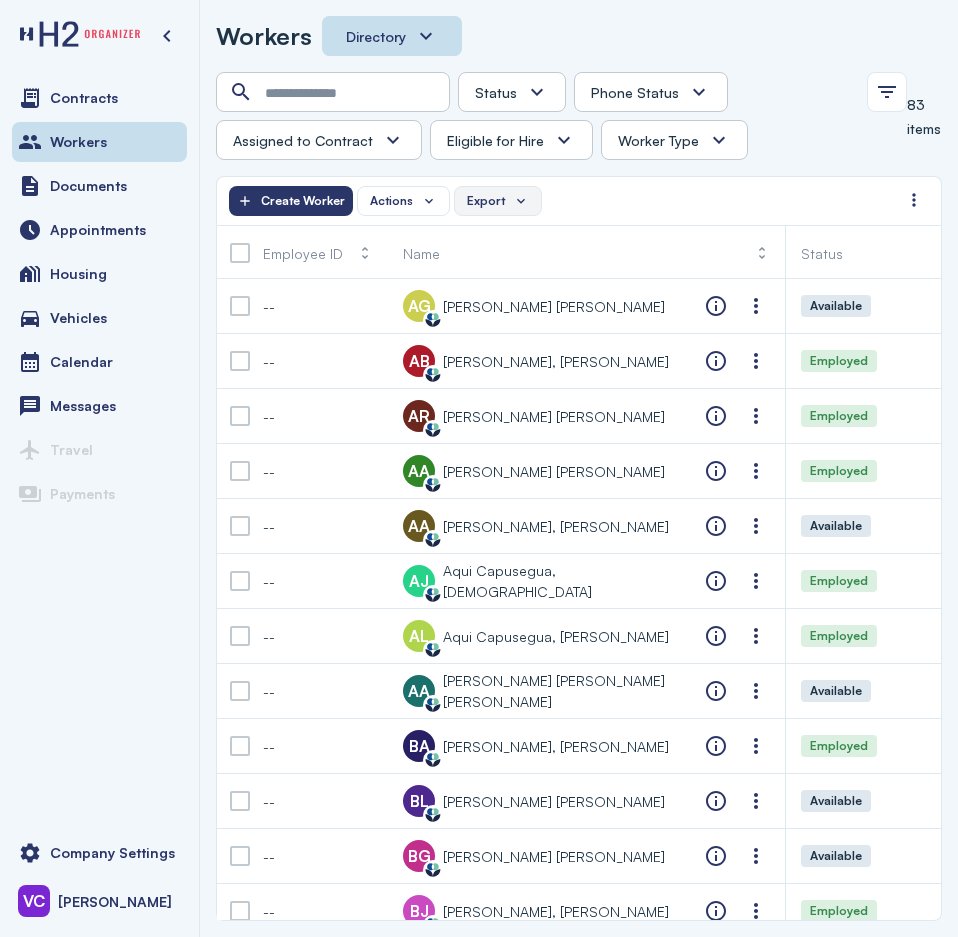 click on "Export" at bounding box center (486, 201) 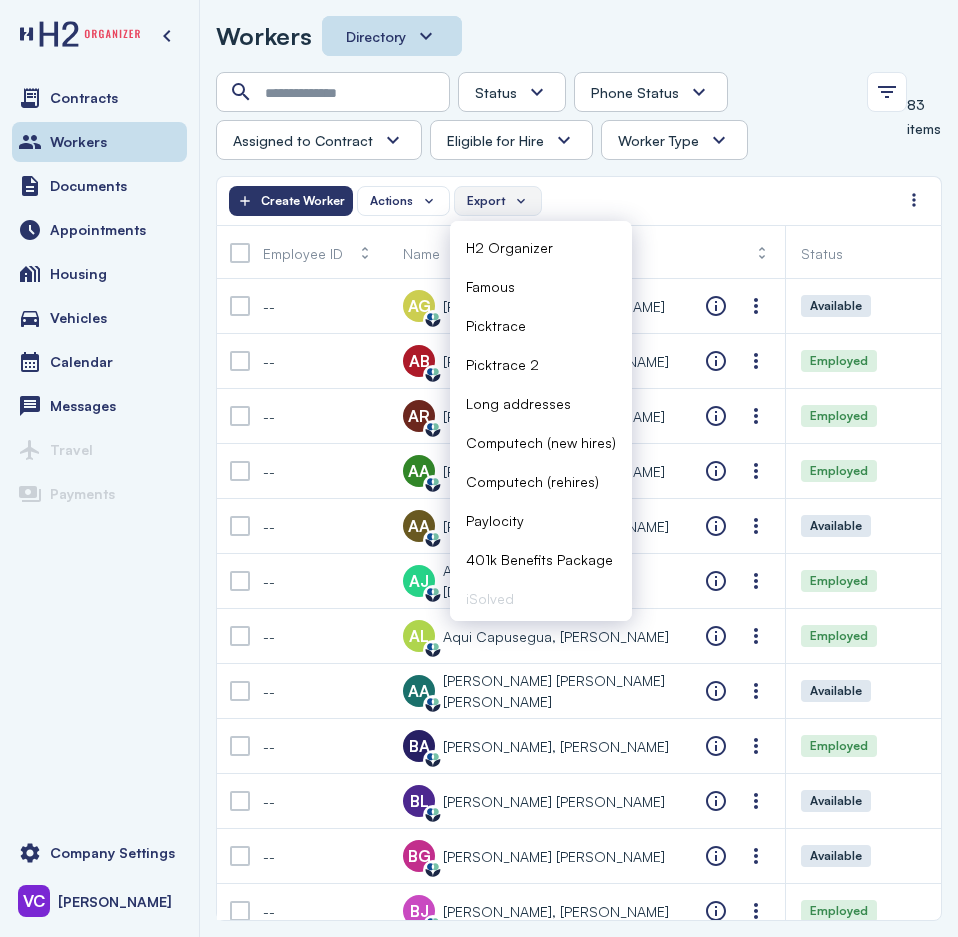 click on "Export" at bounding box center [486, 201] 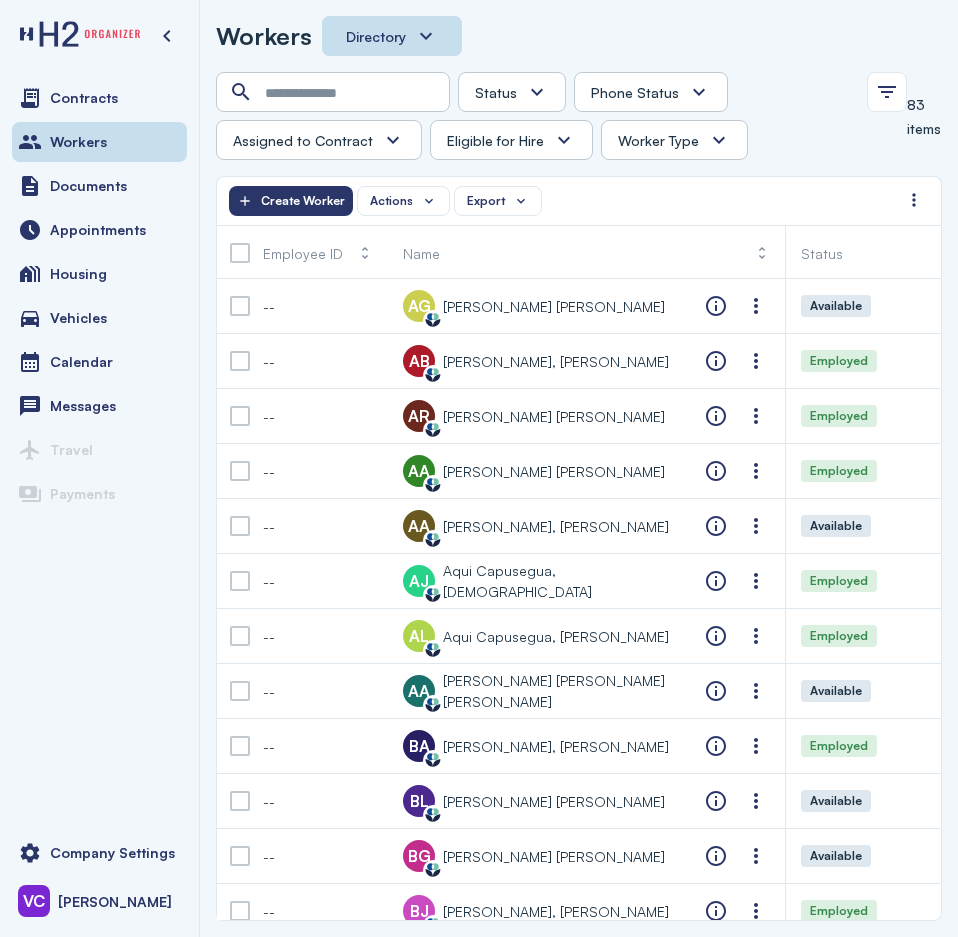 click on "Status         Absconded Assigned Available Employed End of Contract Quit     Phone Status         Unknown Pending Failed Verified     Assigned to Contract         Yes No     Eligible for Hire         Yes No     Worker Type         H2 Domestic Full-time" at bounding box center [535, 116] 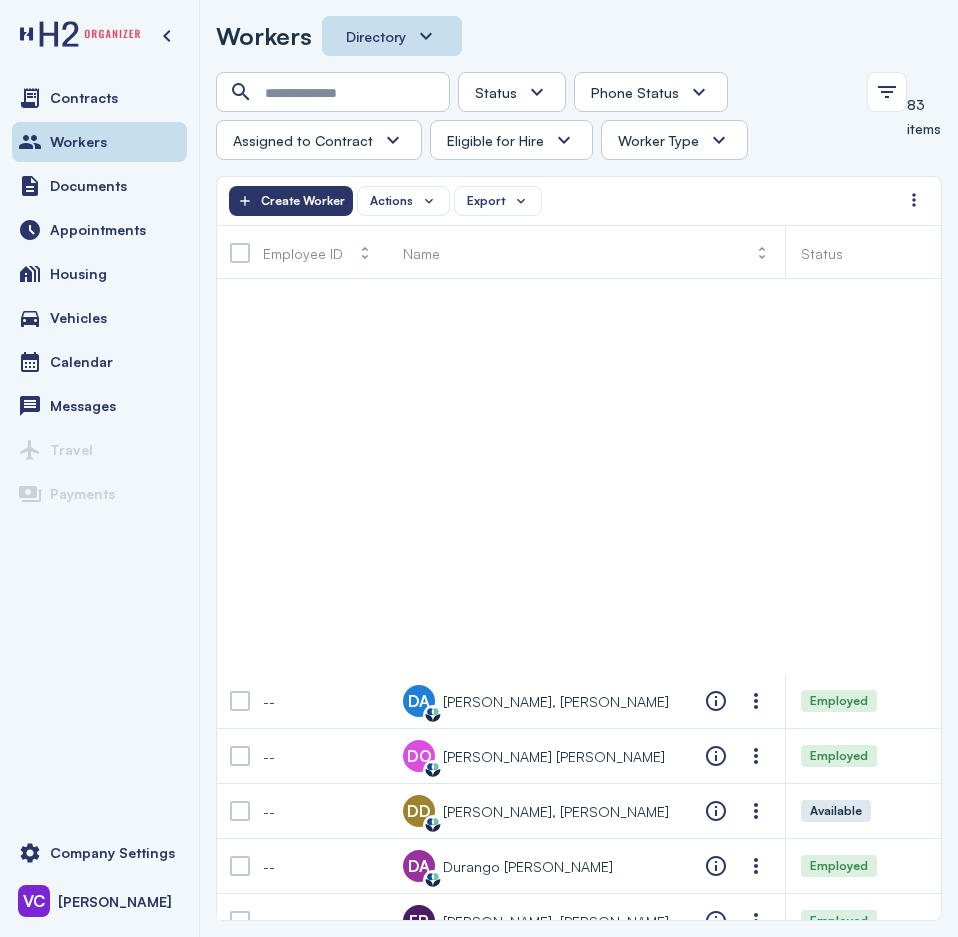 scroll, scrollTop: 1400, scrollLeft: 0, axis: vertical 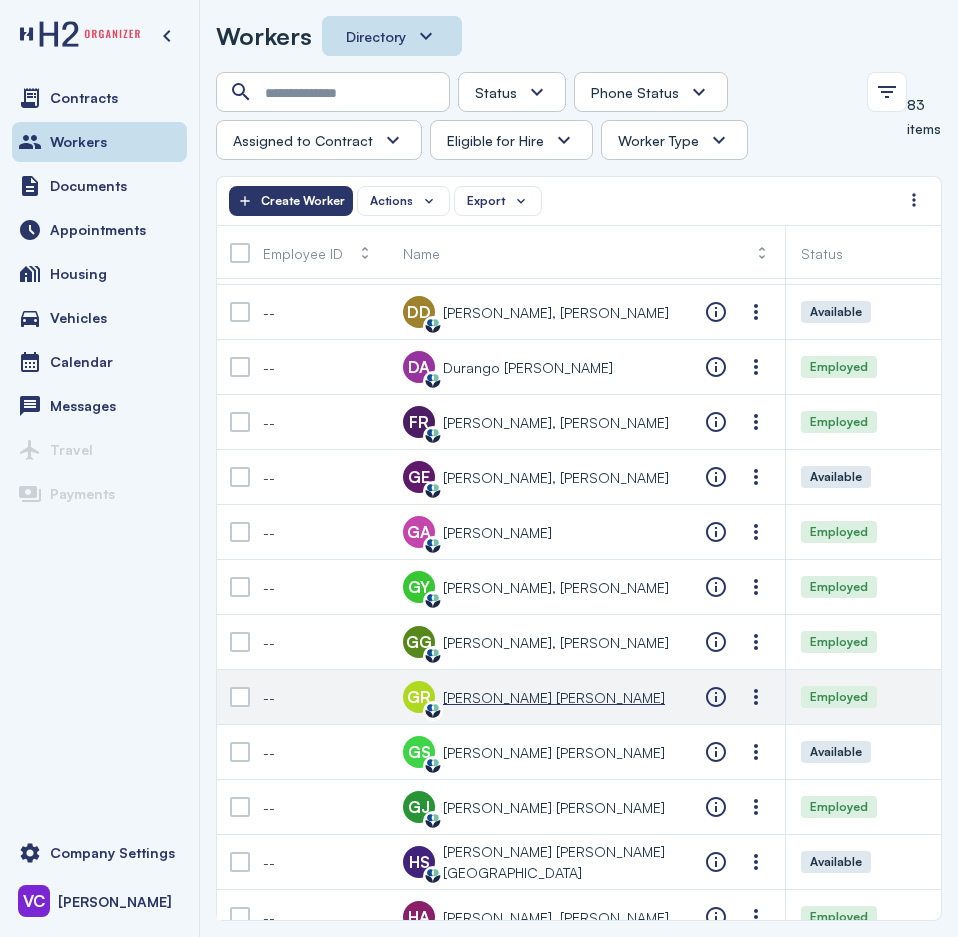 click on "[PERSON_NAME] [PERSON_NAME]" at bounding box center (554, 697) 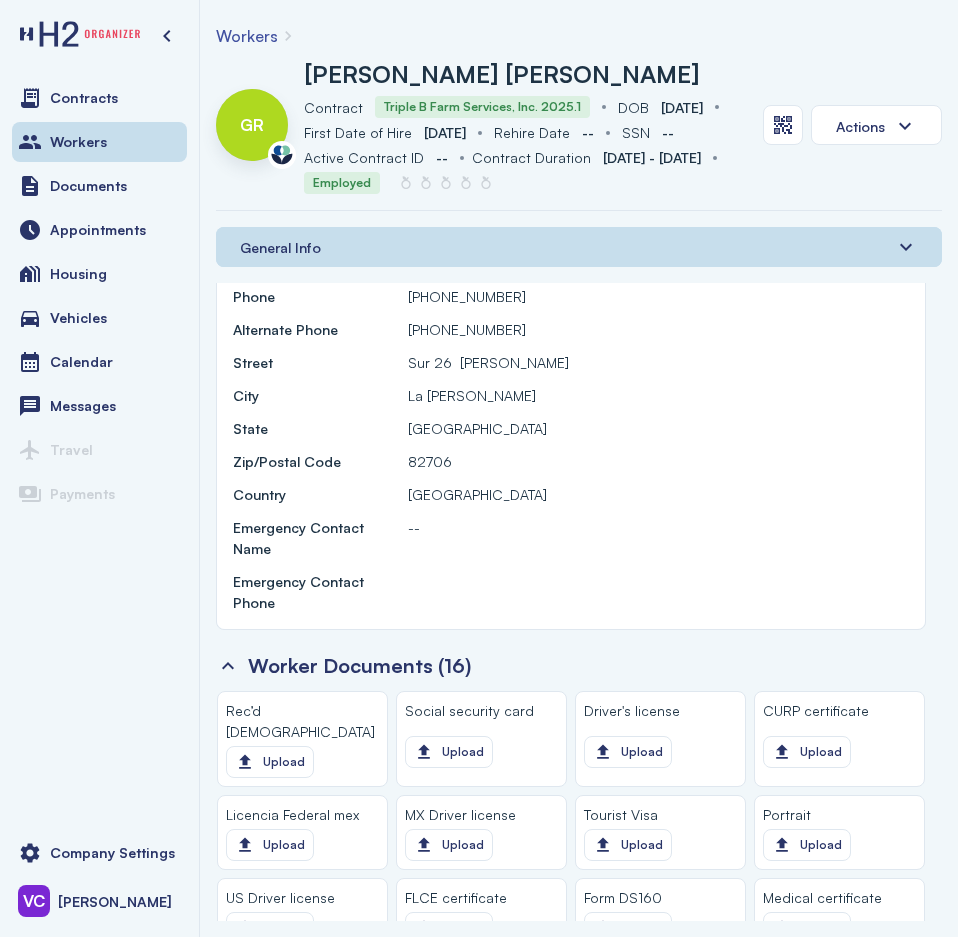 scroll, scrollTop: 927, scrollLeft: 0, axis: vertical 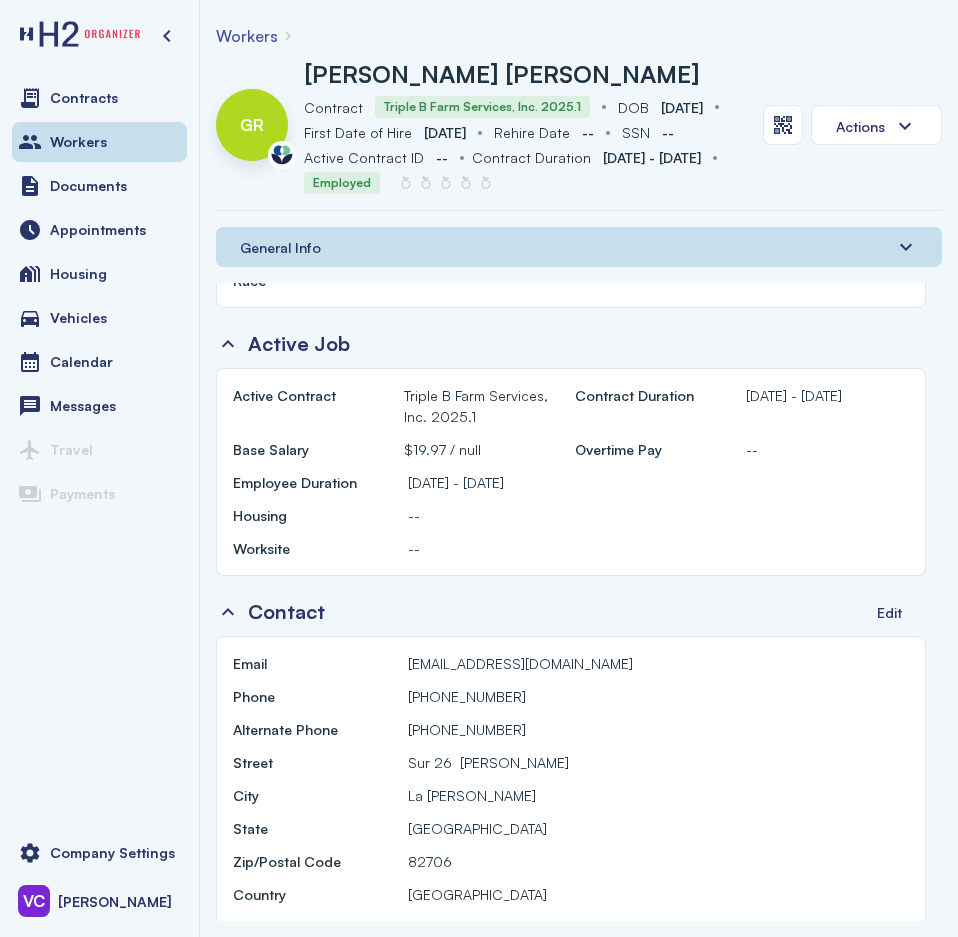 click on "Employed" at bounding box center [342, 183] 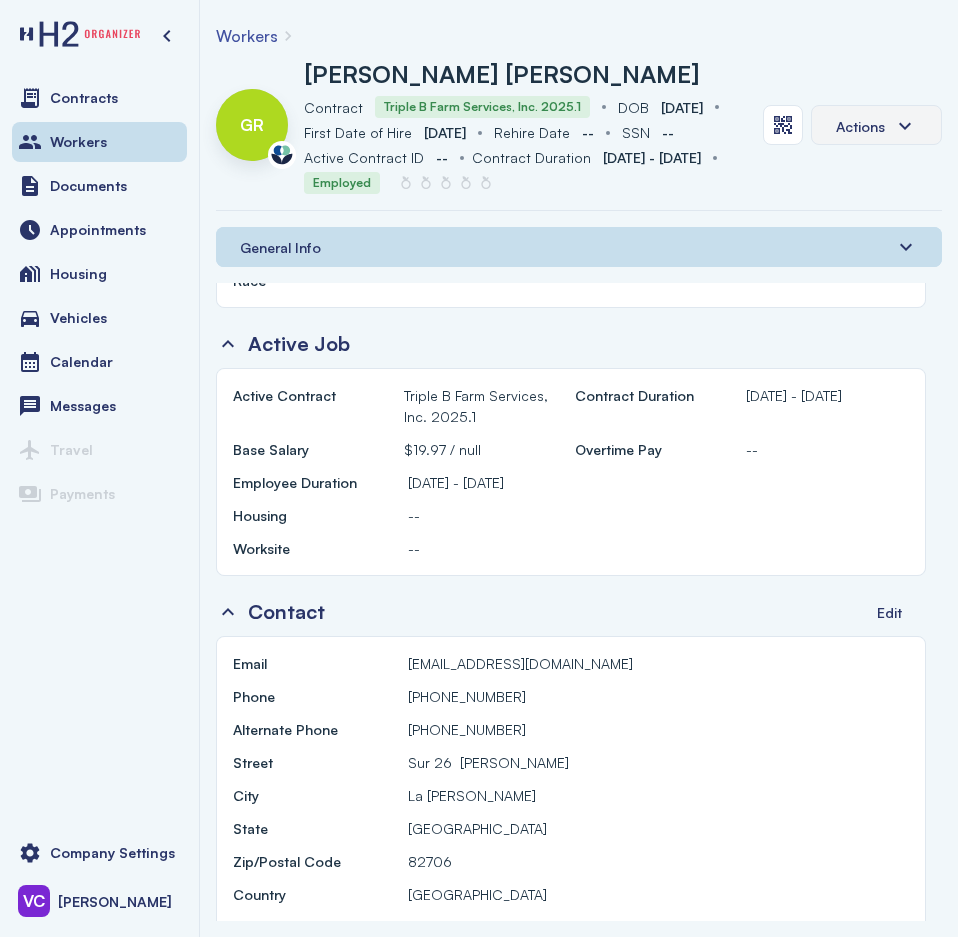 click on "Actions" at bounding box center (876, 126) 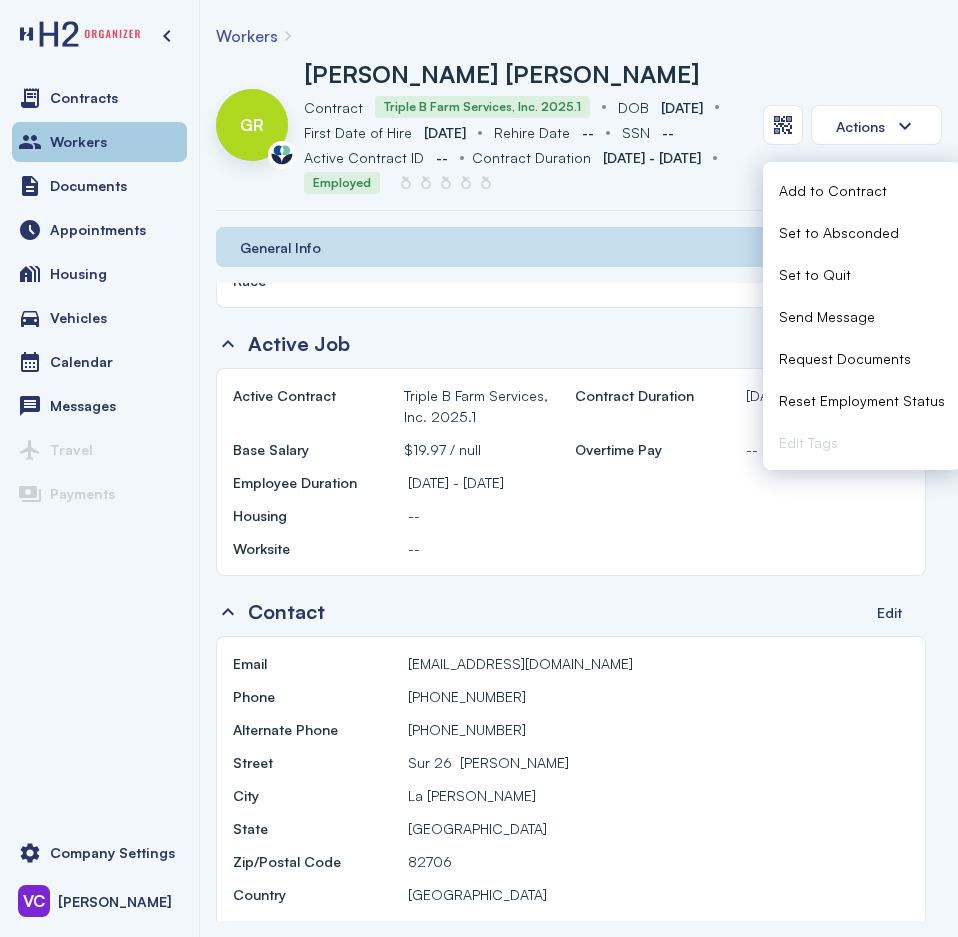 click on "Workers" at bounding box center [78, 142] 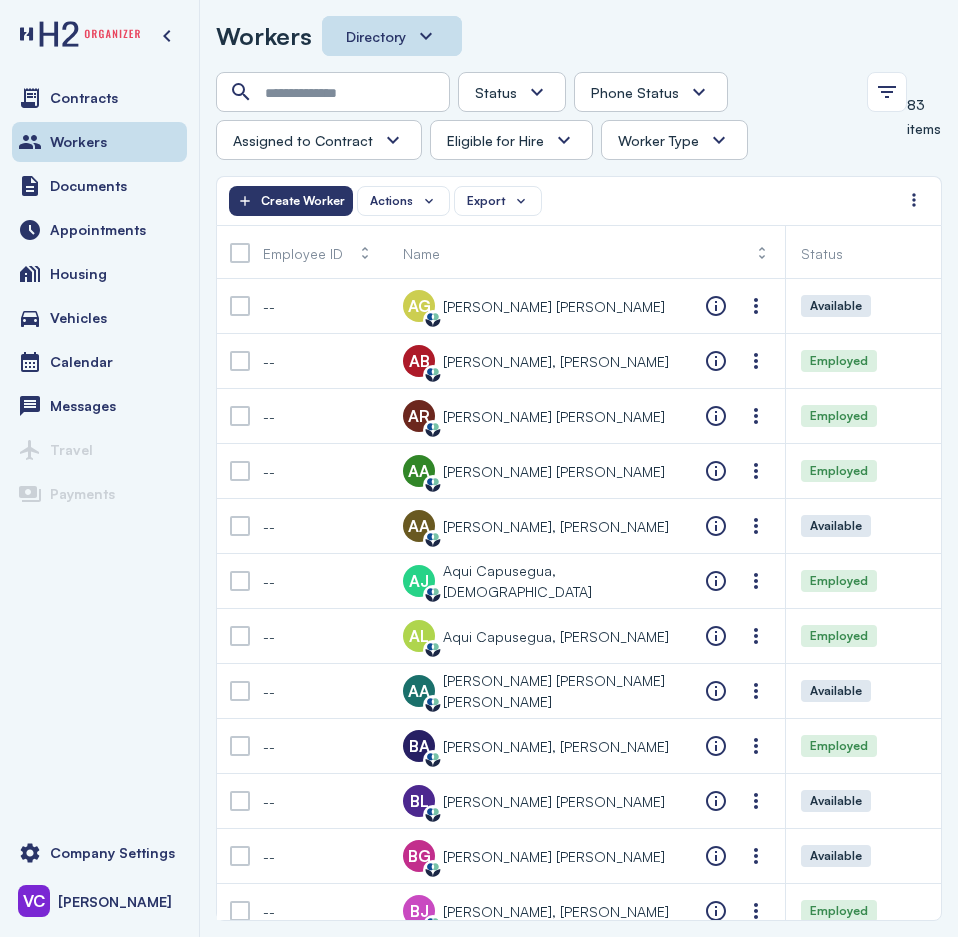 click on "Status         Absconded Assigned Available Employed End of Contract Quit     Phone Status         Unknown Pending Failed Verified     Assigned to Contract         Yes No     Eligible for Hire         Yes No     Worker Type         H2 Domestic Full-time" at bounding box center (535, 116) 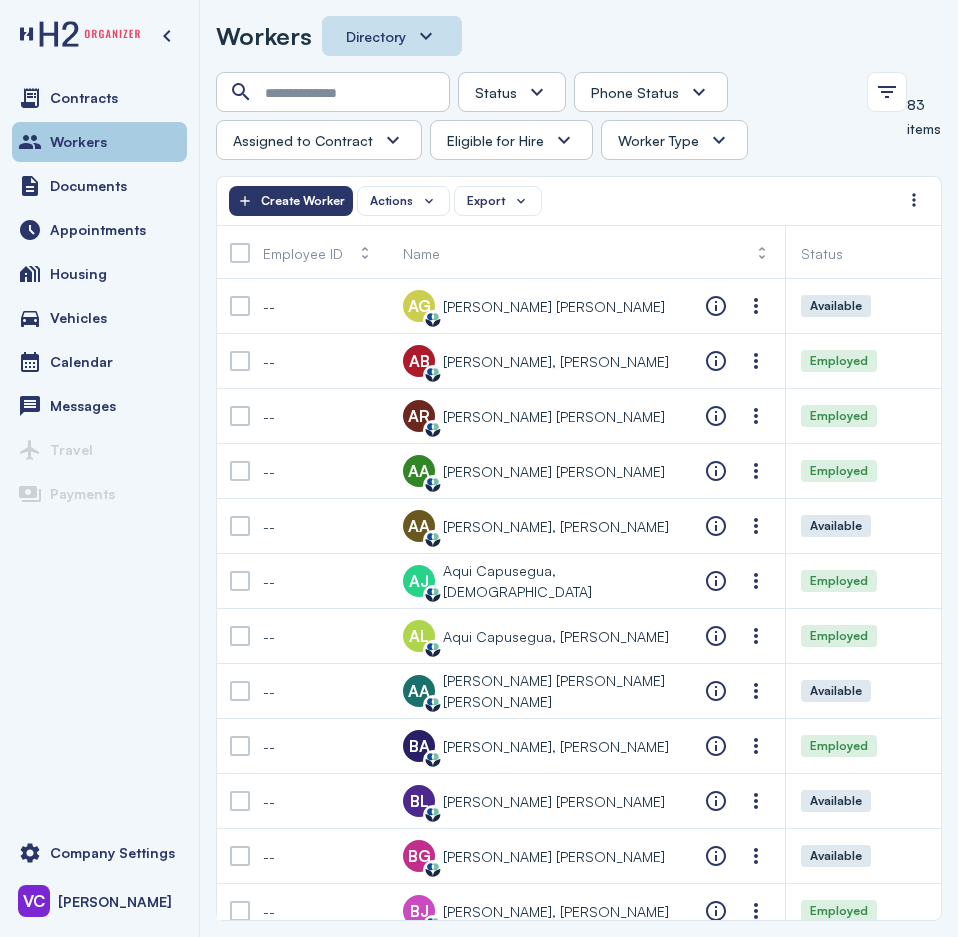 click on "Workers" at bounding box center (78, 142) 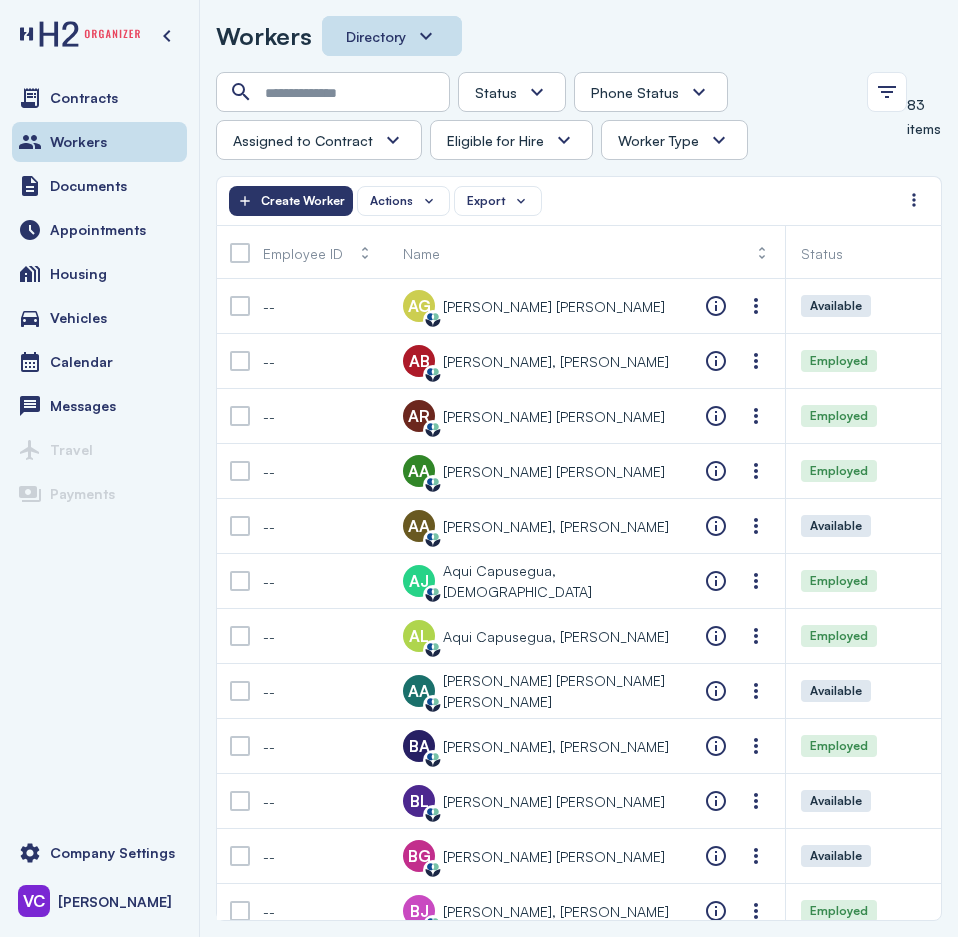 click on "Actions           Export                 Create Worker" at bounding box center (564, 201) 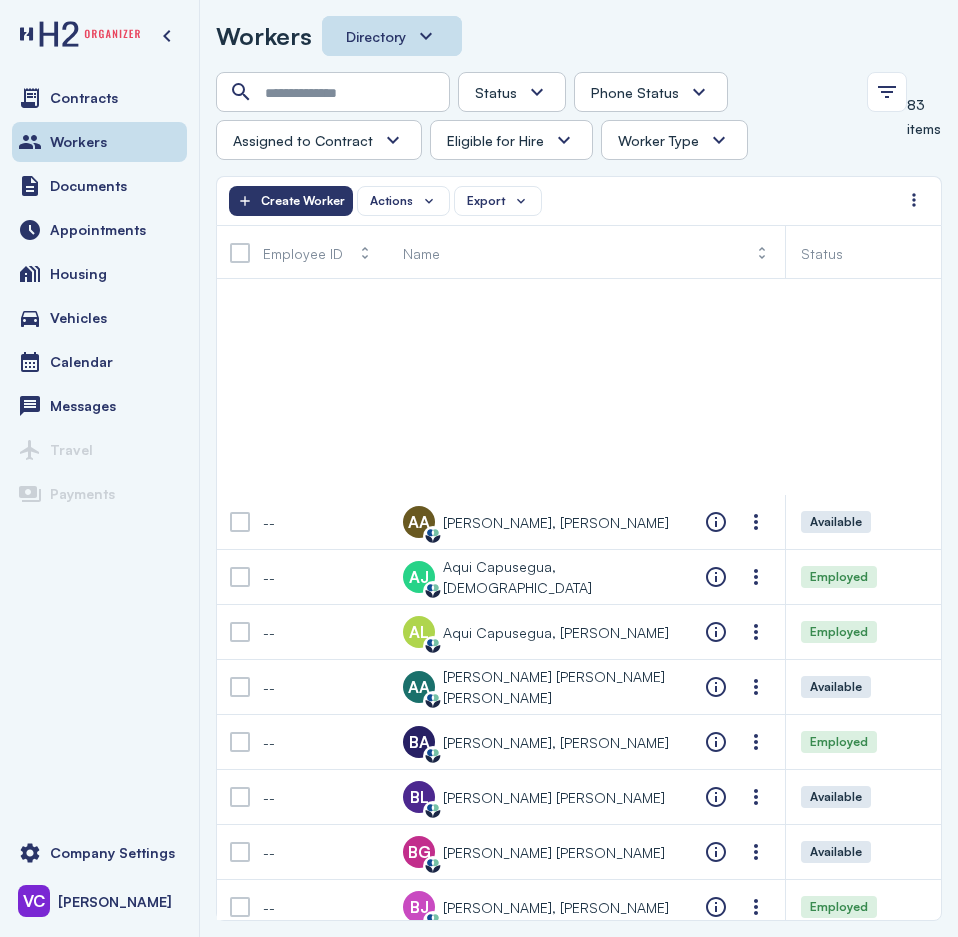 scroll, scrollTop: 600, scrollLeft: 0, axis: vertical 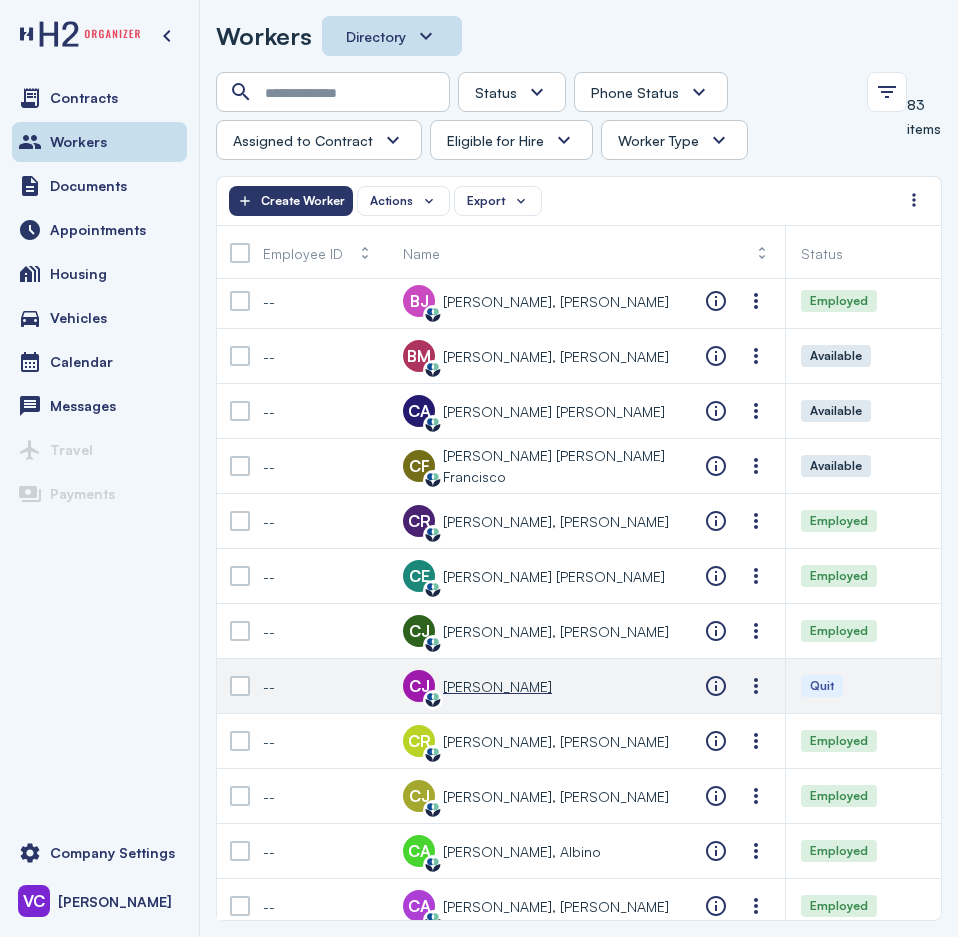 click on "[PERSON_NAME]" at bounding box center [497, 686] 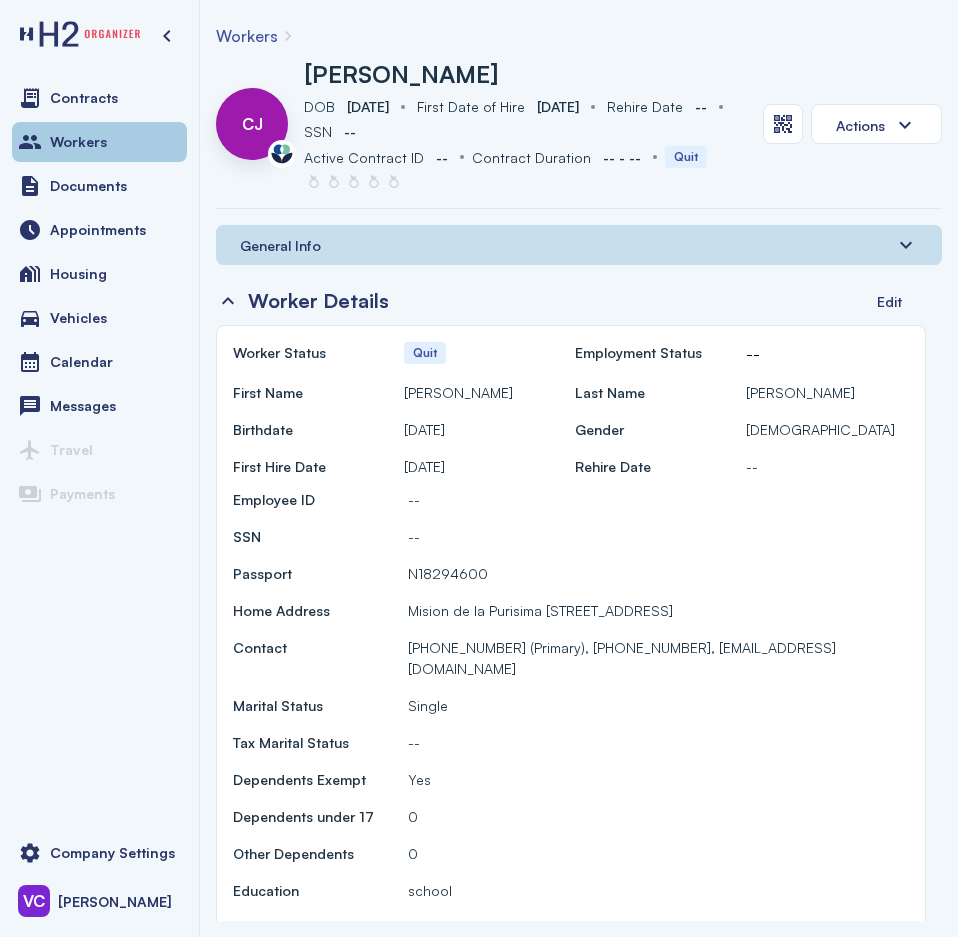click on "Workers" at bounding box center [78, 142] 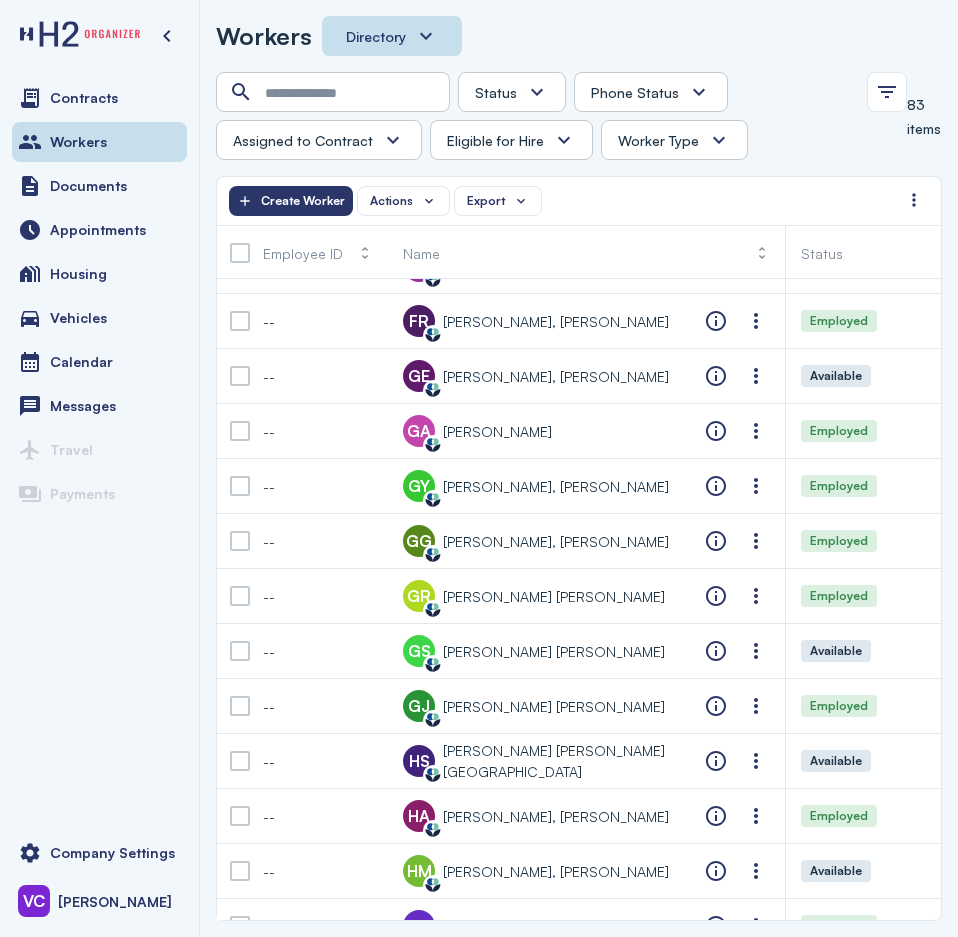 scroll, scrollTop: 1500, scrollLeft: 0, axis: vertical 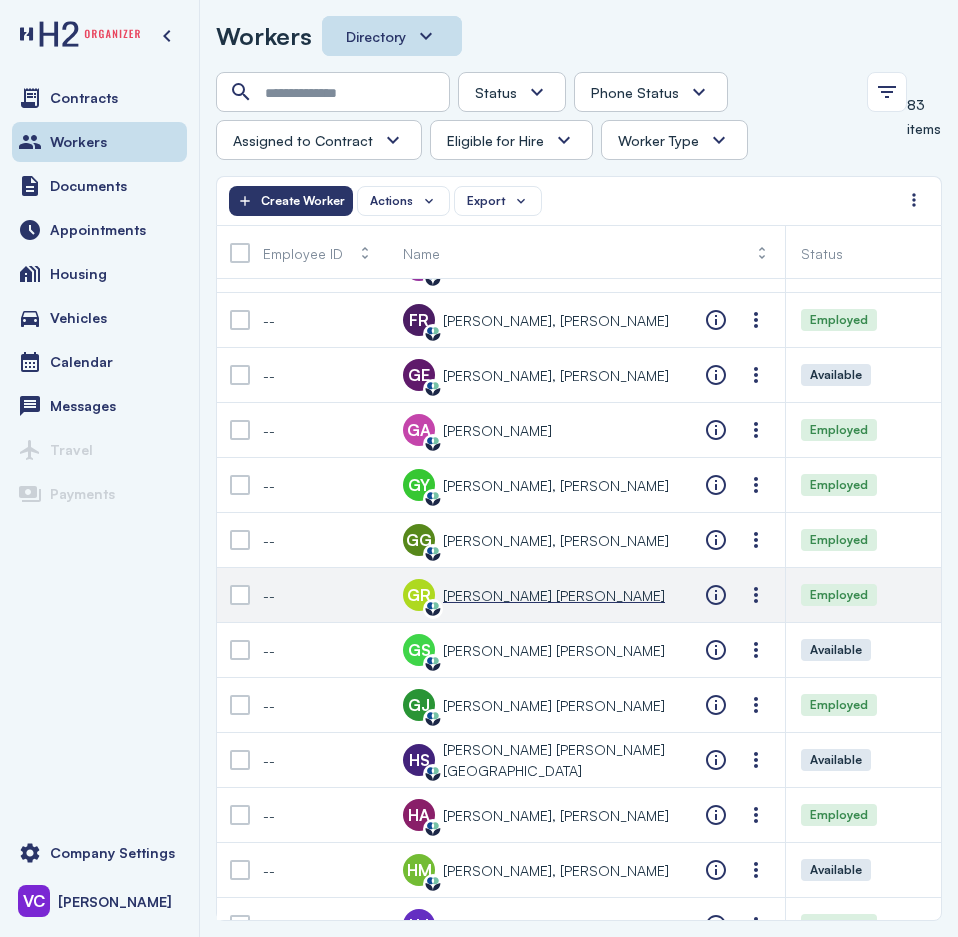 click on "[PERSON_NAME] [PERSON_NAME]" at bounding box center (554, 595) 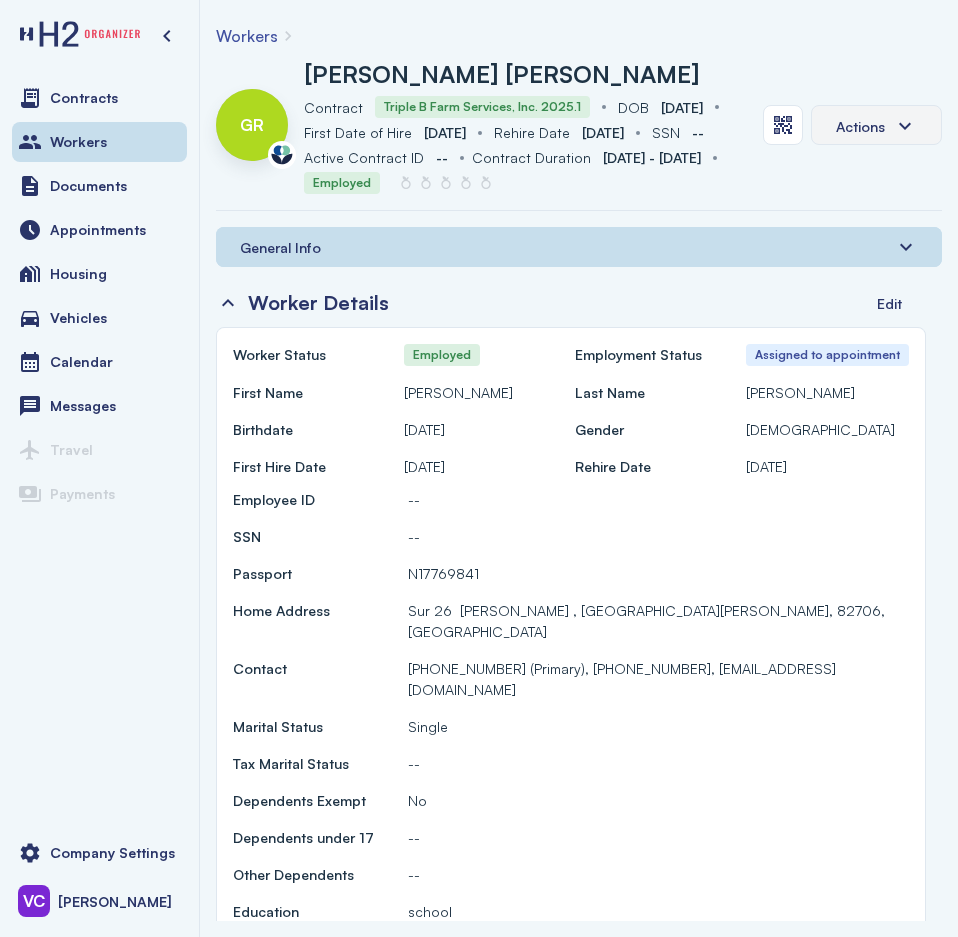click on "Actions" at bounding box center [876, 126] 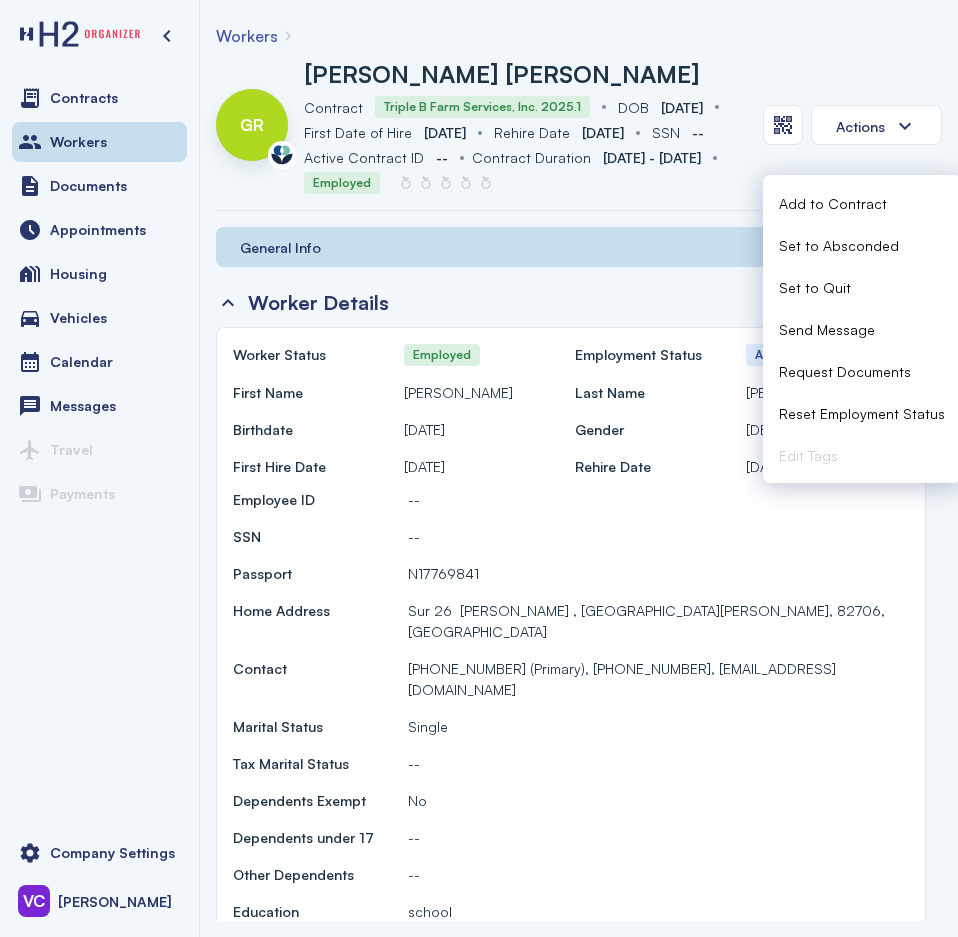 click on "--" at bounding box center [658, 499] 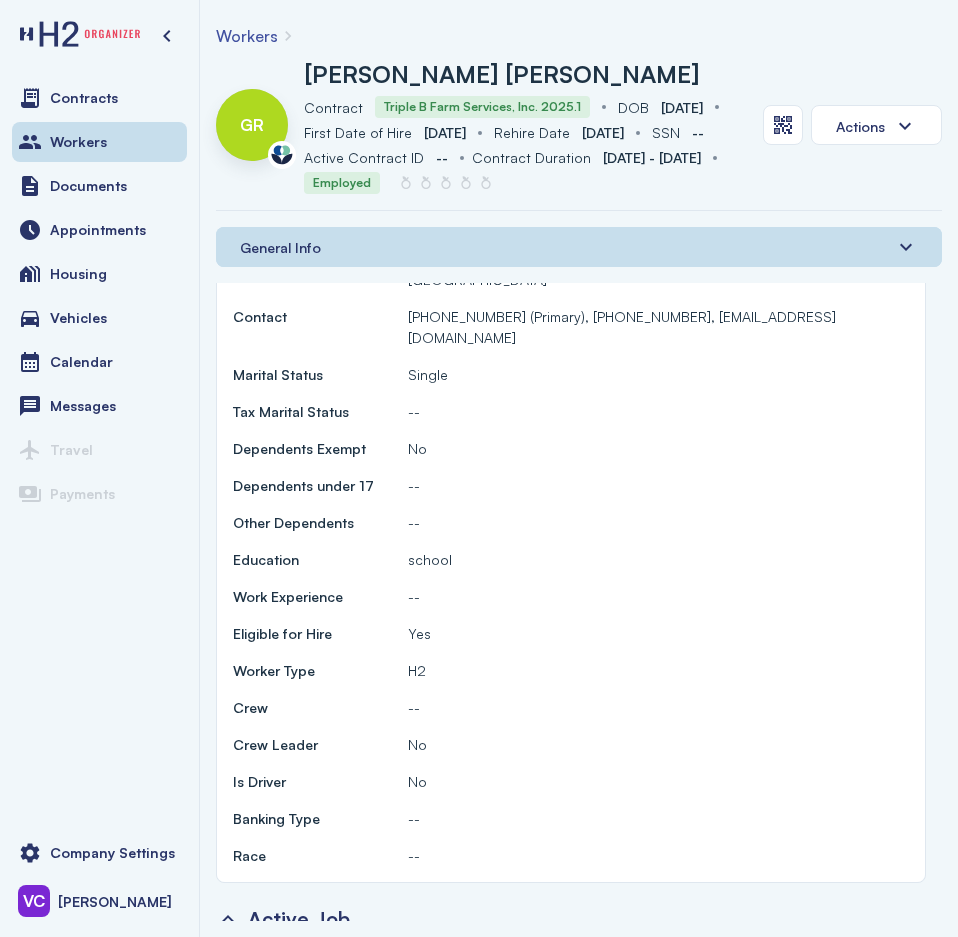 scroll, scrollTop: 0, scrollLeft: 0, axis: both 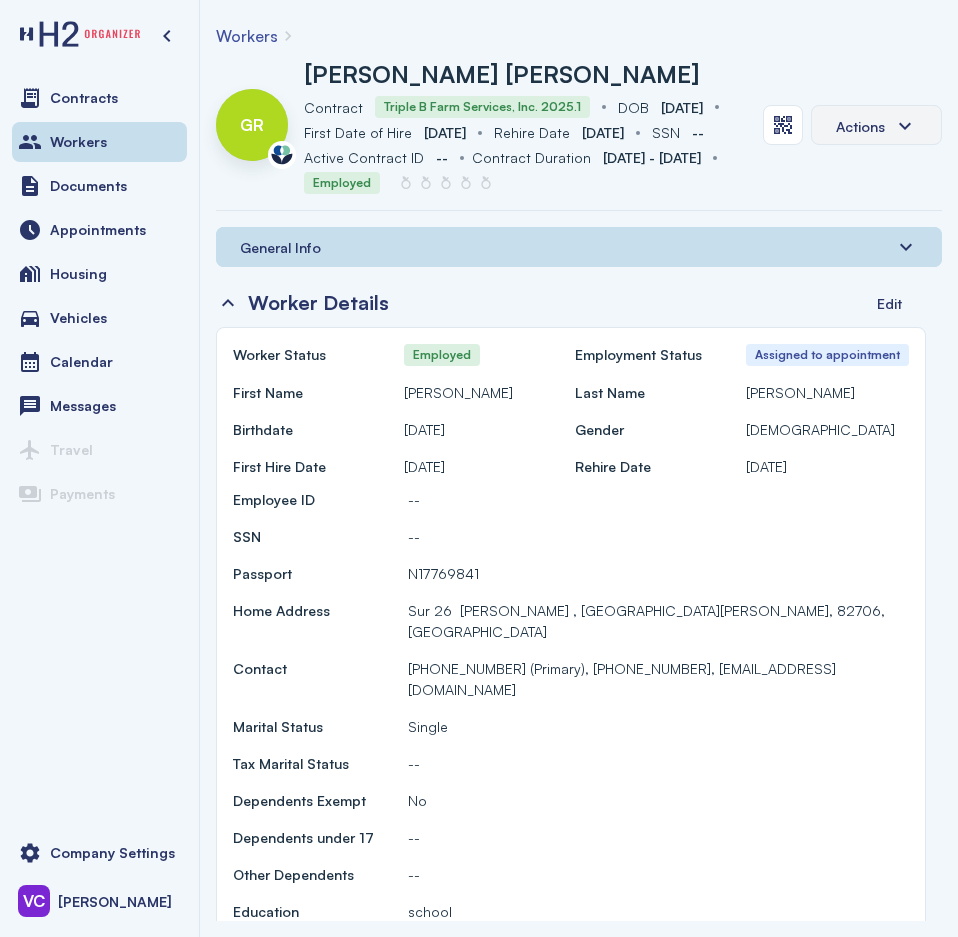 click on "Actions" at bounding box center [876, 126] 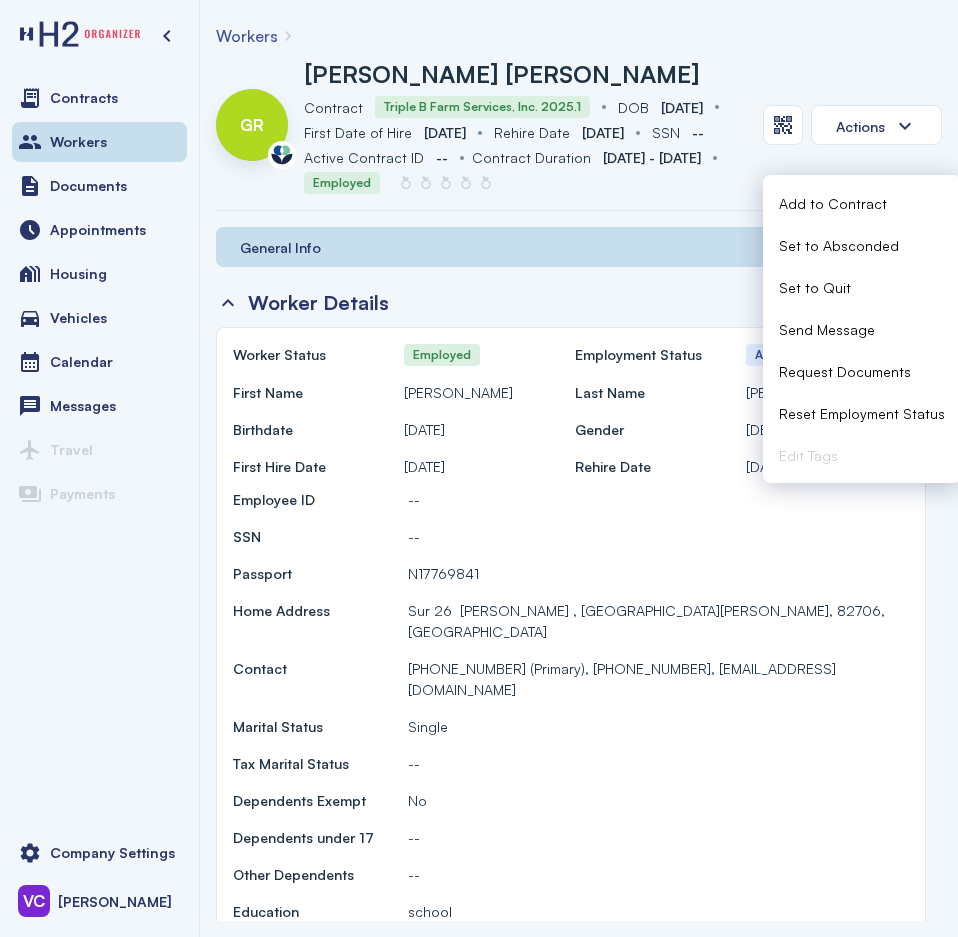 click on "Active Contract ID   Active Contract ID   --   Contract Duration   Contract Duration   Jun 2, 2025 - Oct 15, 2025   Employed" at bounding box center (525, 170) 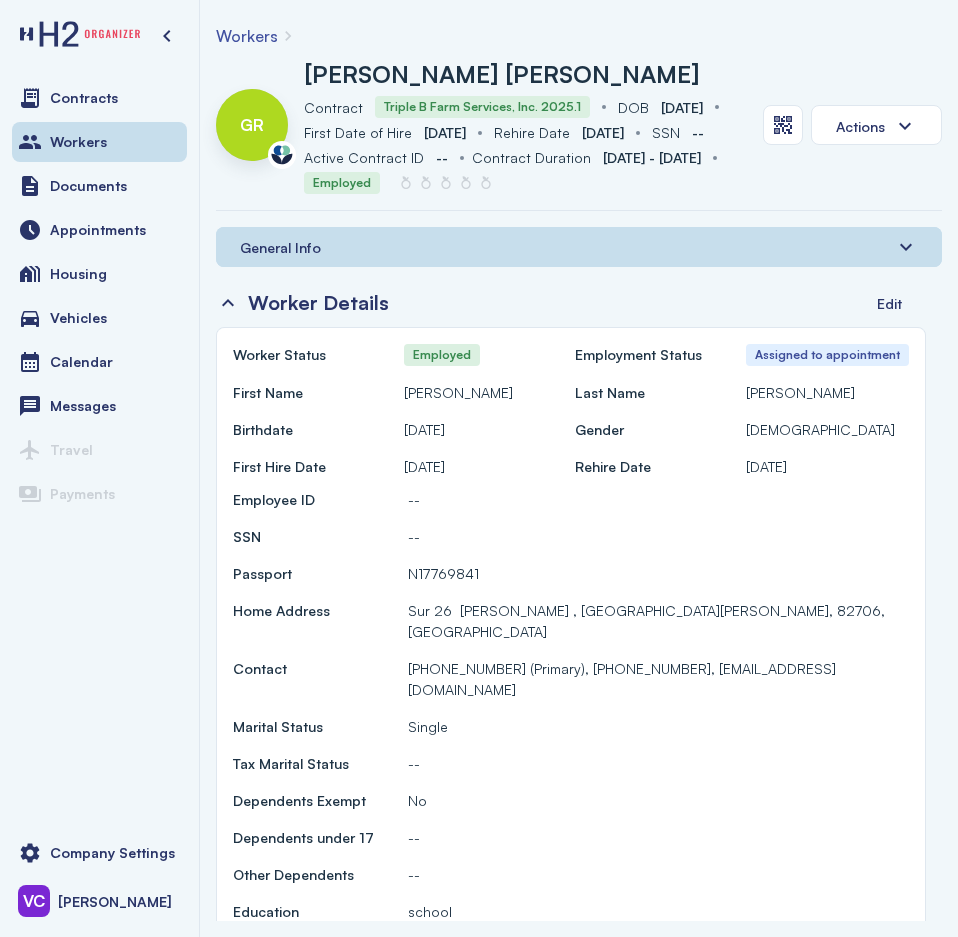click on "Guereca Martinez, Rodrigo   Active Contract   Contract   Triple B Farm Services, Inc. 2025.1     DOB   DOB   Dec 14, 1998   First Date of Hire   First Date of Hire   Jun 2, 2025   Rehire Date   Rehire Date   Jul 2, 2025   SSN   SSN   --   Active Contract ID   Active Contract ID   --   Contract Duration   Contract Duration   Jun 2, 2025 - Oct 15, 2025   Employed" at bounding box center (525, 125) 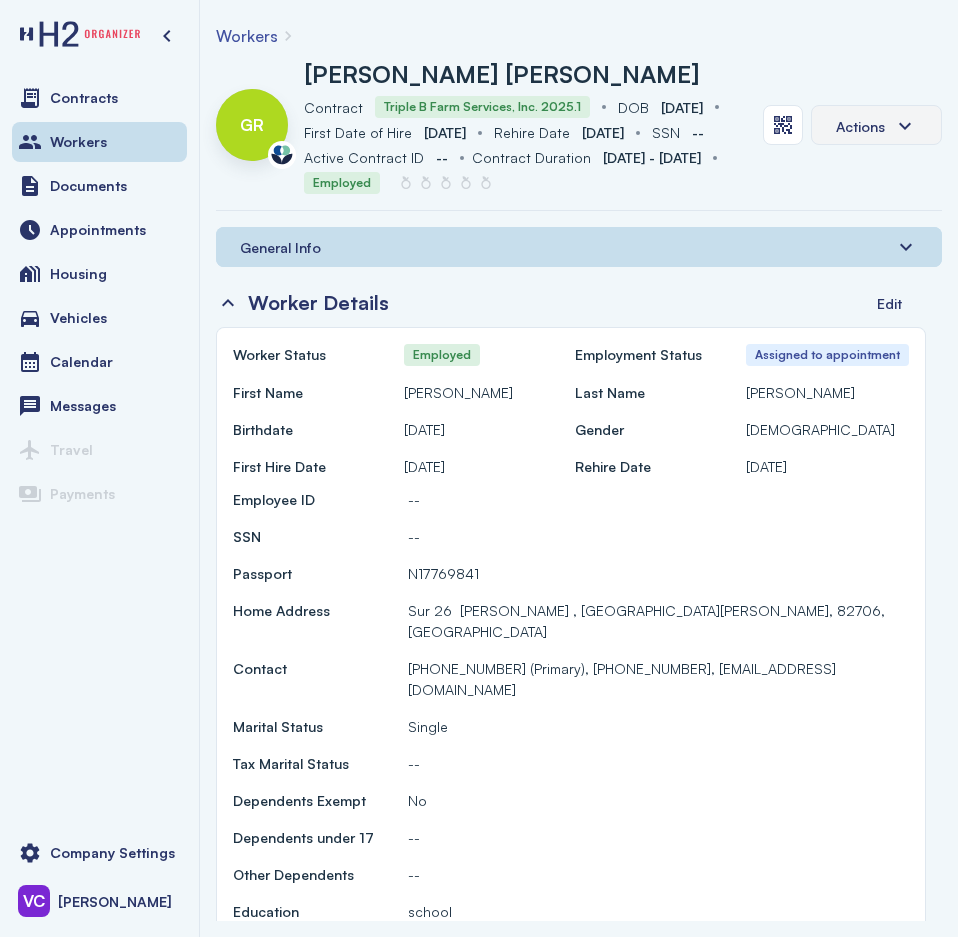 click on "Actions" at bounding box center [876, 126] 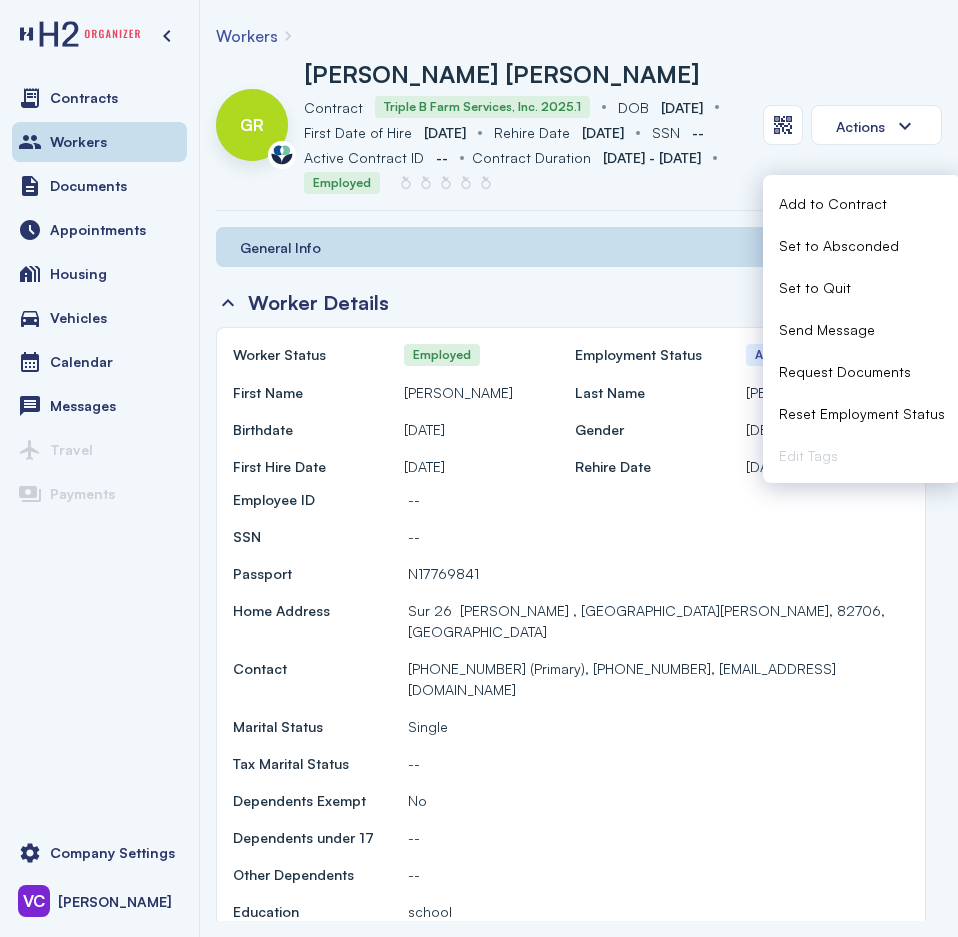 click on "Reset Employment Status" at bounding box center (862, 413) 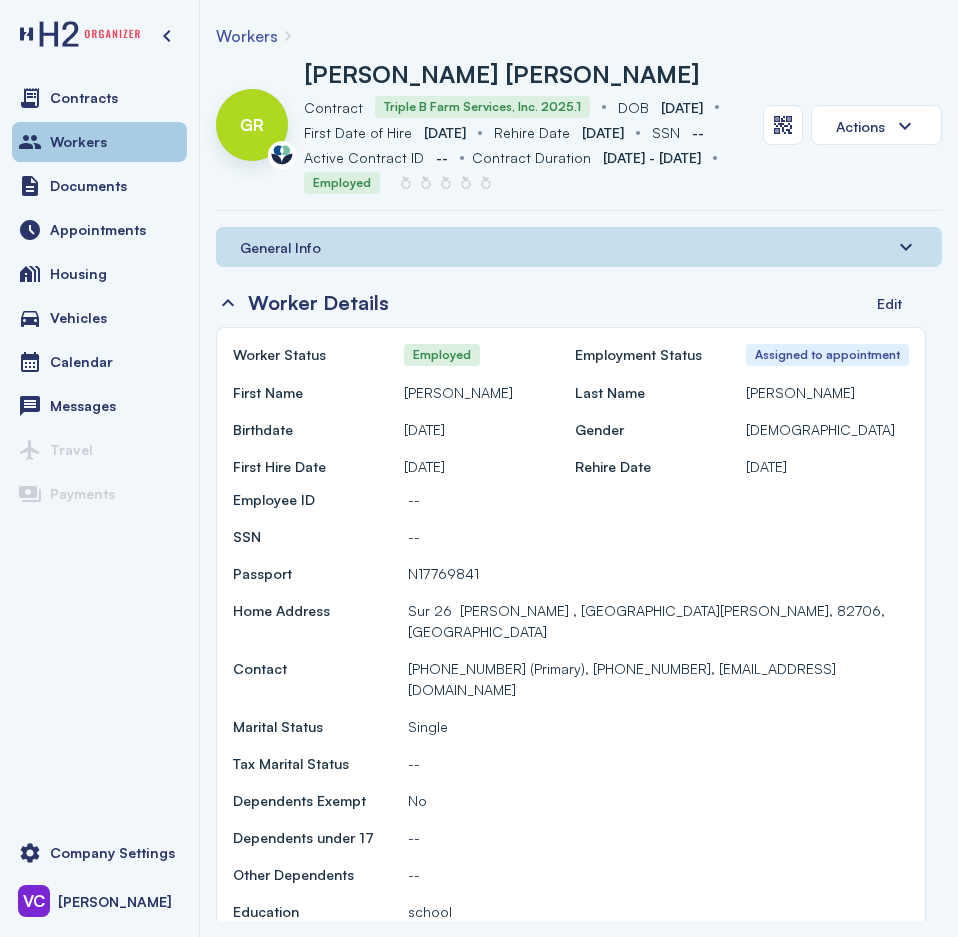 click on "Workers" at bounding box center (78, 142) 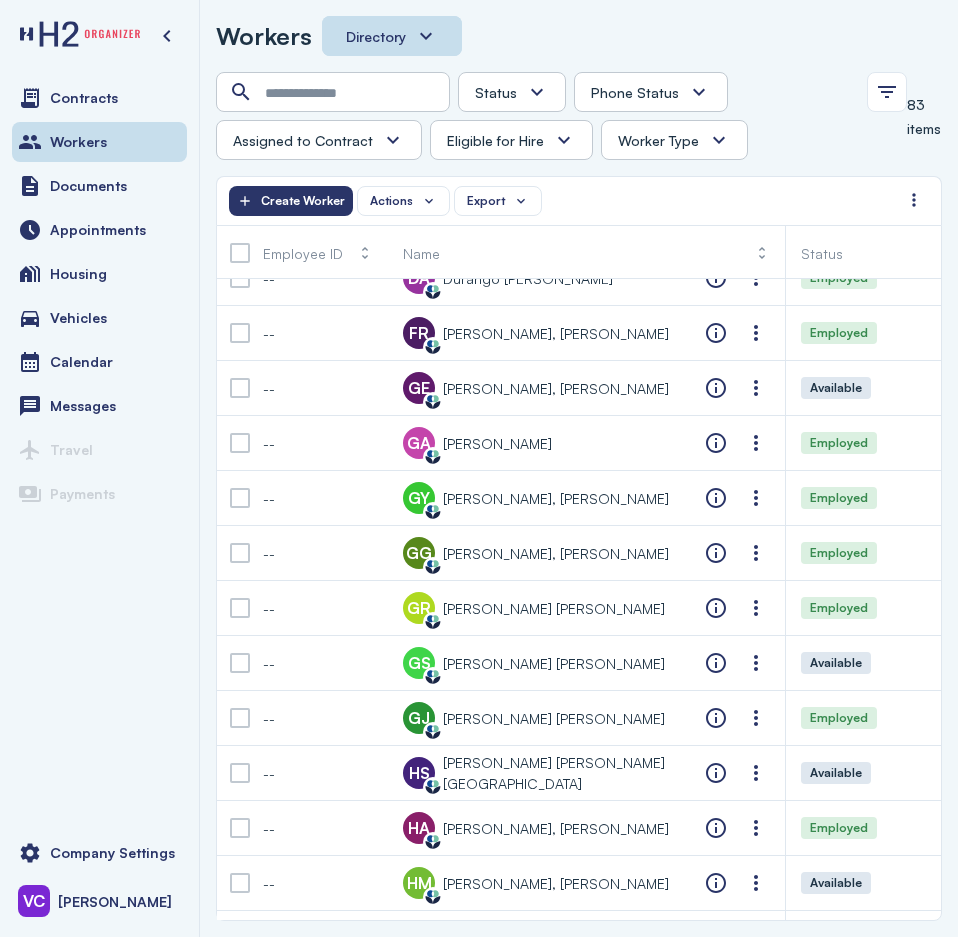 scroll, scrollTop: 1500, scrollLeft: 0, axis: vertical 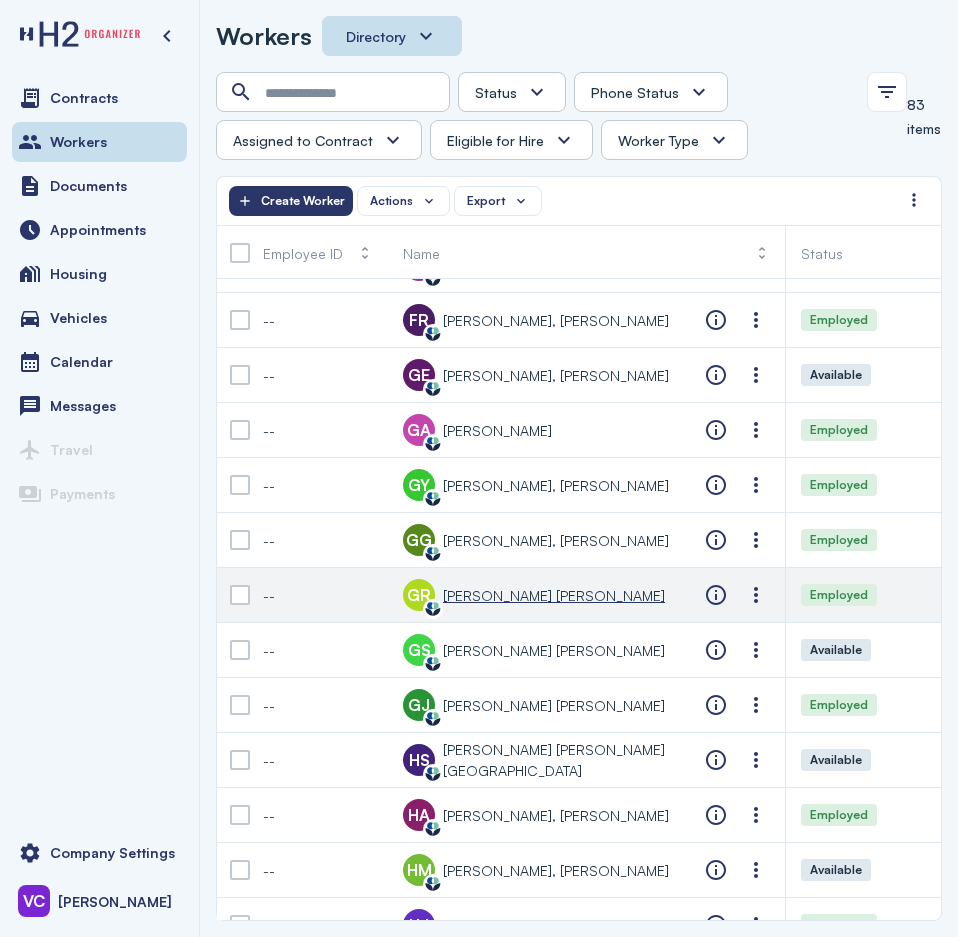 click on "[PERSON_NAME] [PERSON_NAME]" at bounding box center [554, 595] 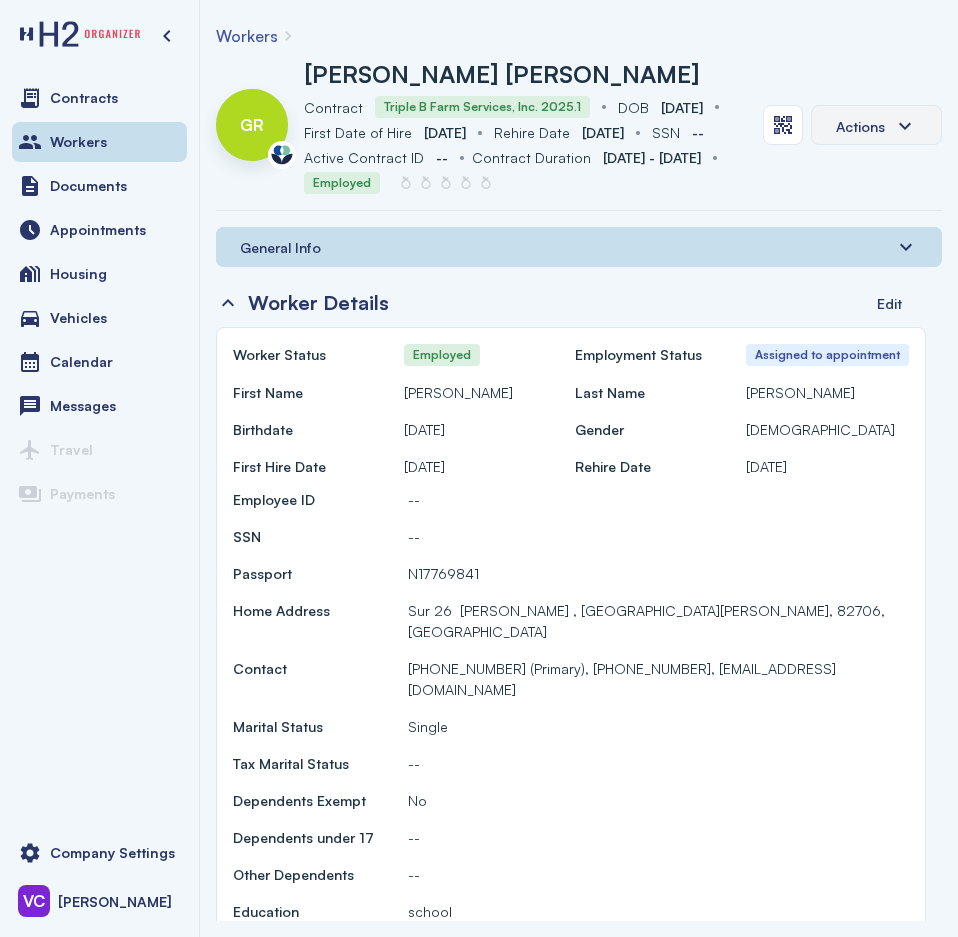 click on "Actions" at bounding box center (876, 126) 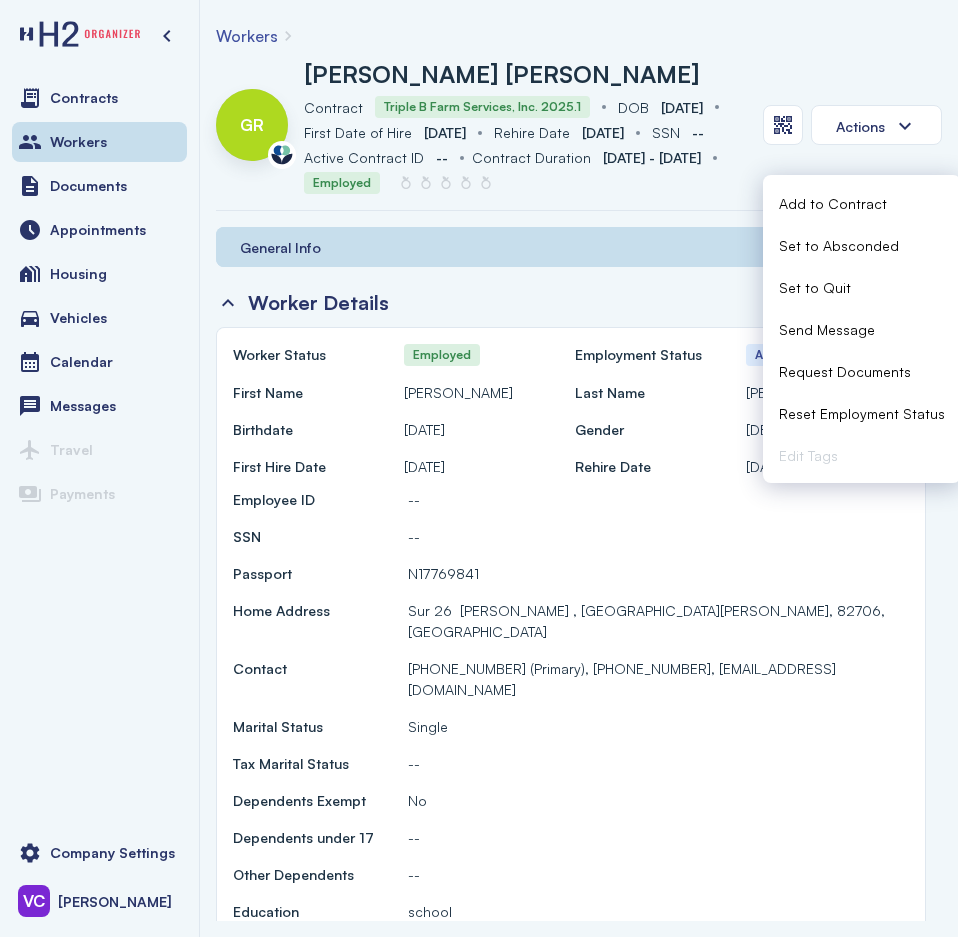click on "--" at bounding box center [442, 157] 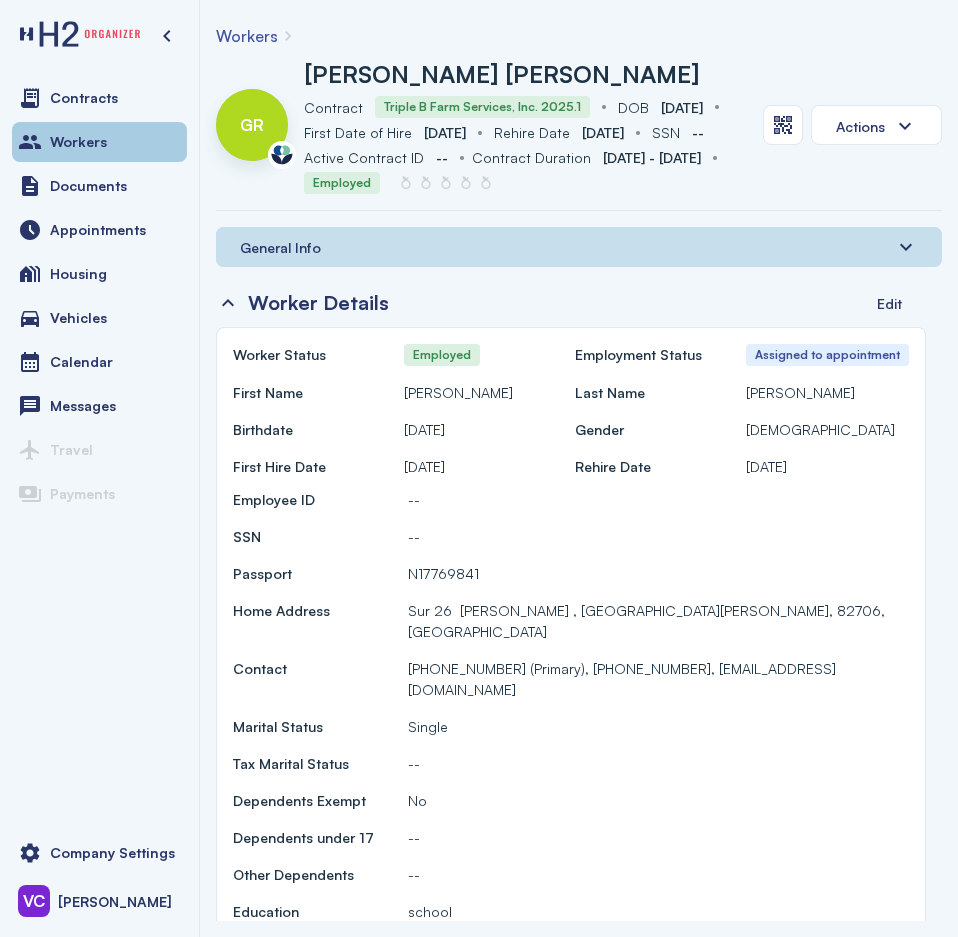 click on "Workers" at bounding box center (78, 142) 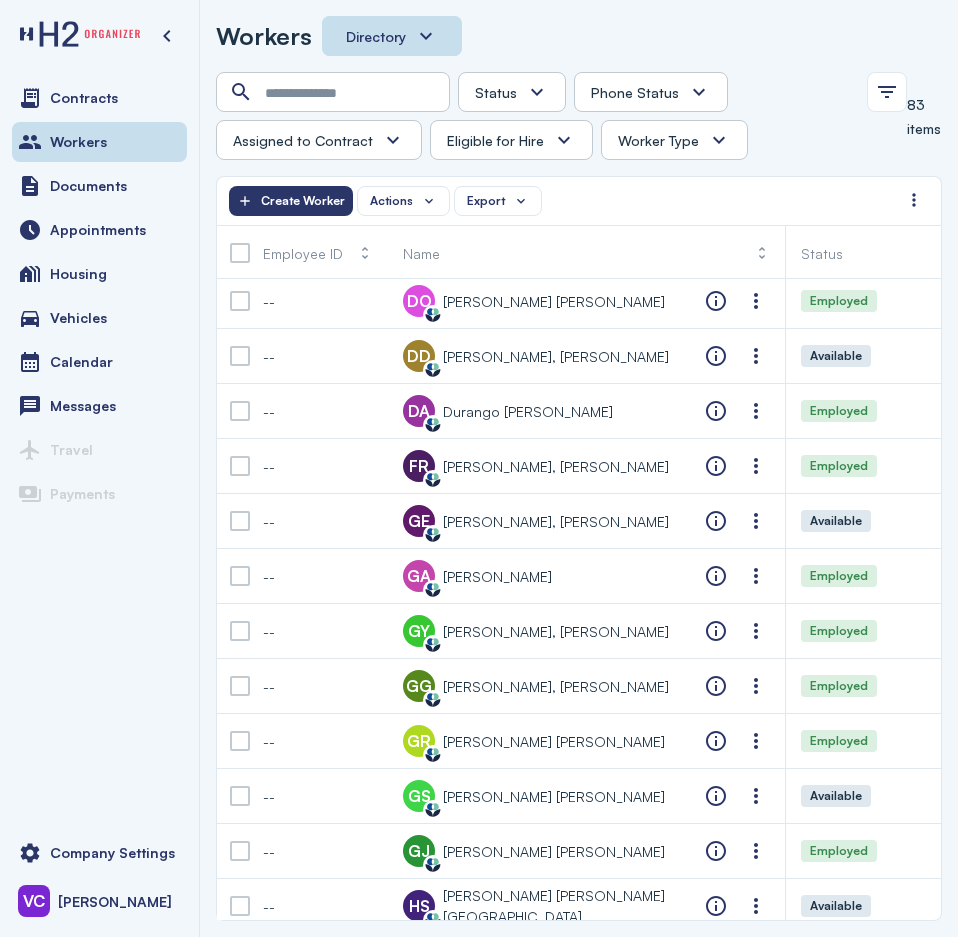 scroll, scrollTop: 1400, scrollLeft: 0, axis: vertical 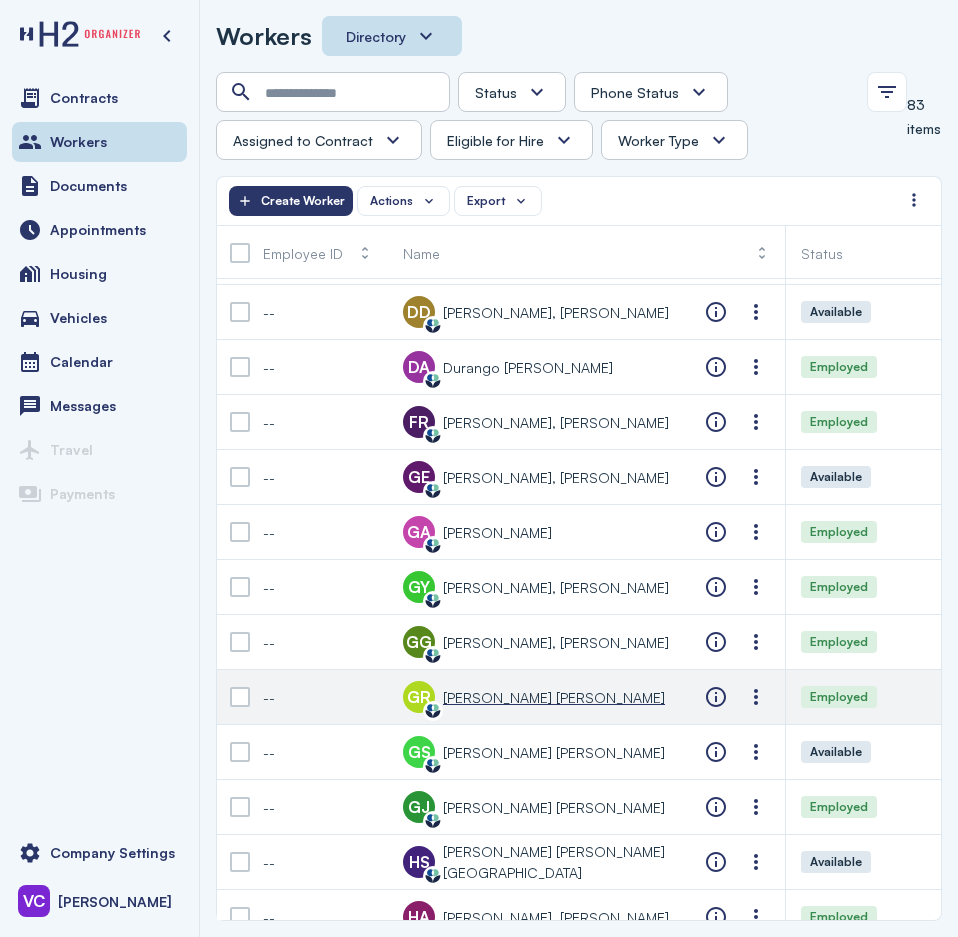click on "[PERSON_NAME] [PERSON_NAME]" at bounding box center (554, 697) 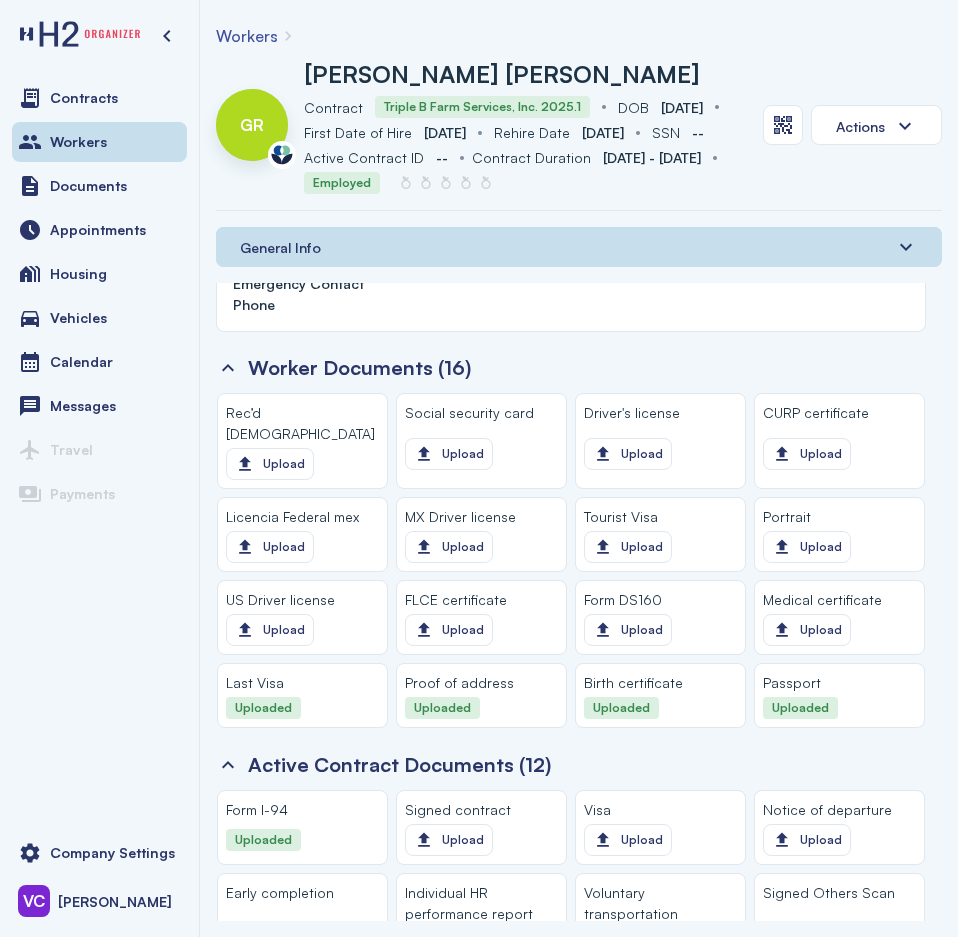 scroll, scrollTop: 1800, scrollLeft: 0, axis: vertical 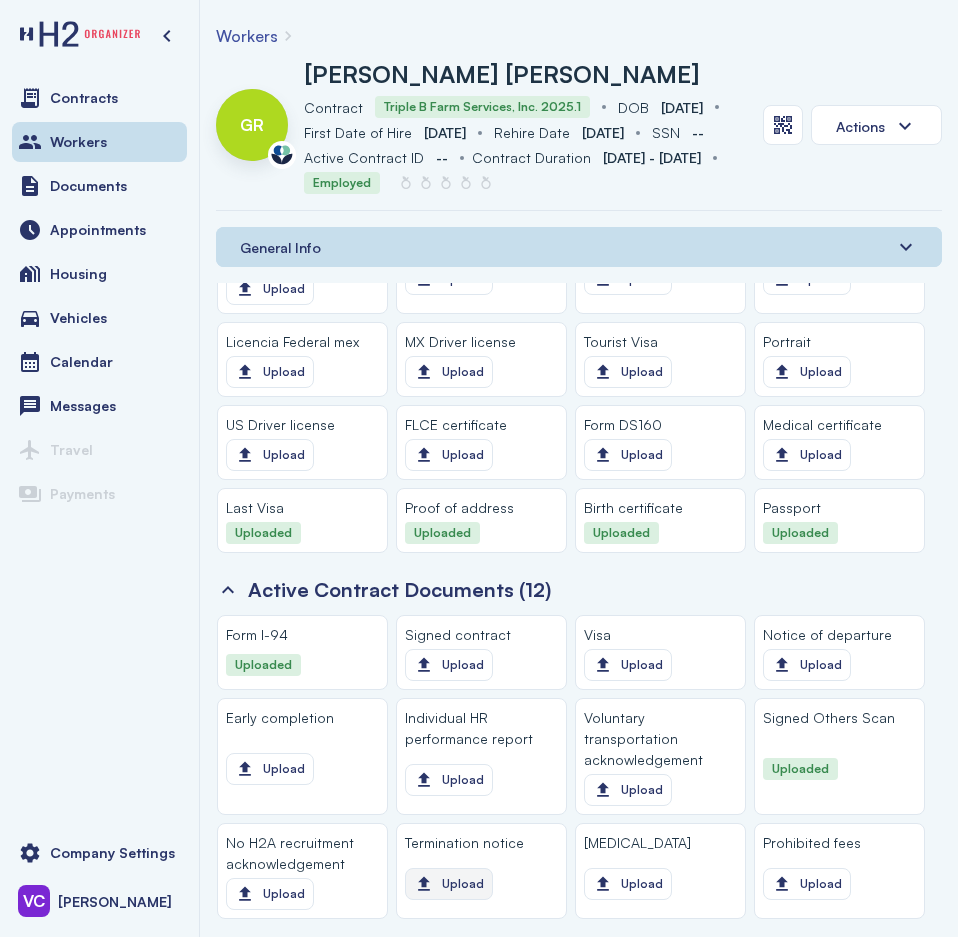 click on "Upload" 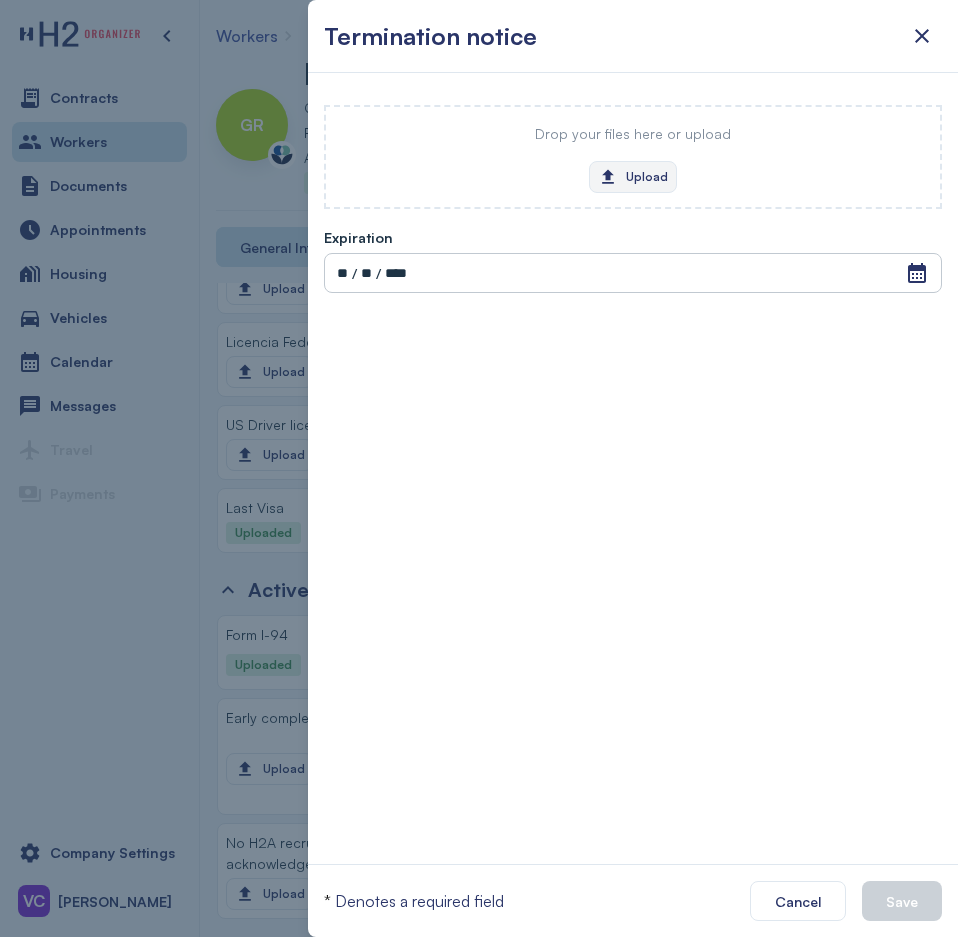 click on "Upload" 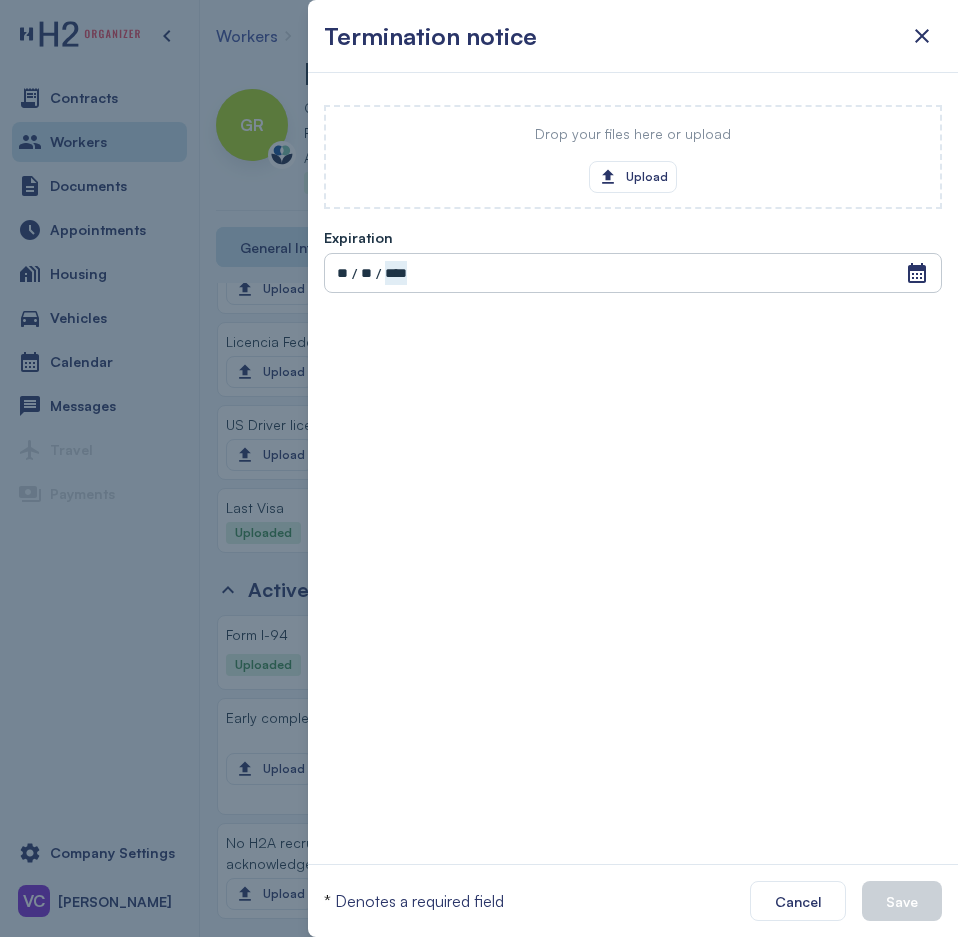 click on "Drop your files here or upload     Upload           Expiration     Open Calendar   **   /   **   /   ****           Invalid date" at bounding box center (633, 468) 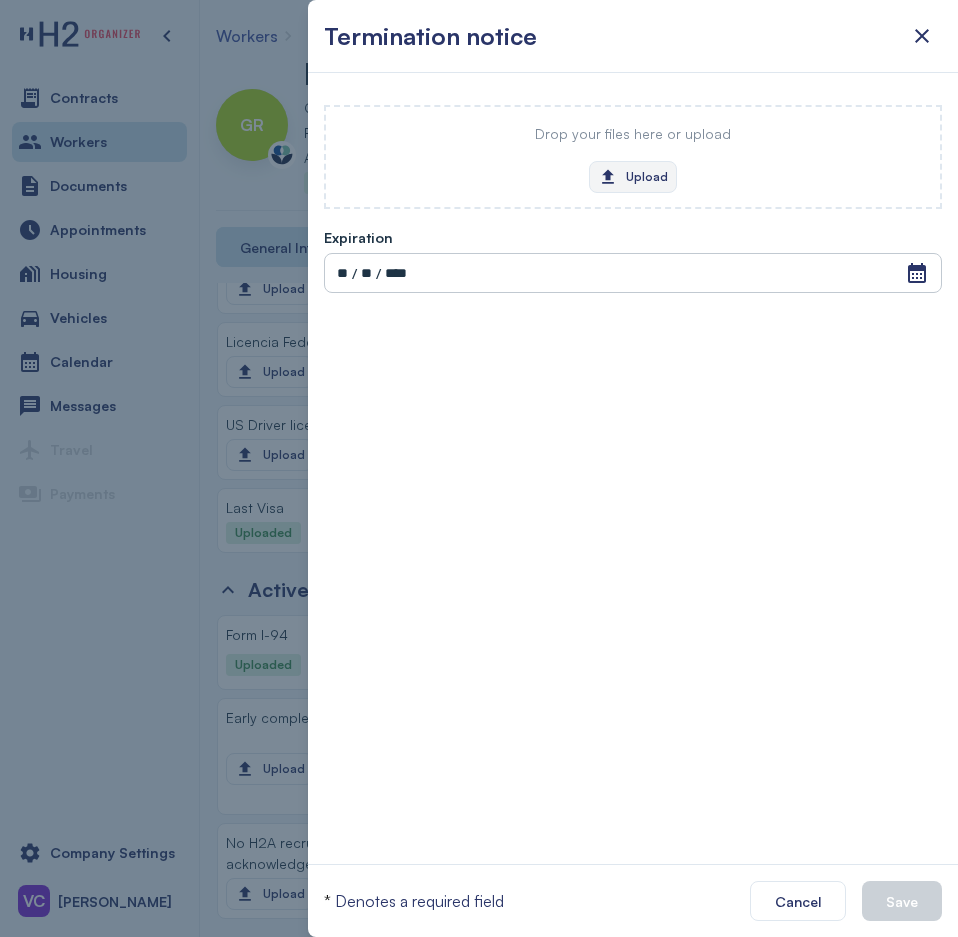 click on "Upload" 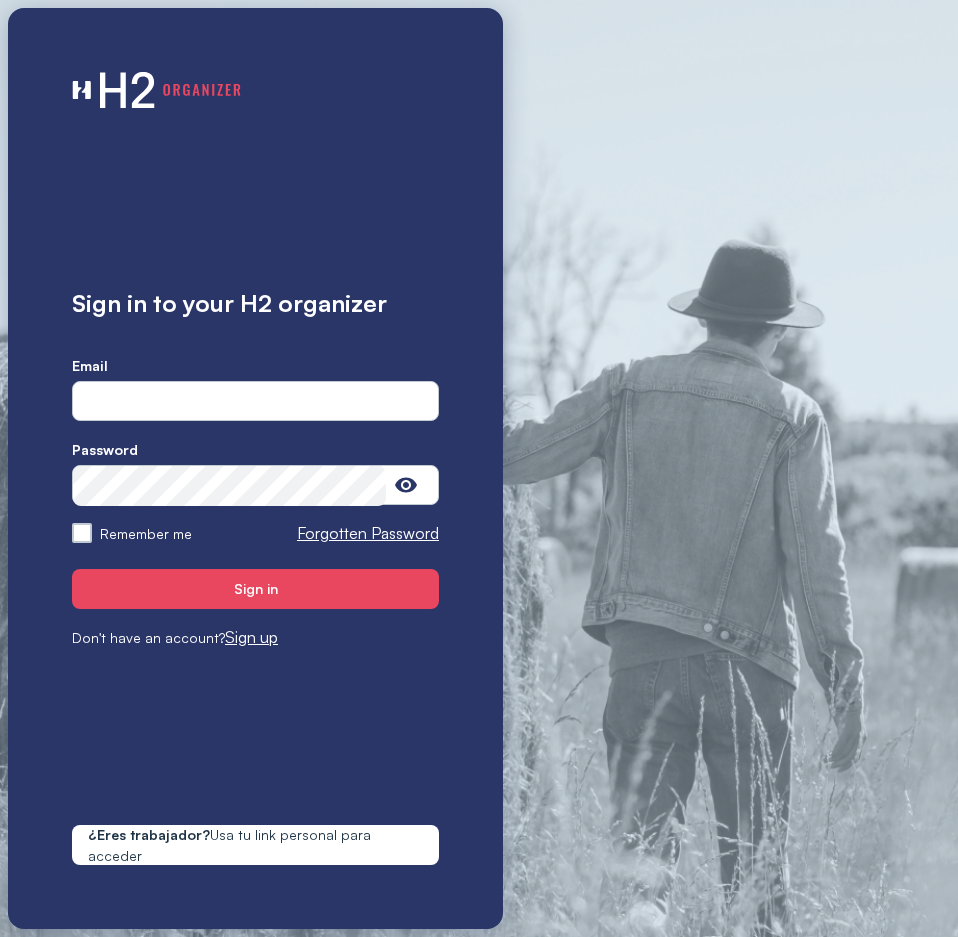scroll, scrollTop: 0, scrollLeft: 0, axis: both 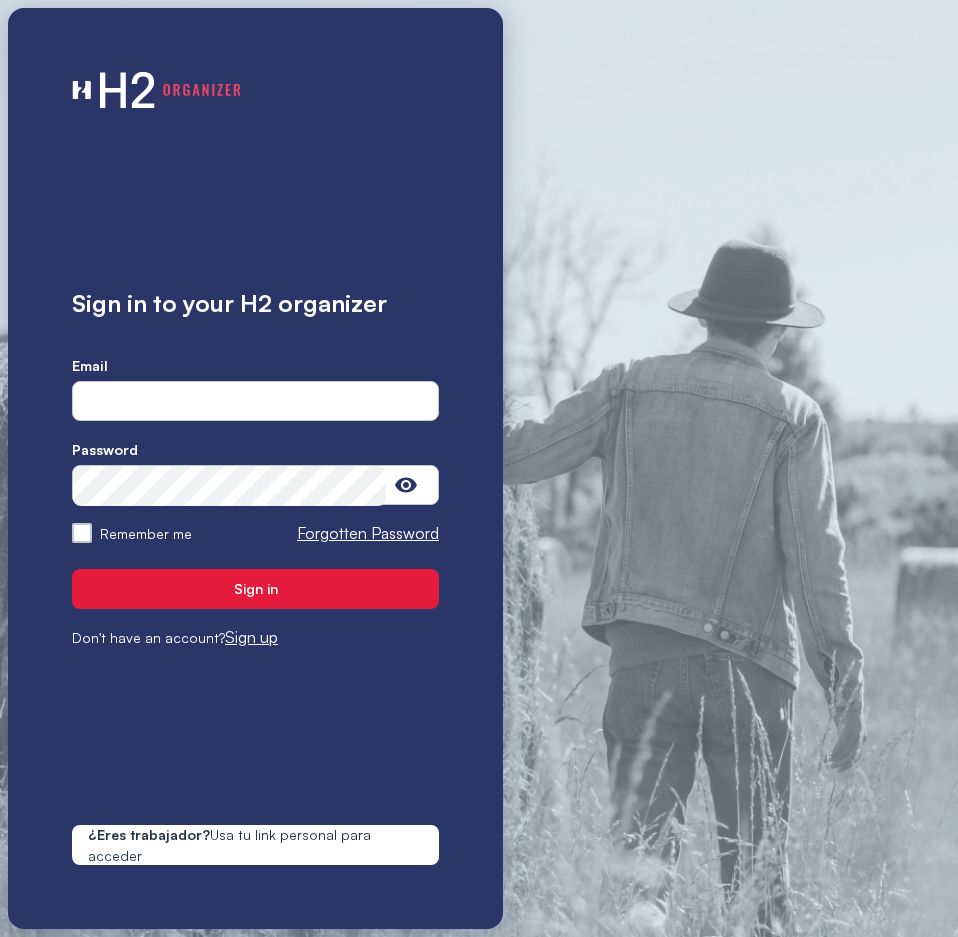 type on "**********" 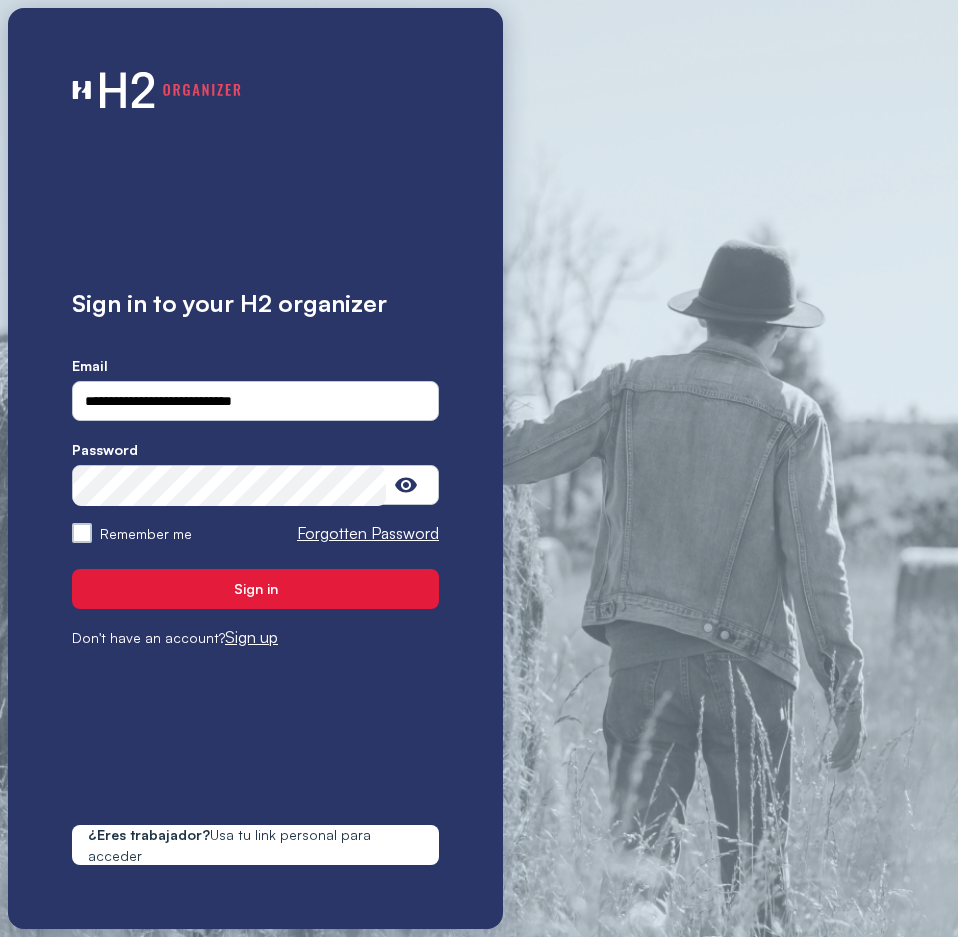 click on "Sign in" at bounding box center (255, 588) 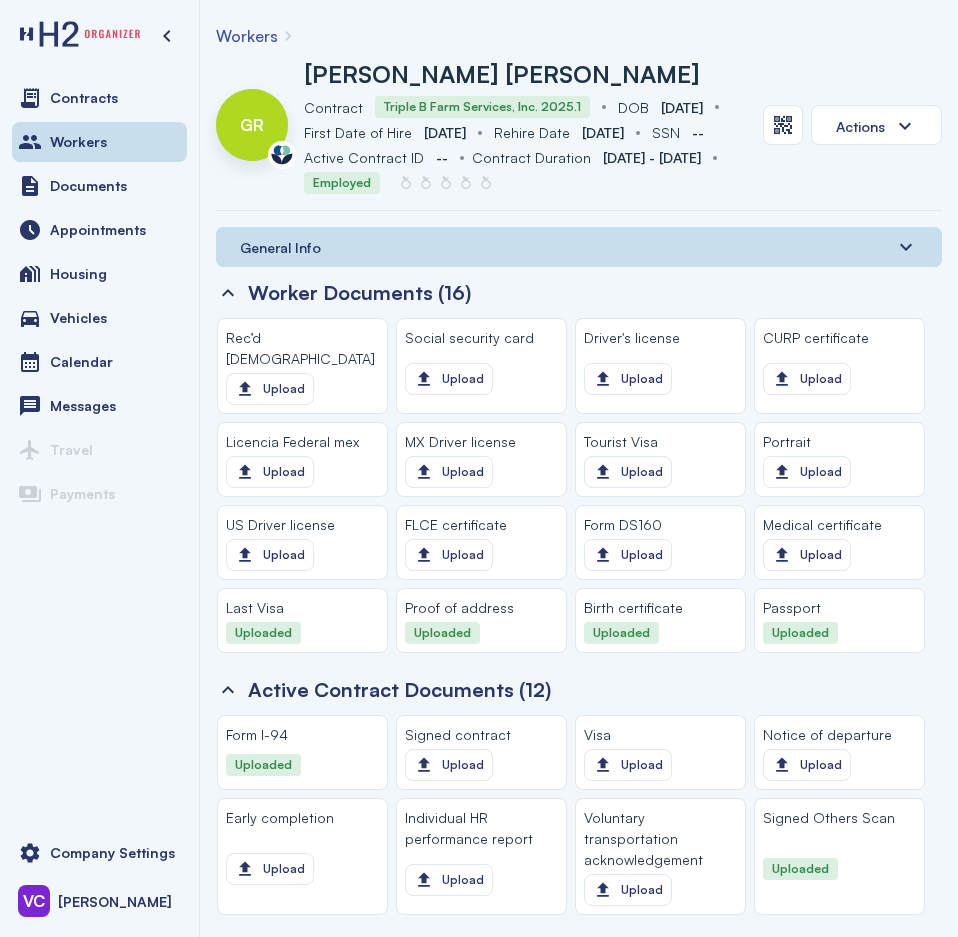 scroll, scrollTop: 2100, scrollLeft: 0, axis: vertical 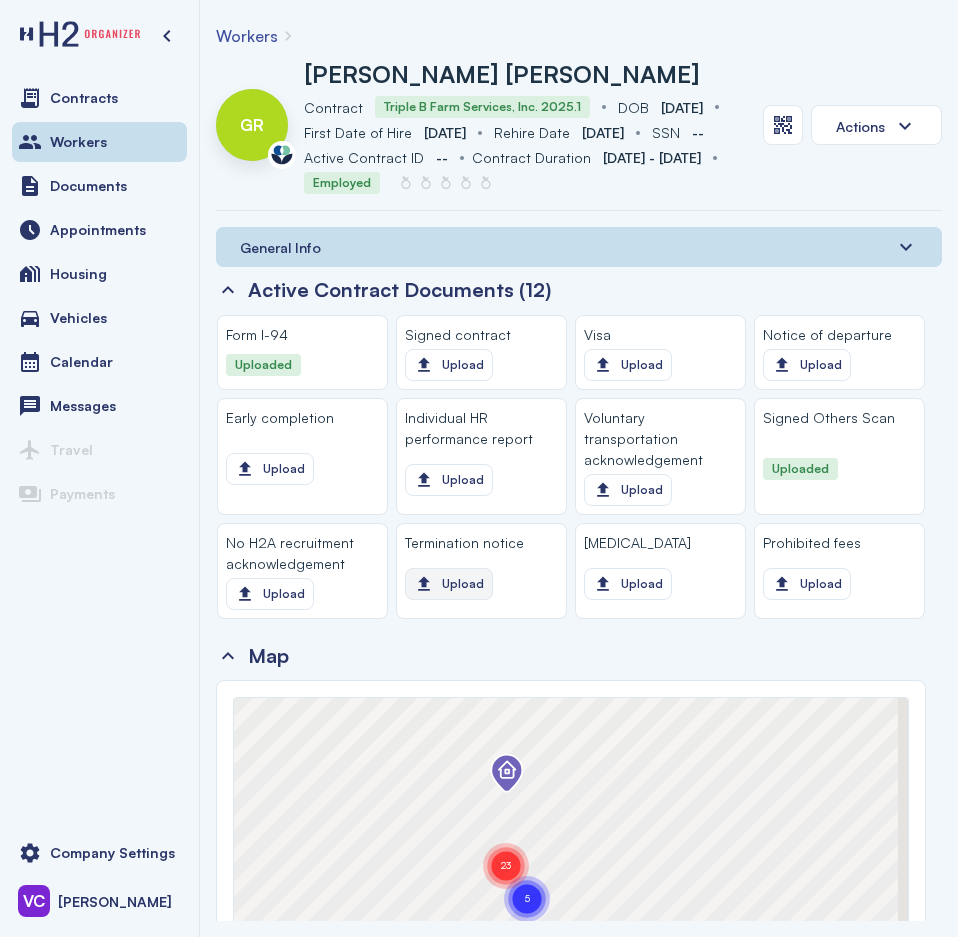 click on "Upload" 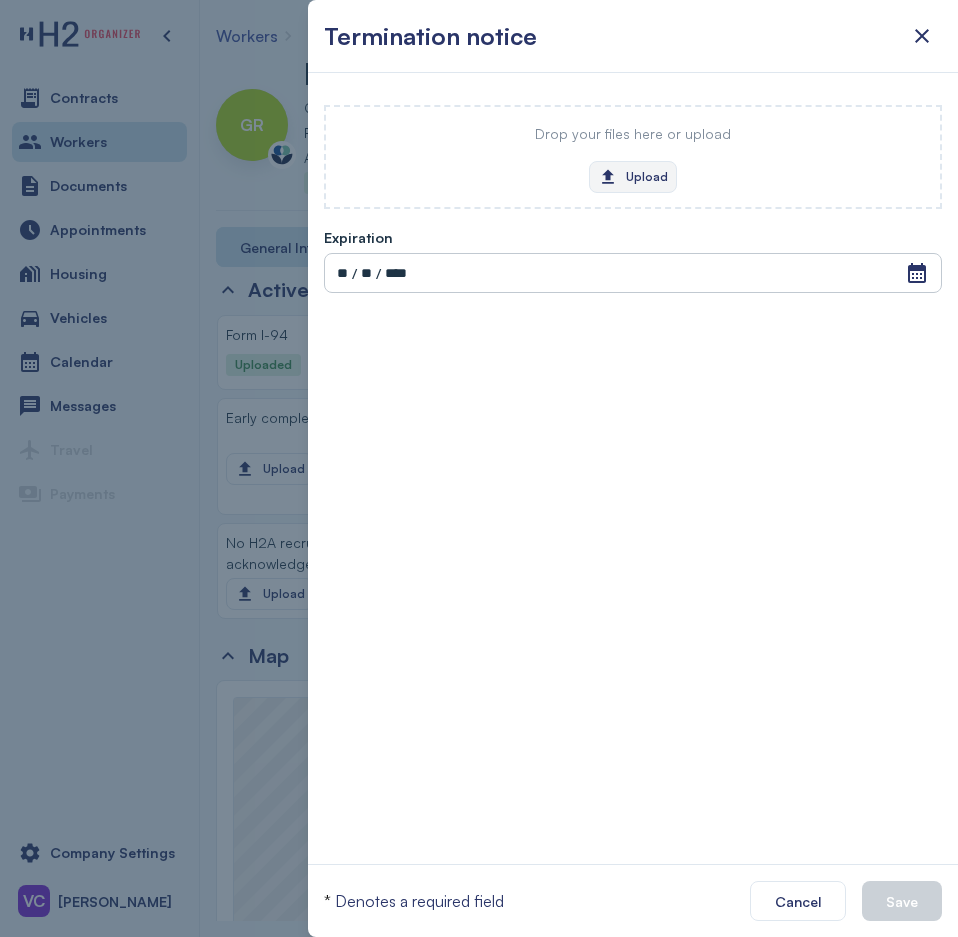 click on "Upload" 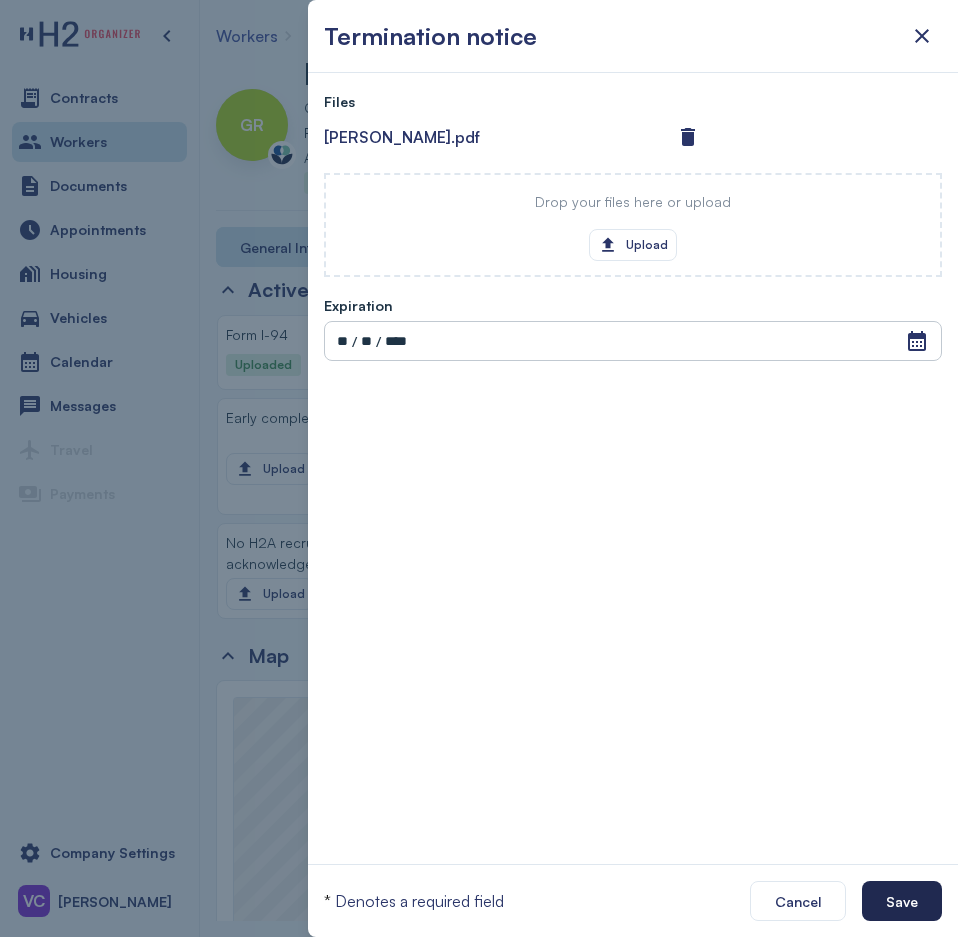 click on "Save" at bounding box center [902, 901] 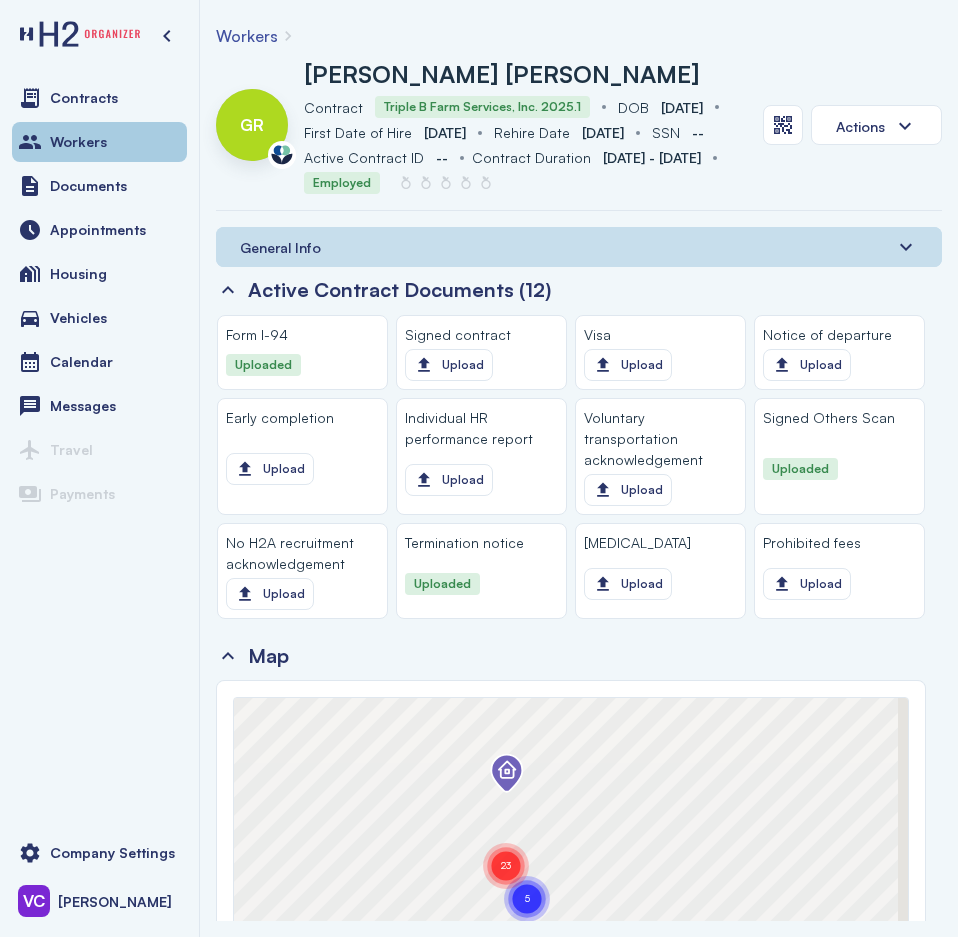 click on "Workers" at bounding box center (78, 142) 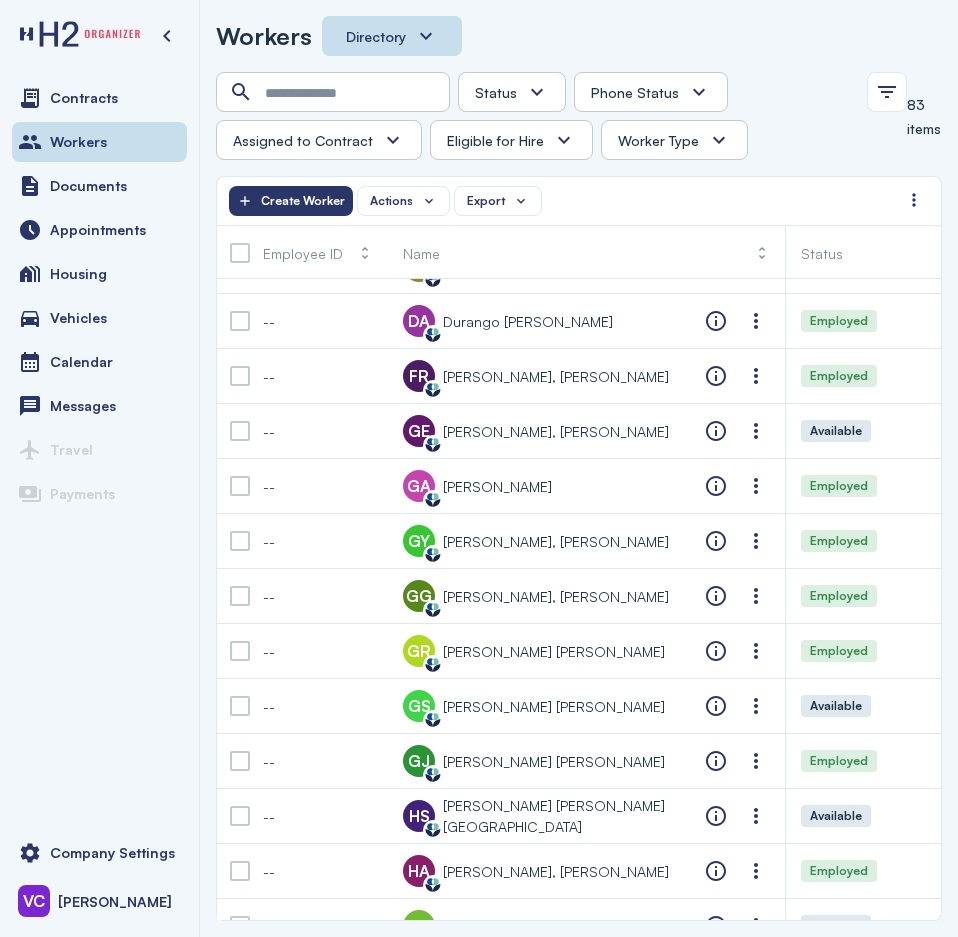 scroll, scrollTop: 1500, scrollLeft: 0, axis: vertical 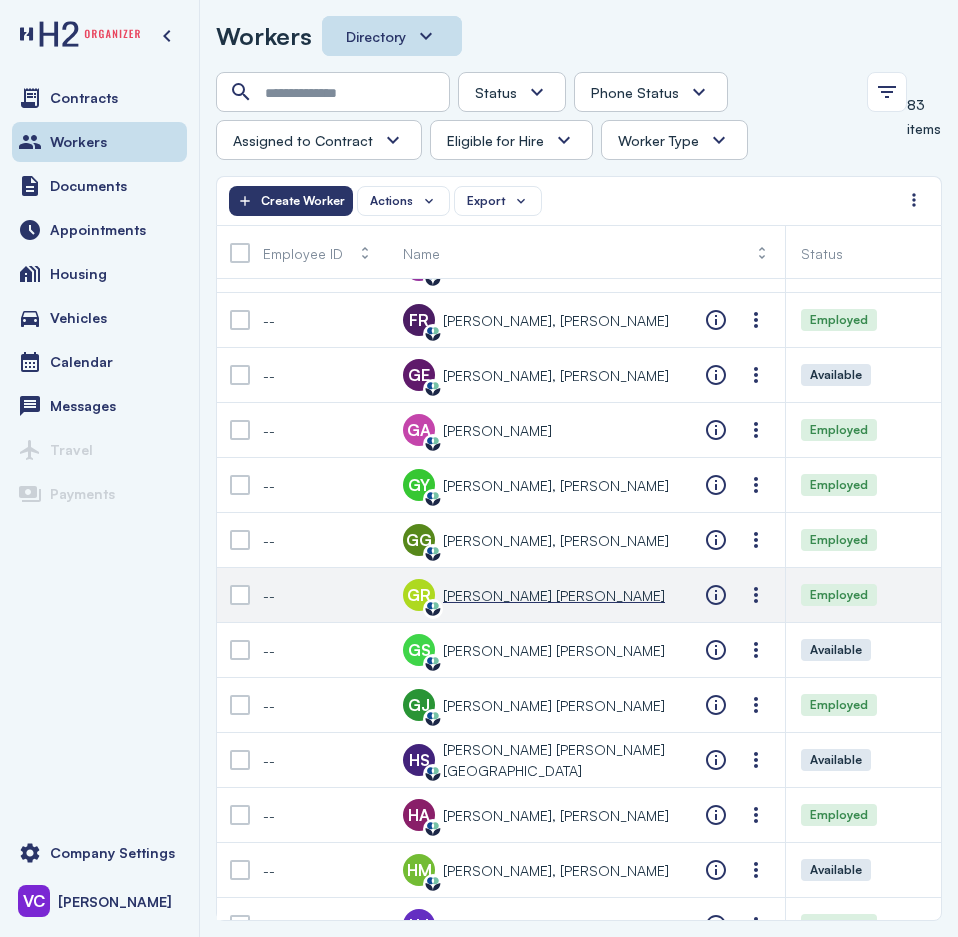 click on "[PERSON_NAME] [PERSON_NAME]" at bounding box center [554, 595] 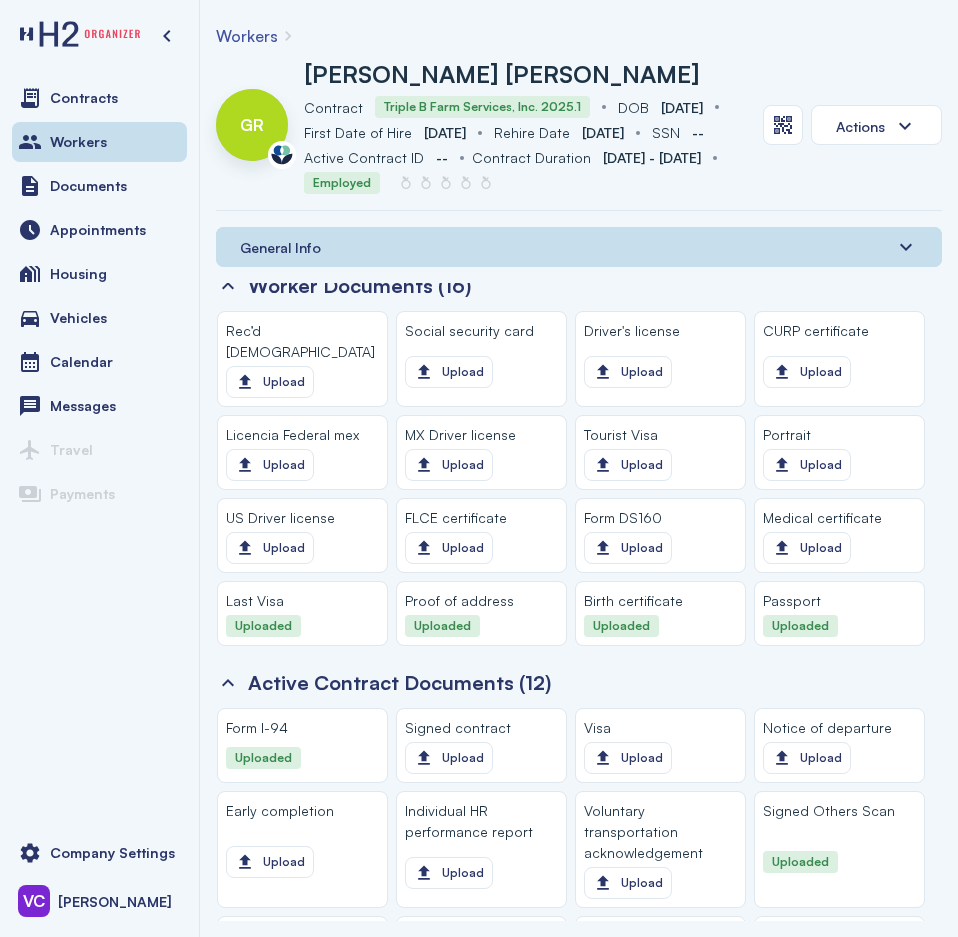 scroll, scrollTop: 1900, scrollLeft: 0, axis: vertical 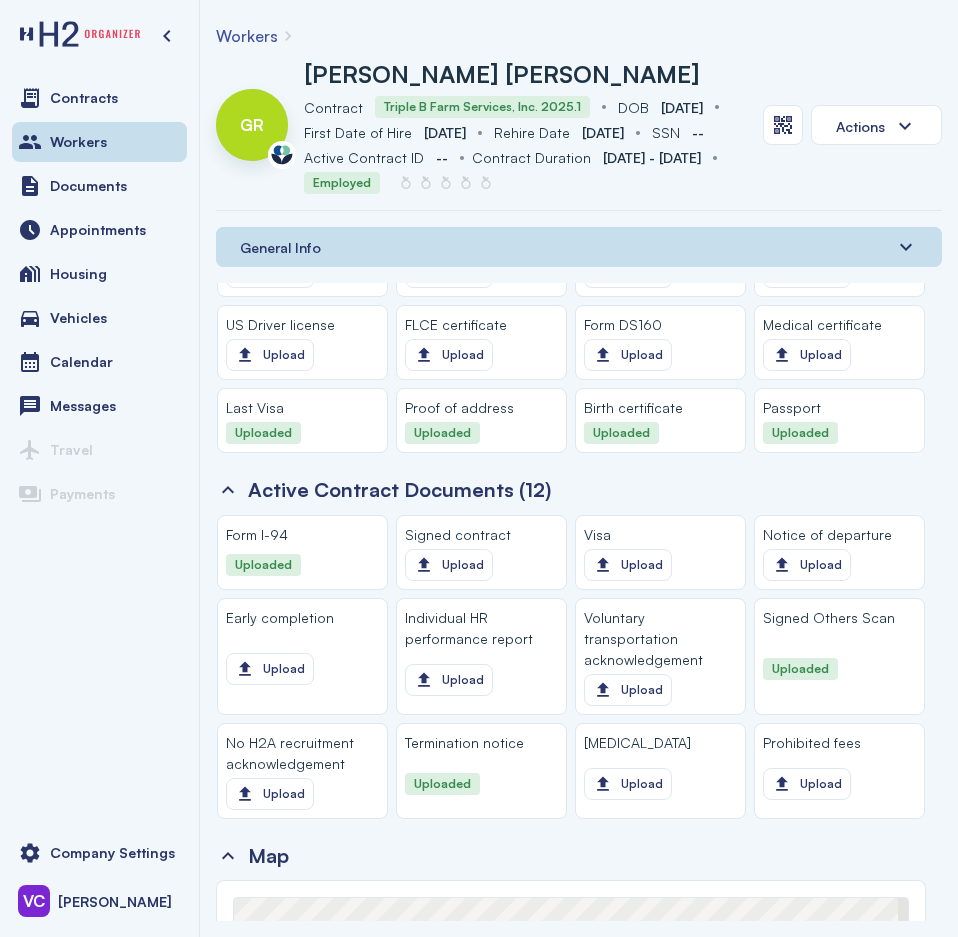 click on "Termination notice" at bounding box center (464, 742) 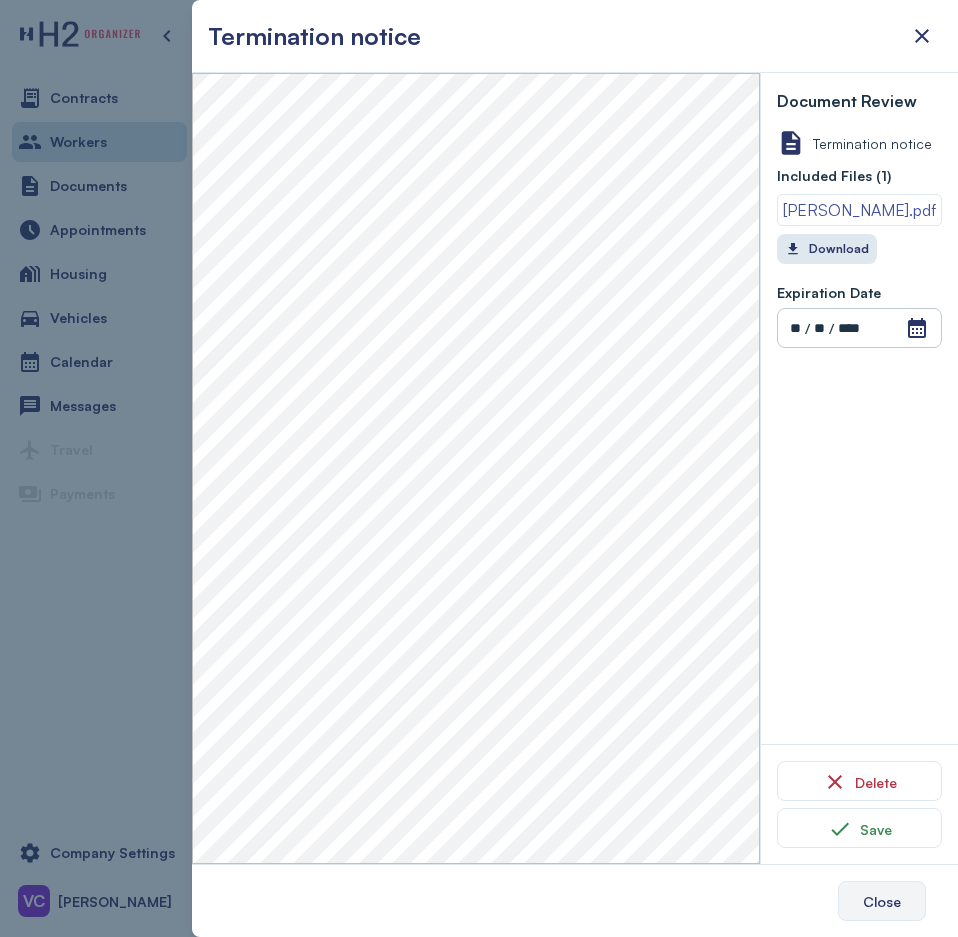 click on "Close" at bounding box center [882, 901] 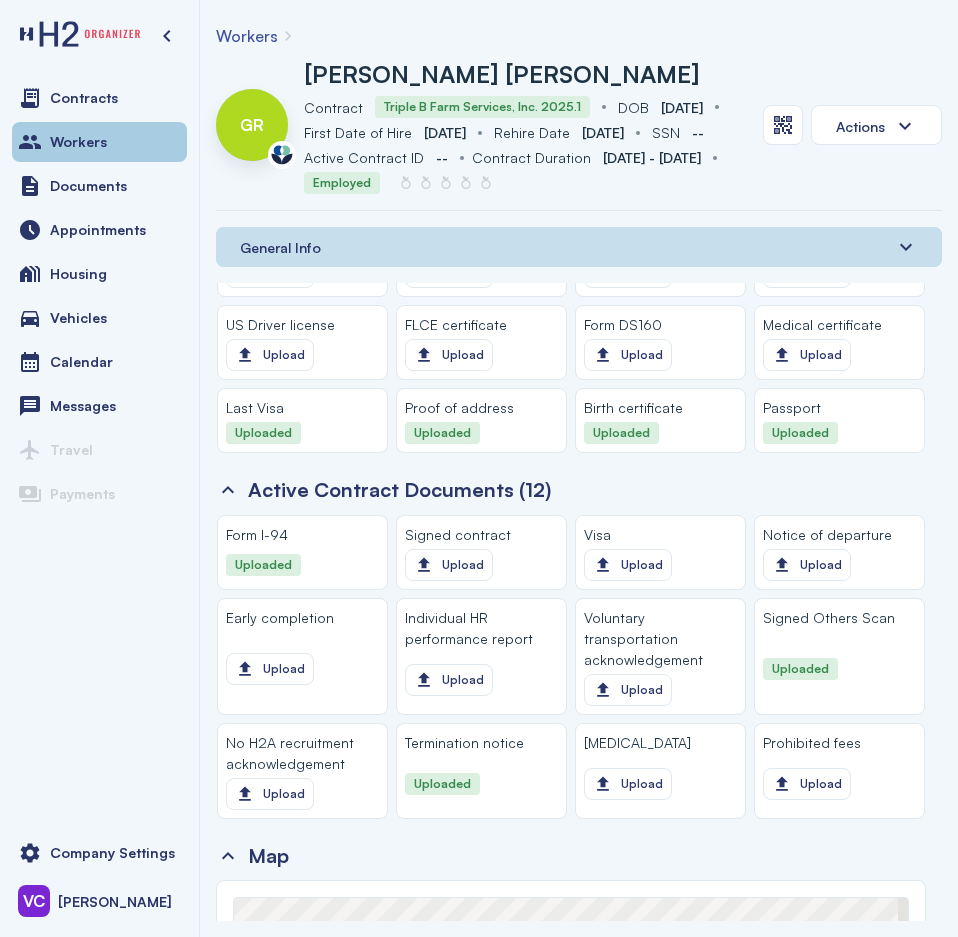 click on "Workers" at bounding box center [78, 142] 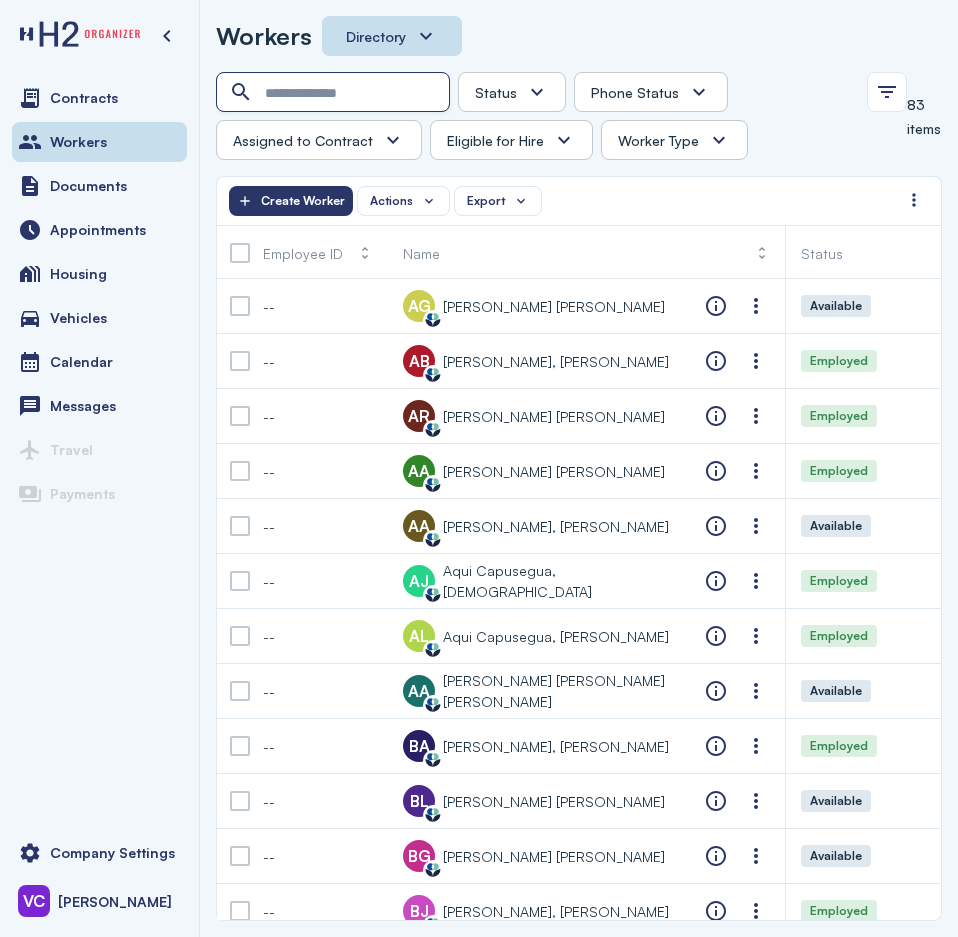 click at bounding box center (335, 93) 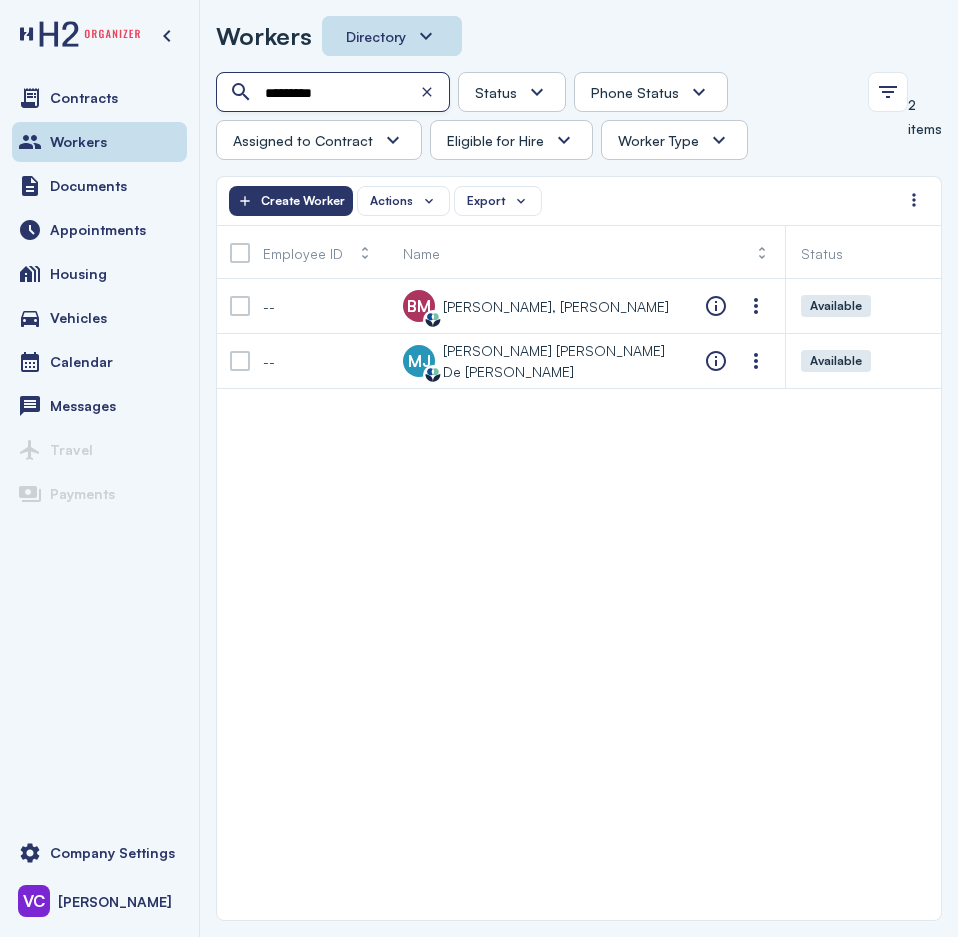 type on "*********" 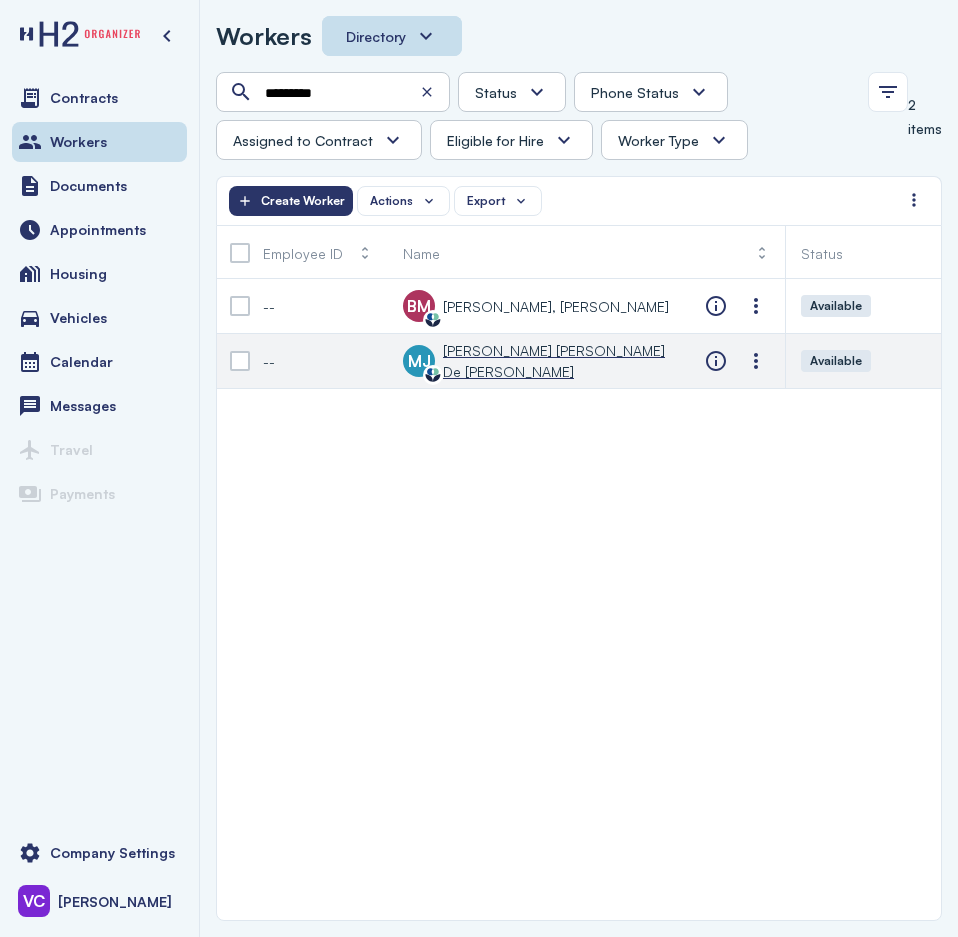 click on "[PERSON_NAME] [PERSON_NAME] De [PERSON_NAME]" at bounding box center [558, 361] 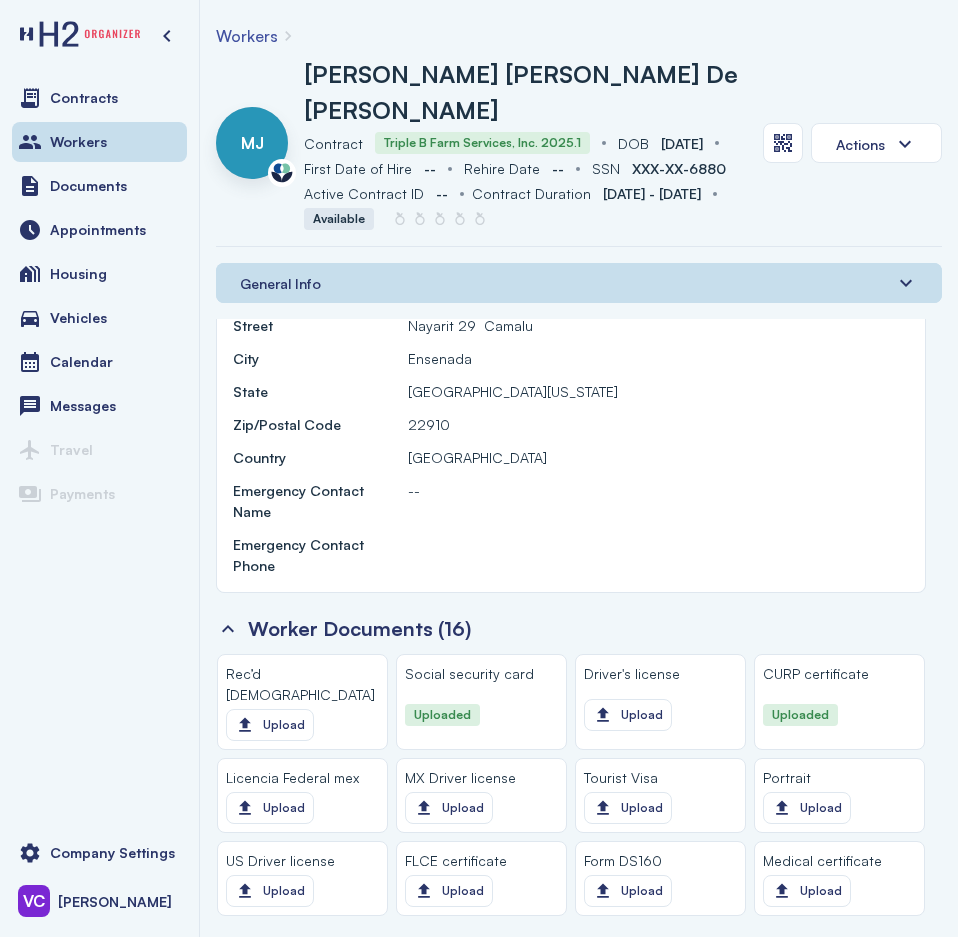 scroll, scrollTop: 1800, scrollLeft: 0, axis: vertical 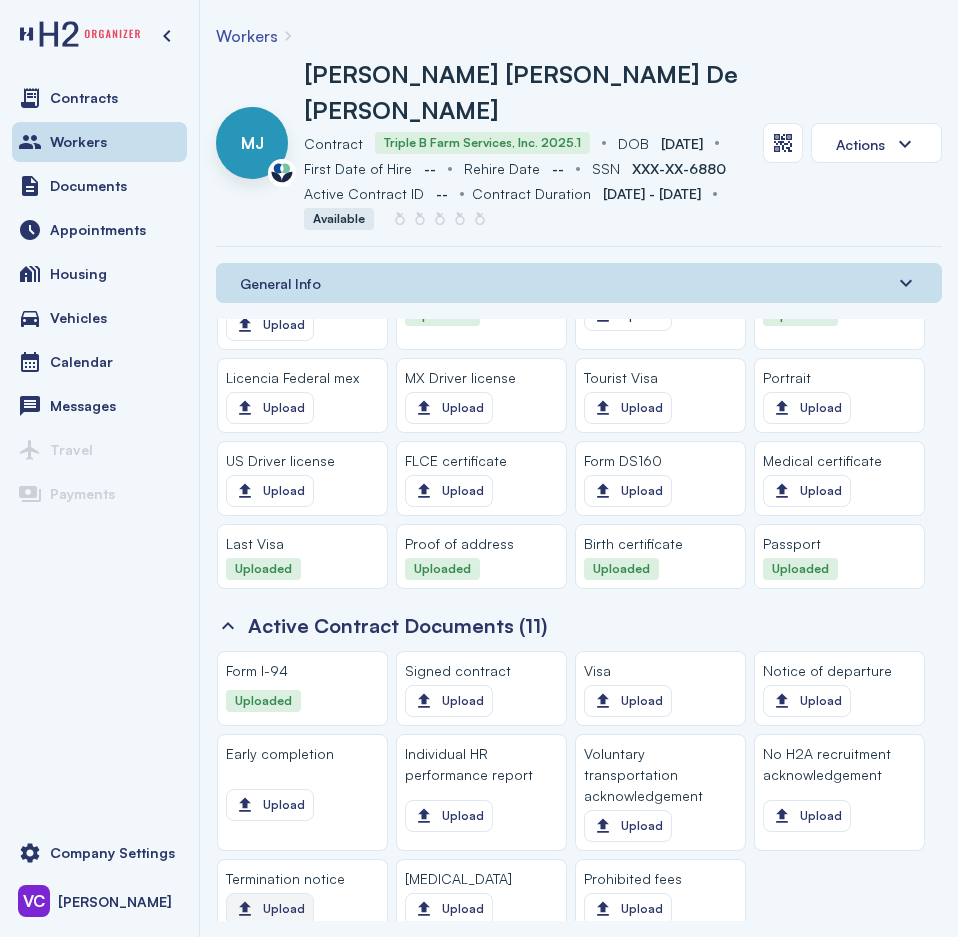 click on "Upload" 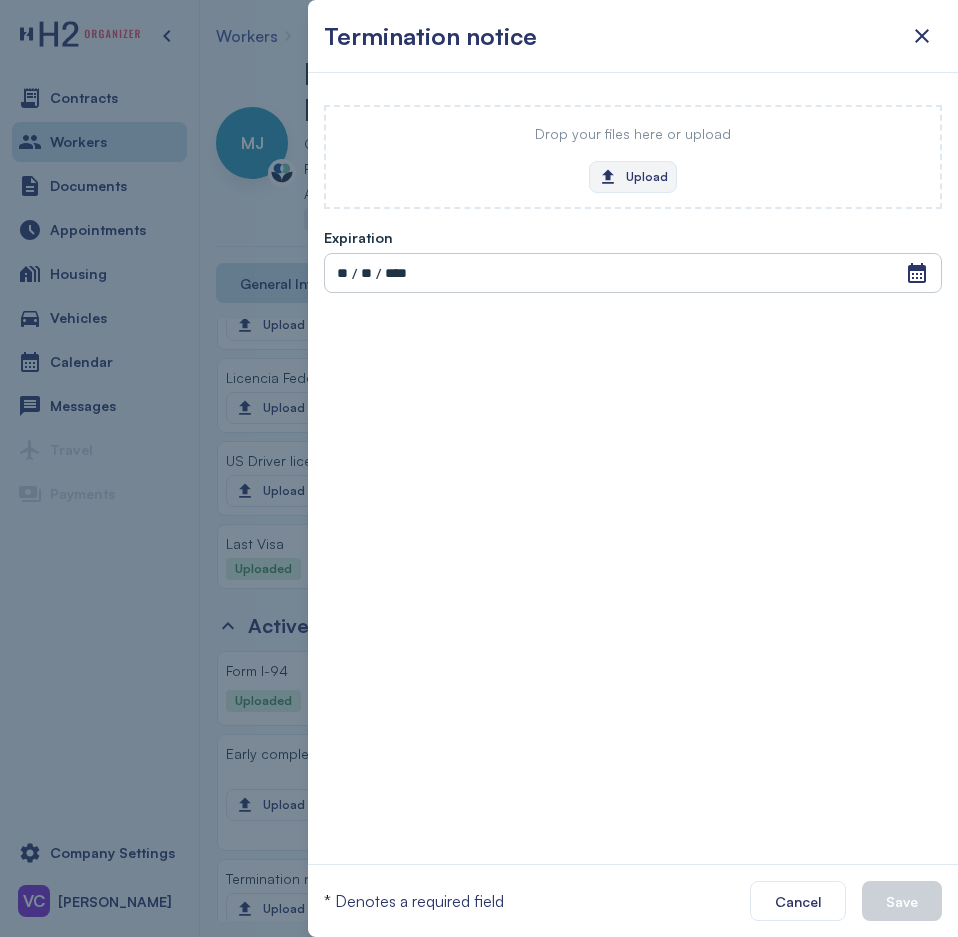 click on "Upload" 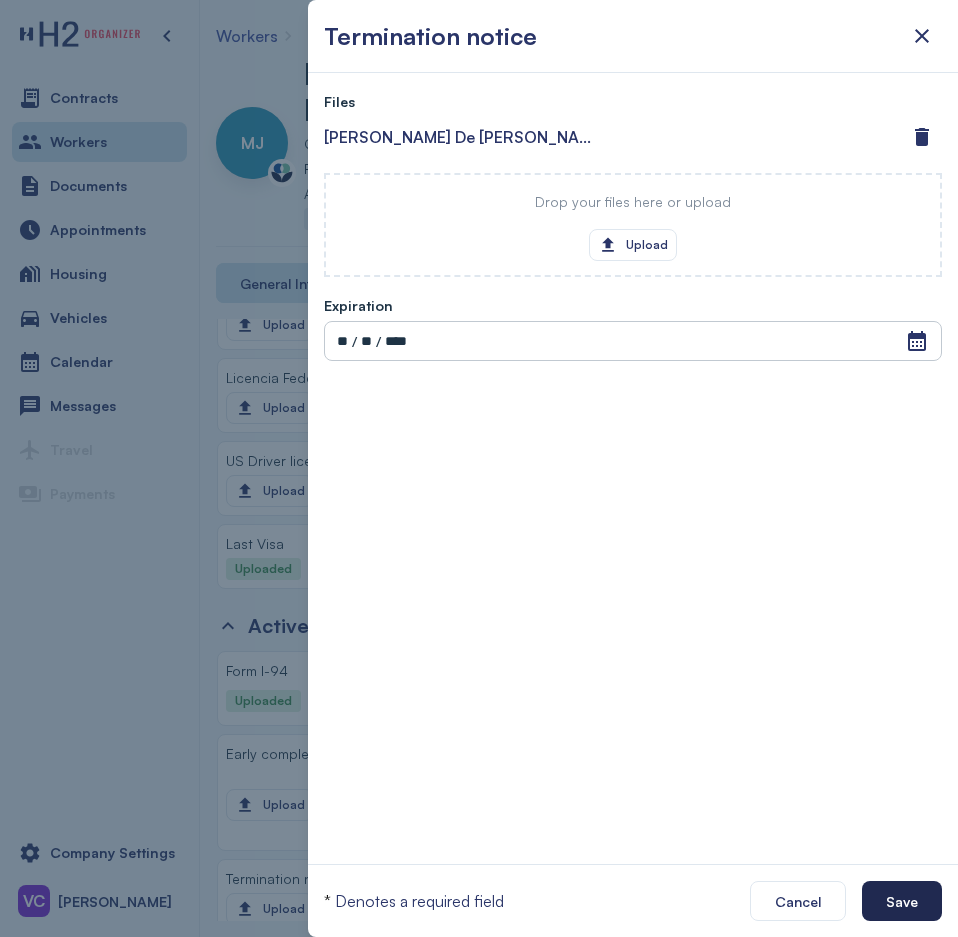click on "Save" at bounding box center [902, 901] 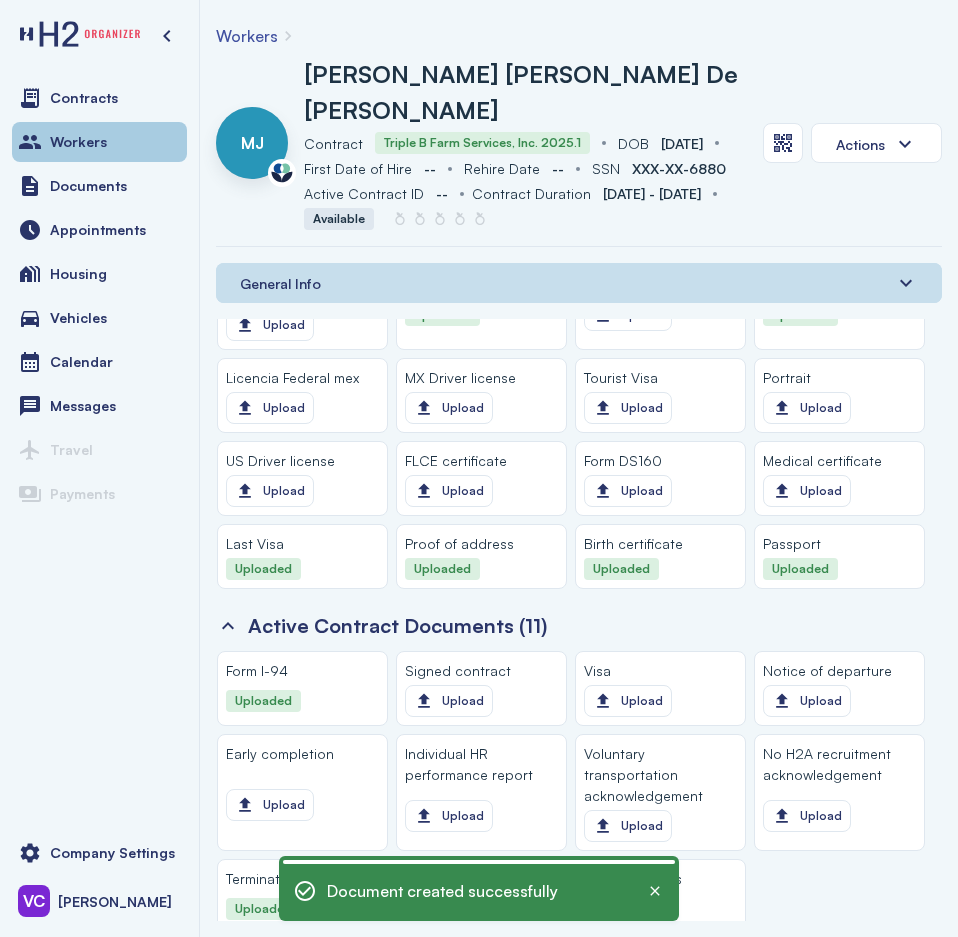 click on "Workers" at bounding box center [78, 142] 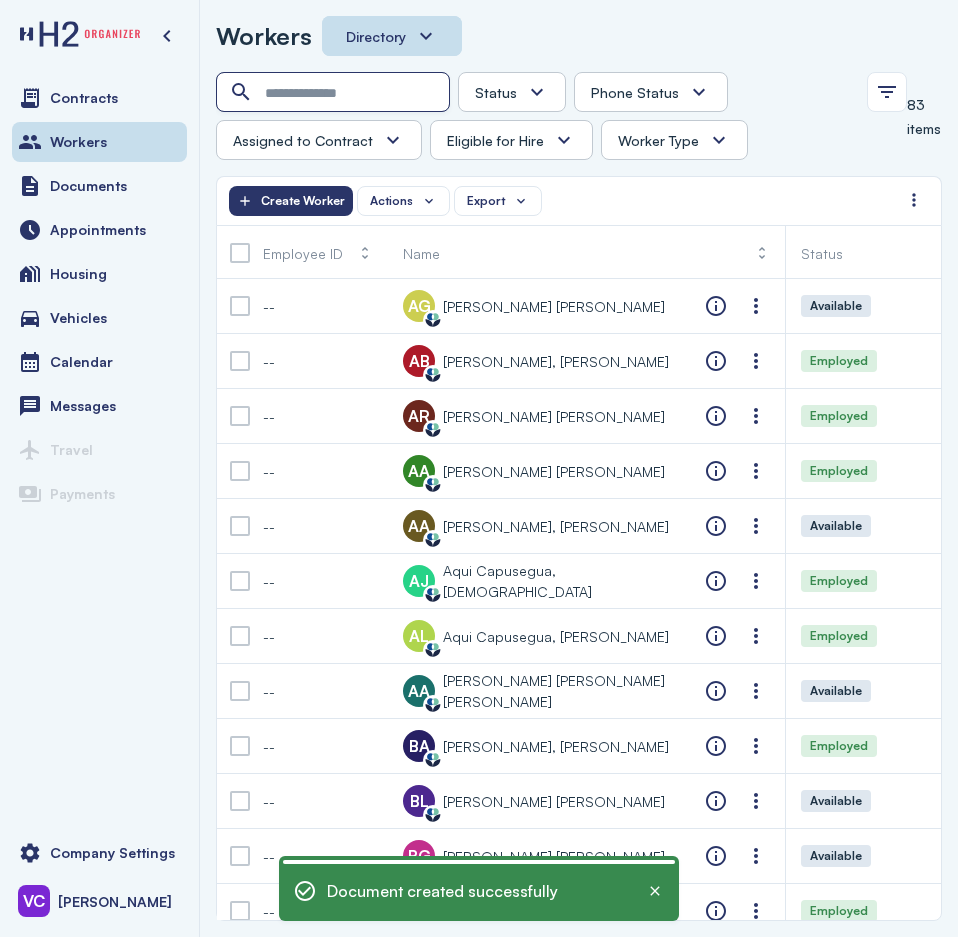 click at bounding box center [335, 93] 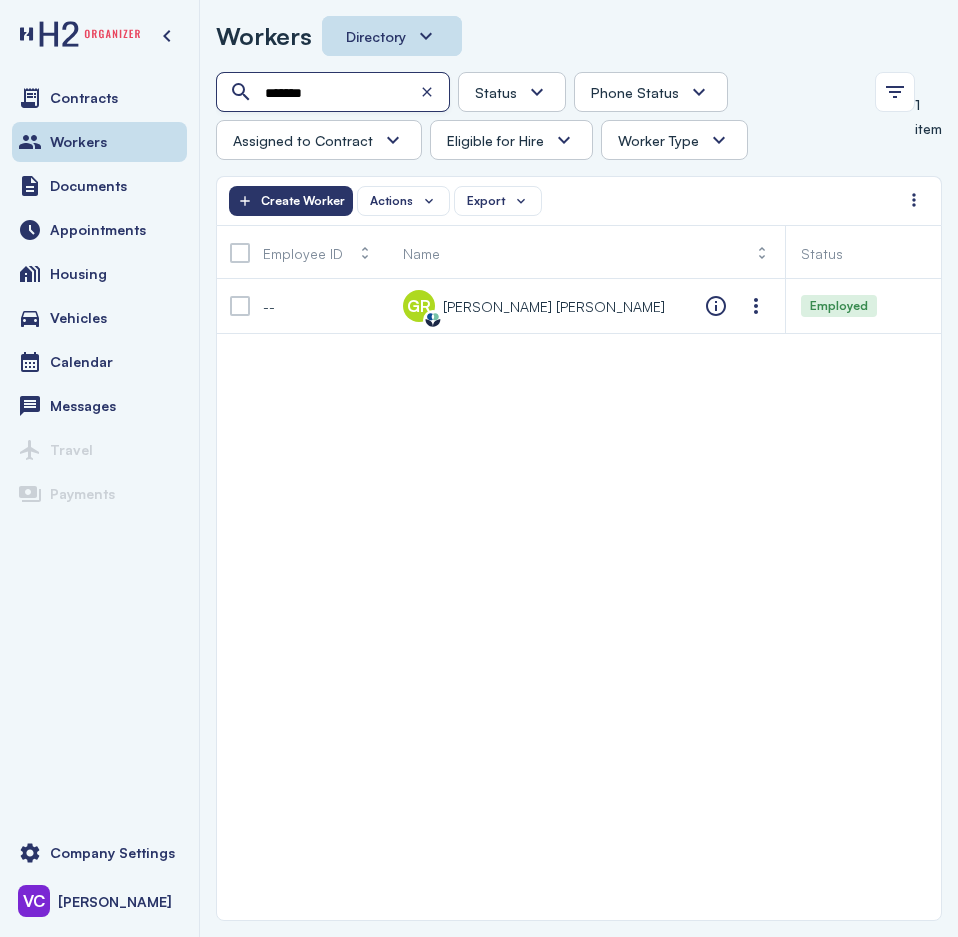 type on "*******" 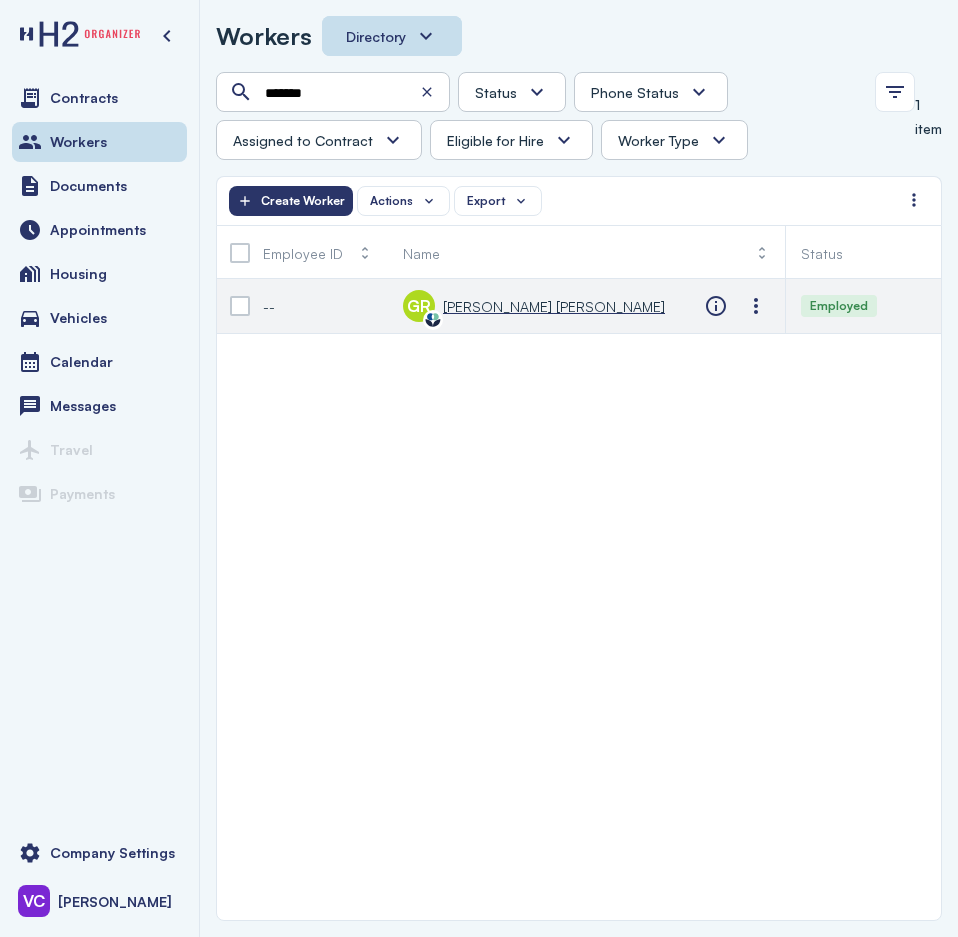 click on "[PERSON_NAME] [PERSON_NAME]" at bounding box center (554, 306) 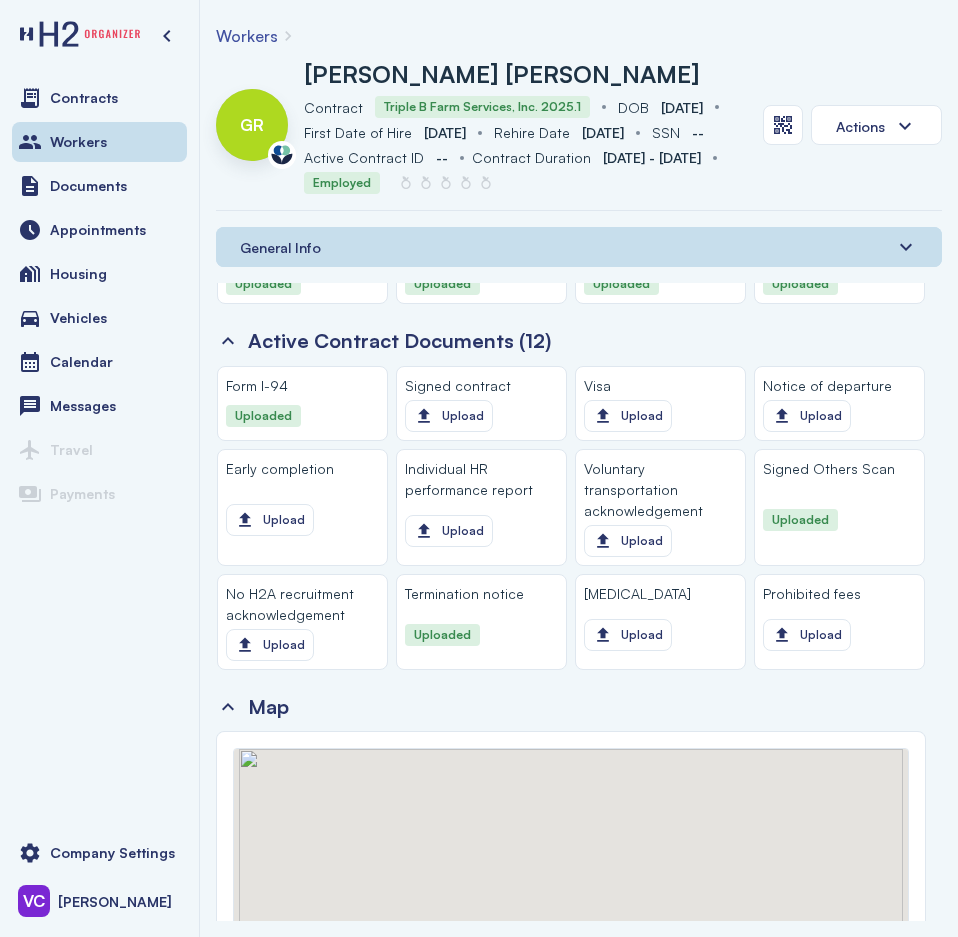 scroll, scrollTop: 2200, scrollLeft: 0, axis: vertical 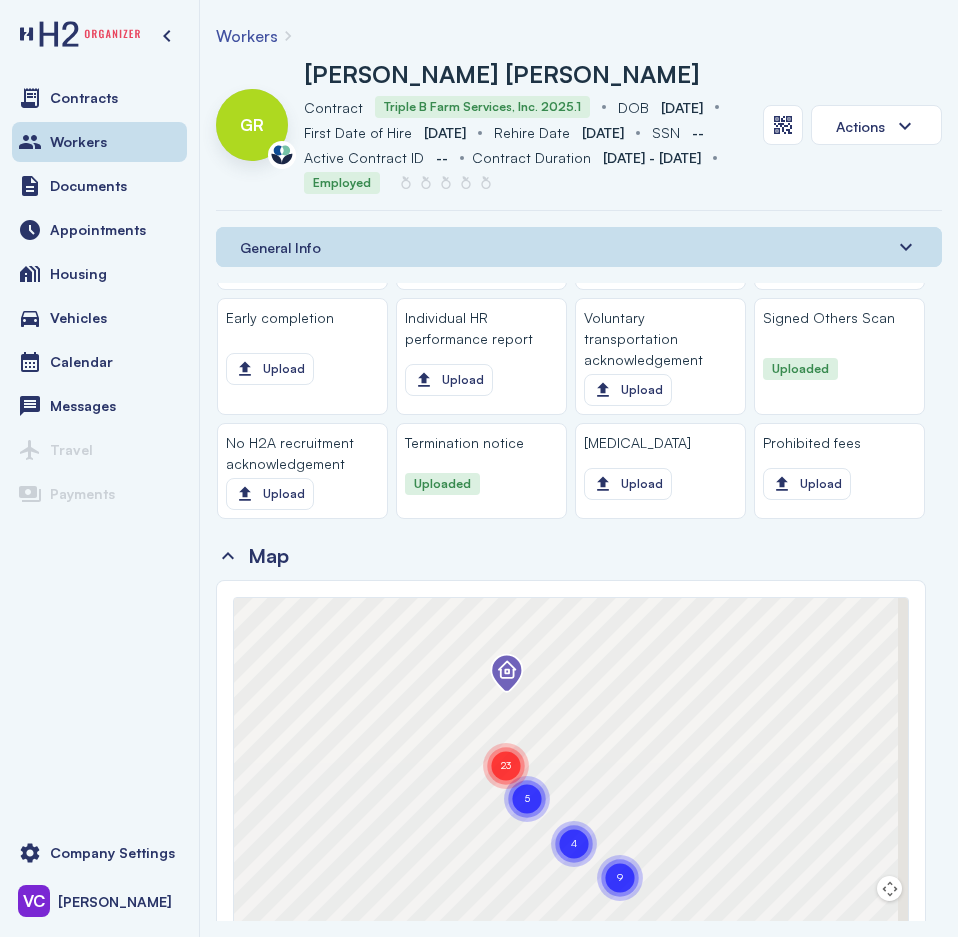 click 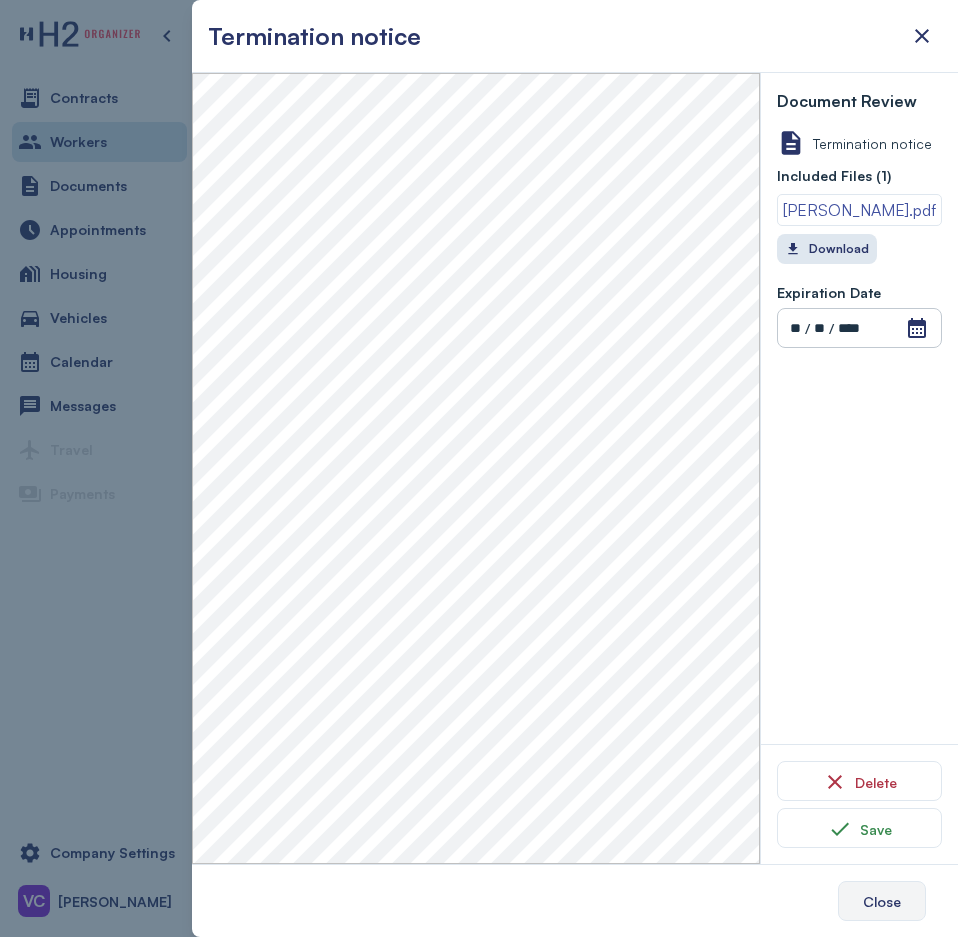 click on "Close" at bounding box center (882, 901) 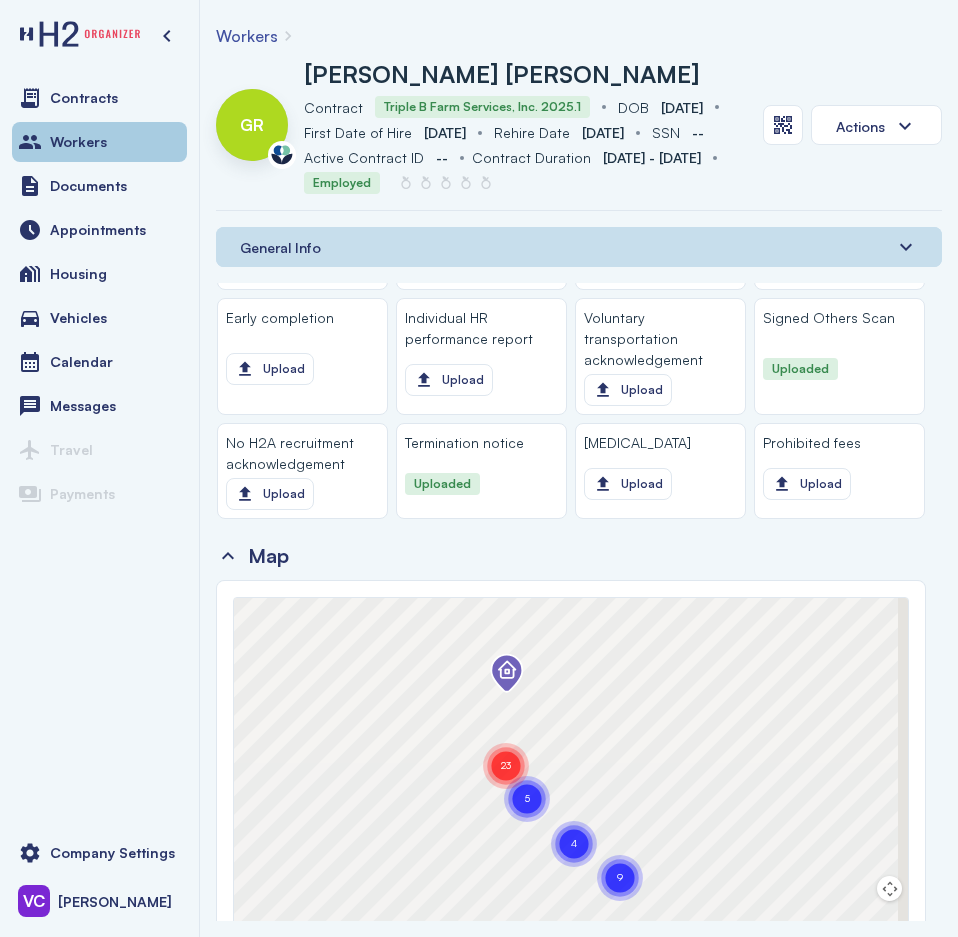 click on "Workers" at bounding box center (78, 142) 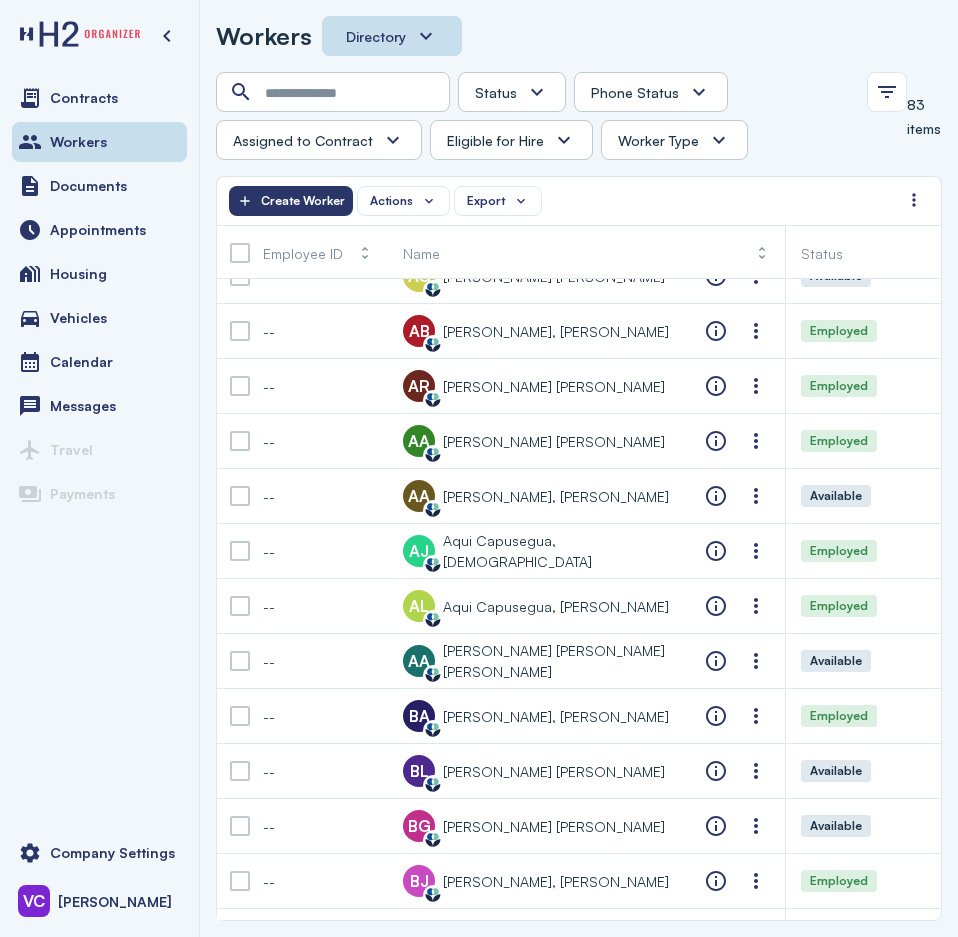 scroll, scrollTop: 0, scrollLeft: 0, axis: both 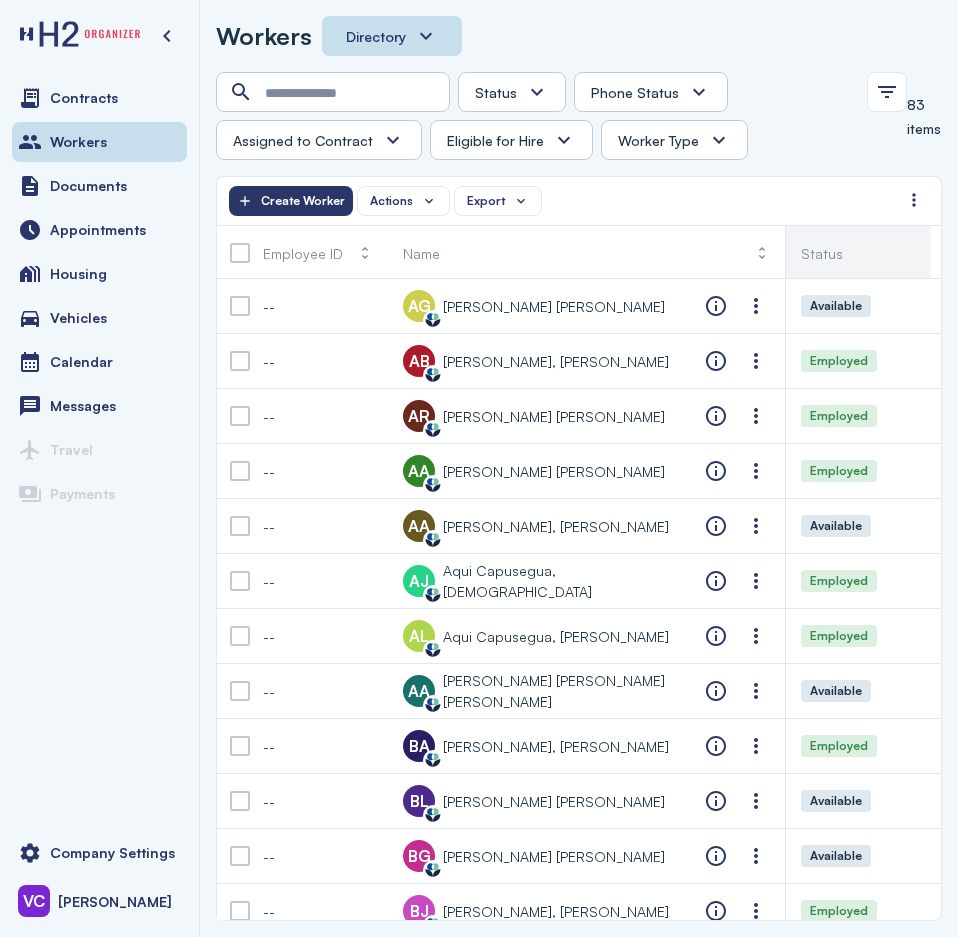 click on "Status" at bounding box center (886, 253) 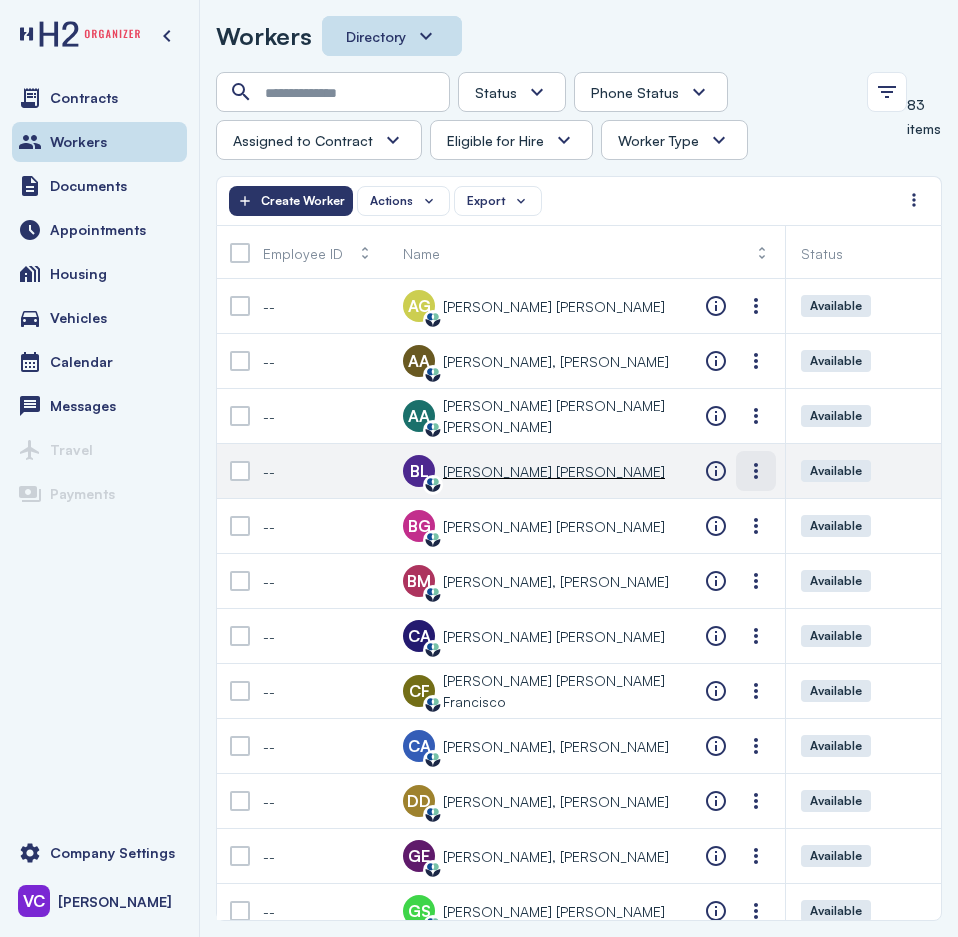 click at bounding box center [756, 471] 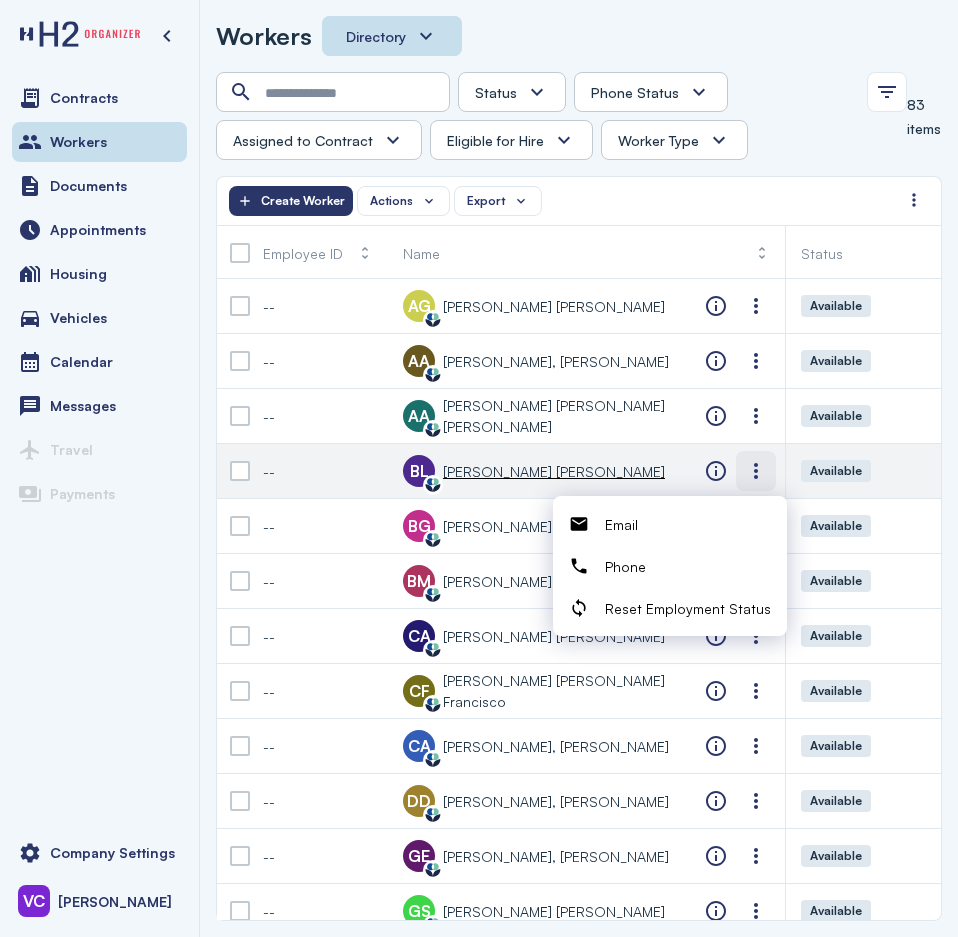 click at bounding box center [756, 471] 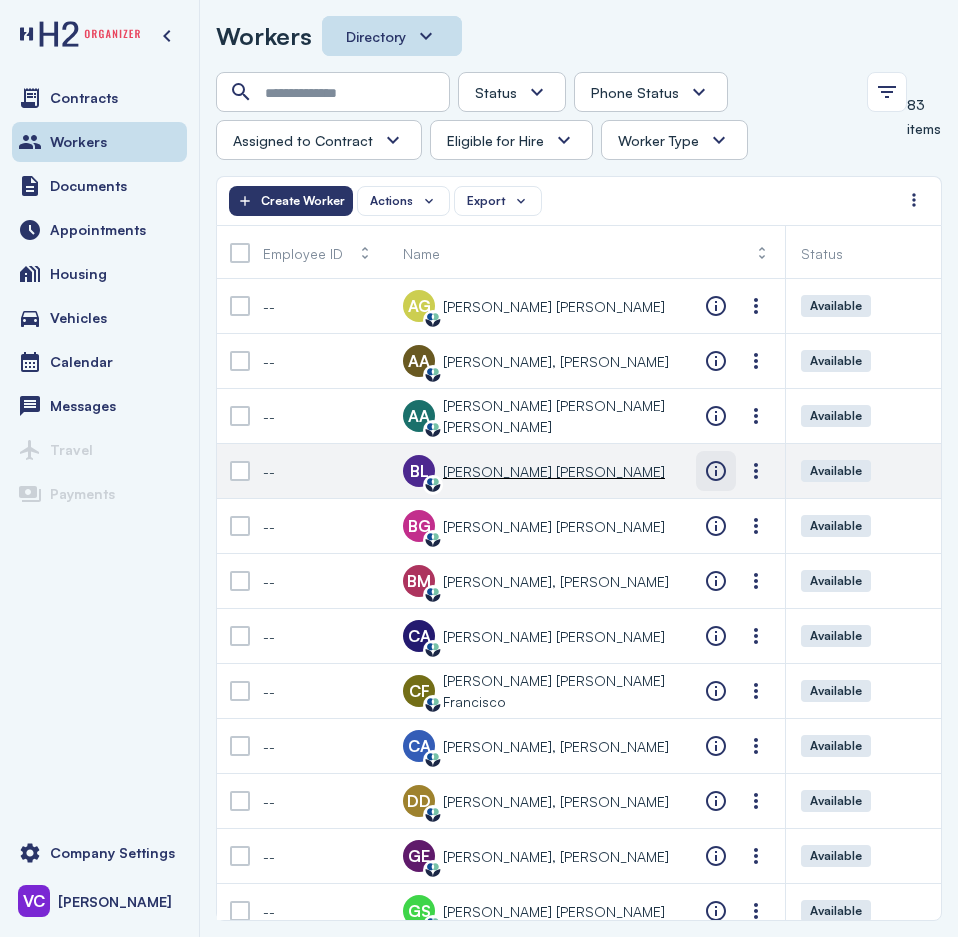 click at bounding box center [716, 471] 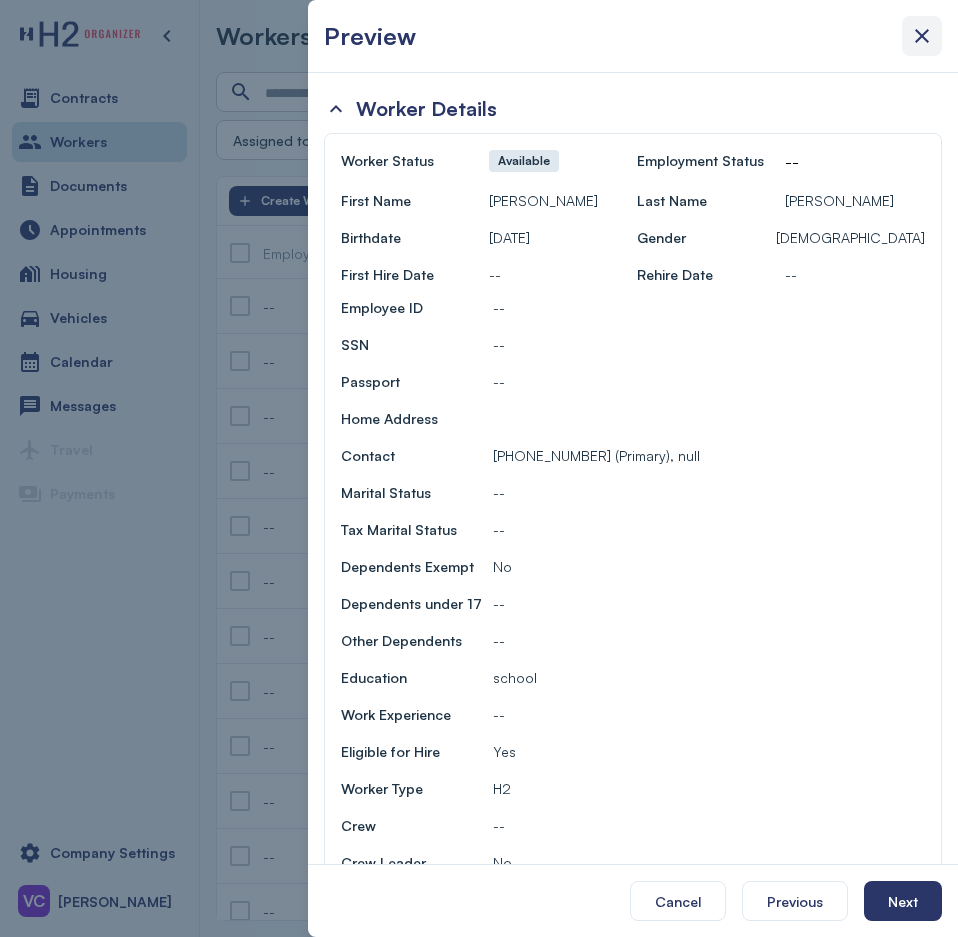 click at bounding box center (922, 36) 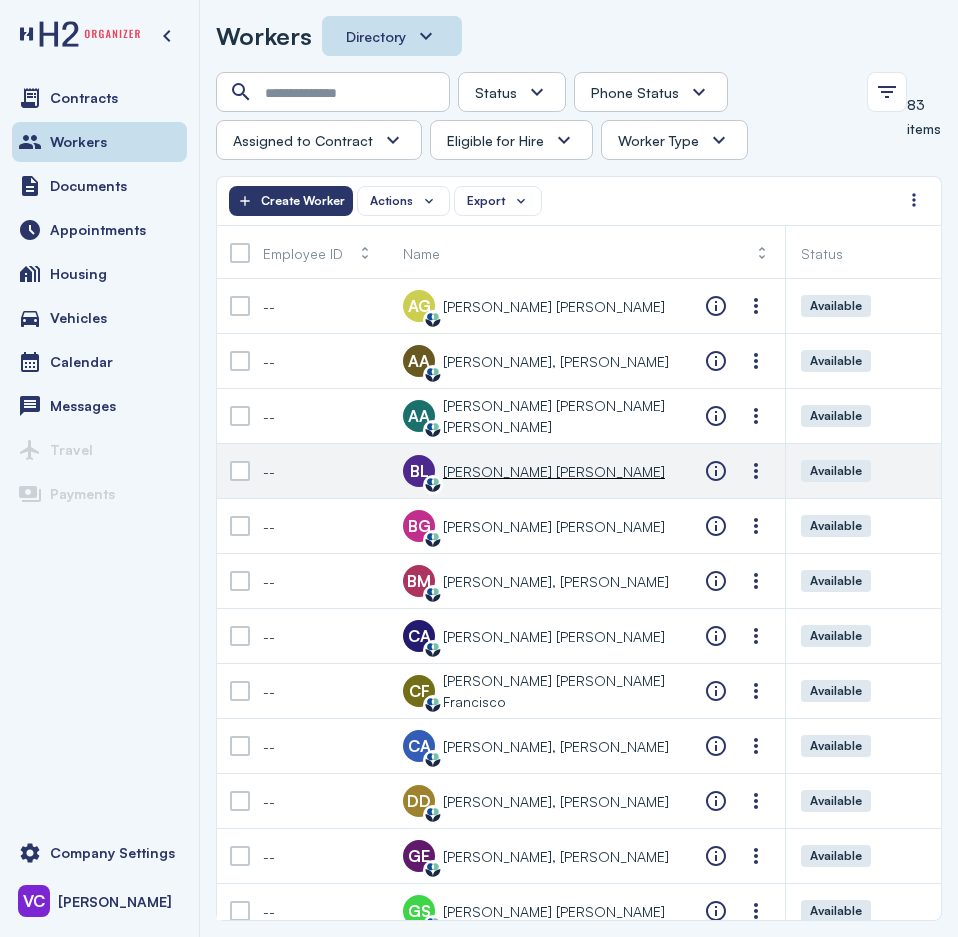 click on "Available" at bounding box center (836, 471) 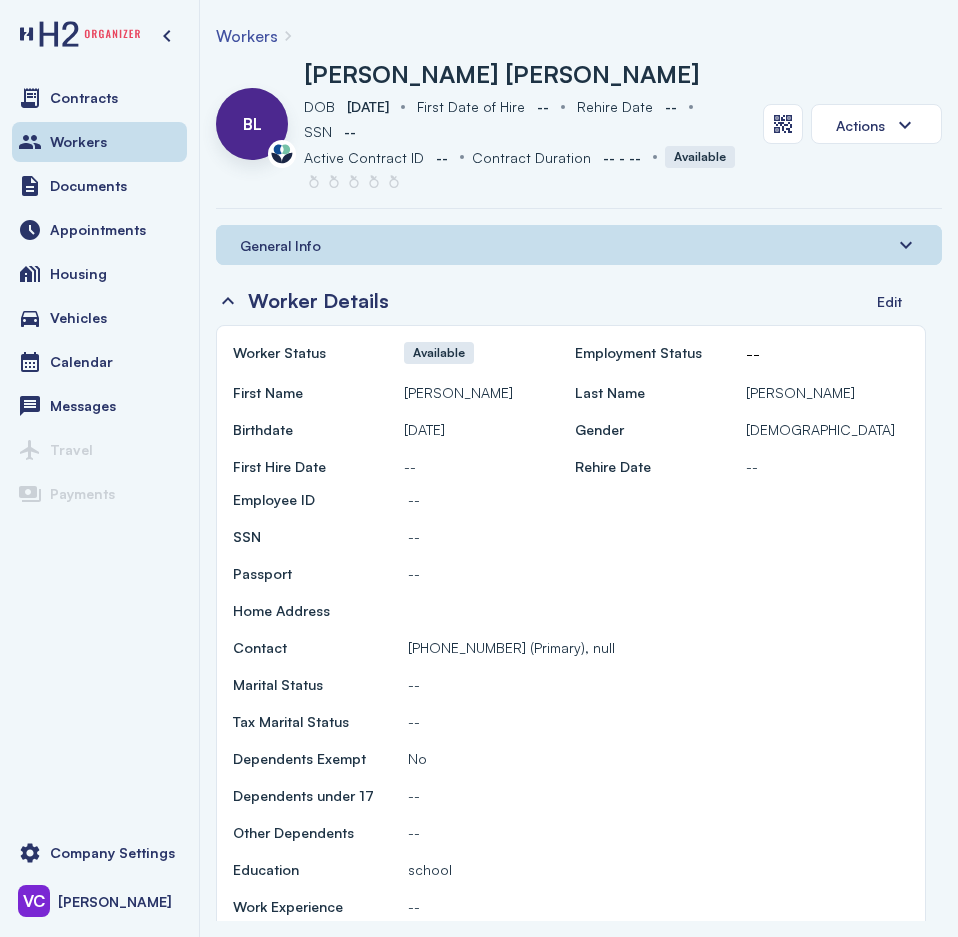 click on "Available" at bounding box center [700, 157] 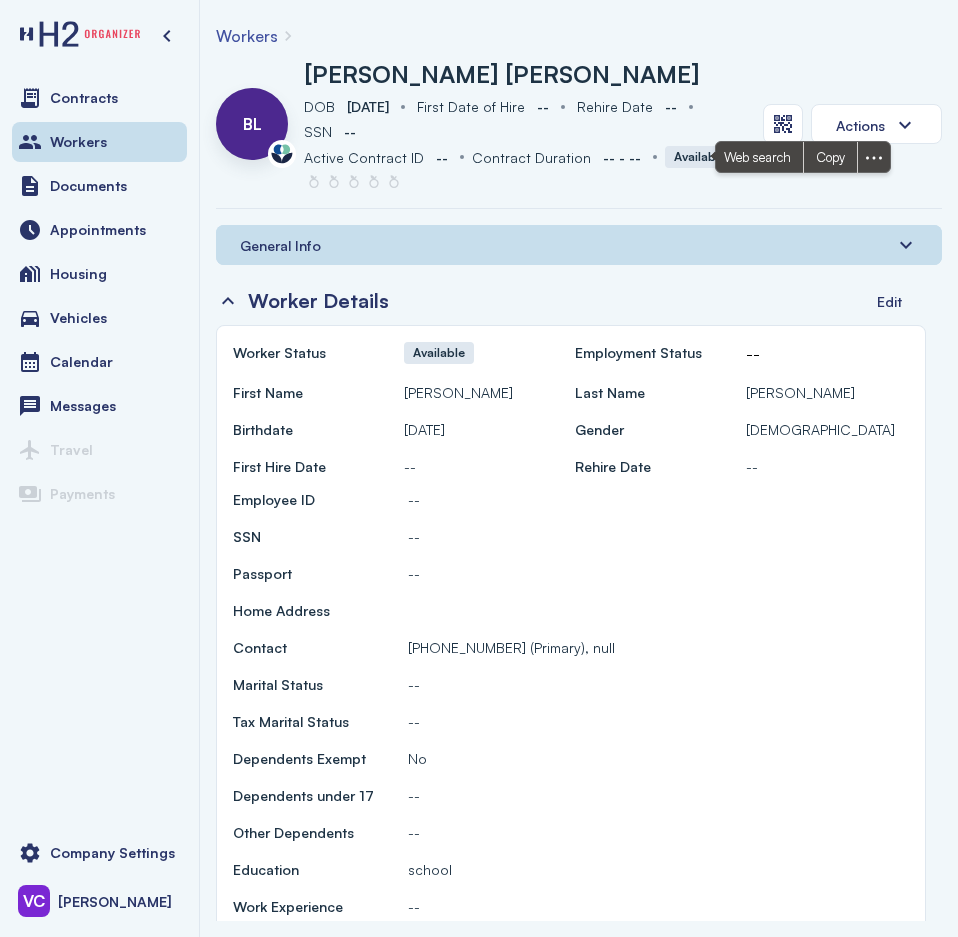 click on "Available" at bounding box center [700, 157] 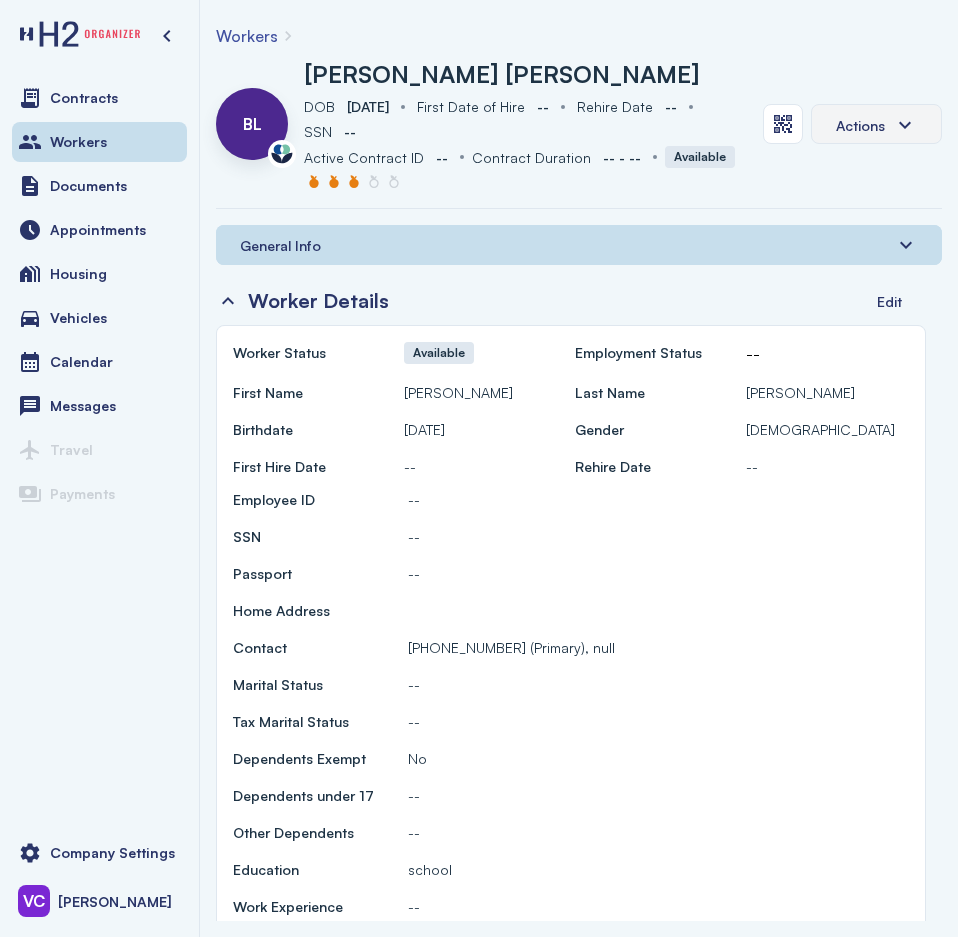 click on "Actions" at bounding box center [876, 125] 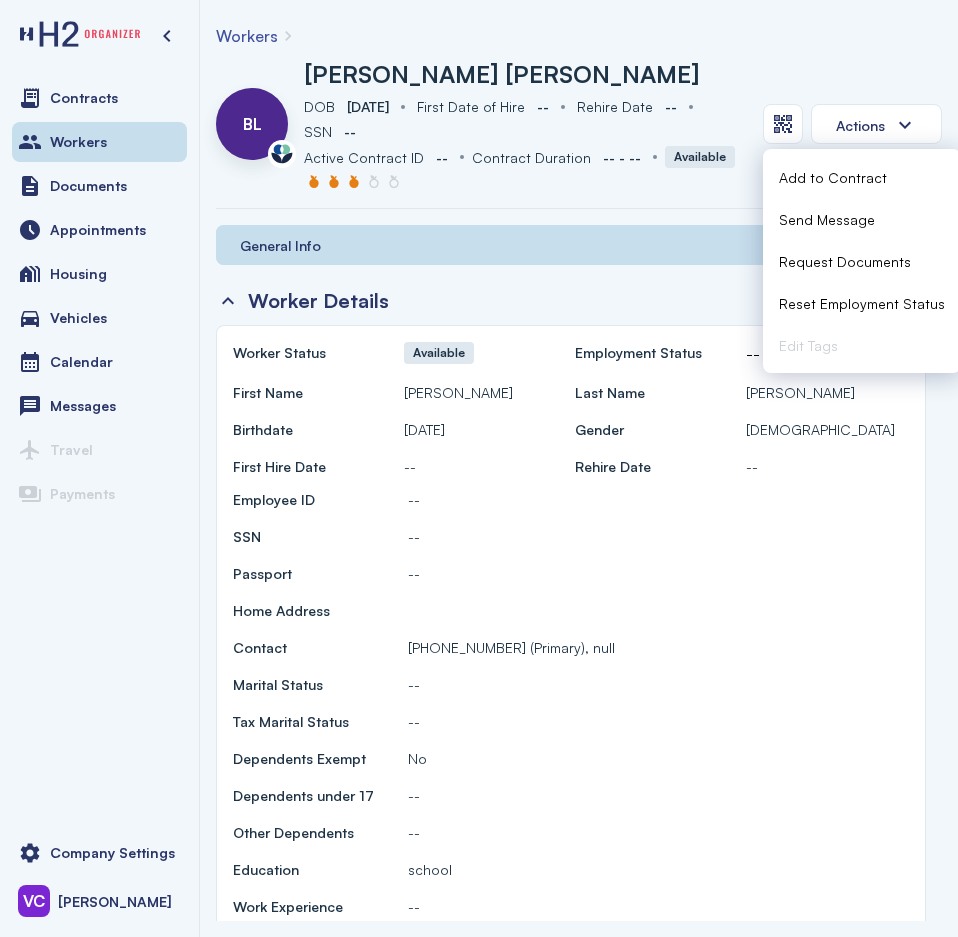 click on "Active Contract ID   Active Contract ID   --   Contract Duration   Contract Duration   -- - --   Available" at bounding box center [525, 169] 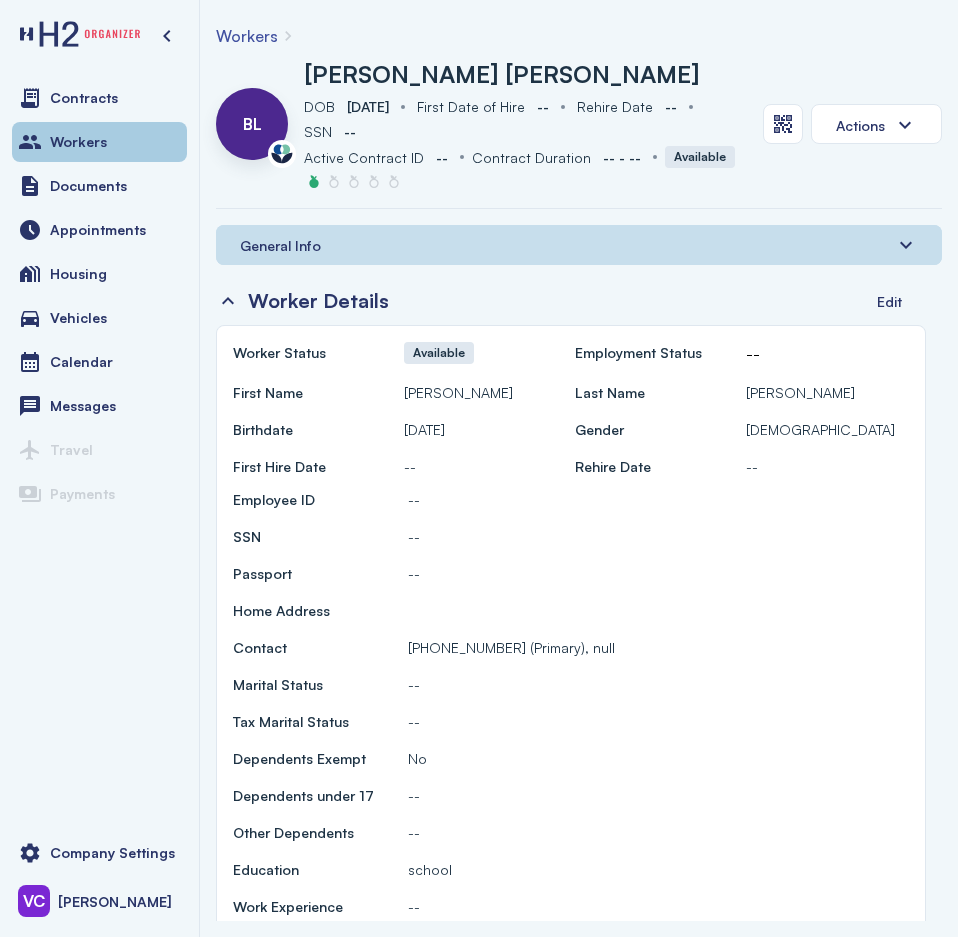 click on "Workers" at bounding box center (78, 142) 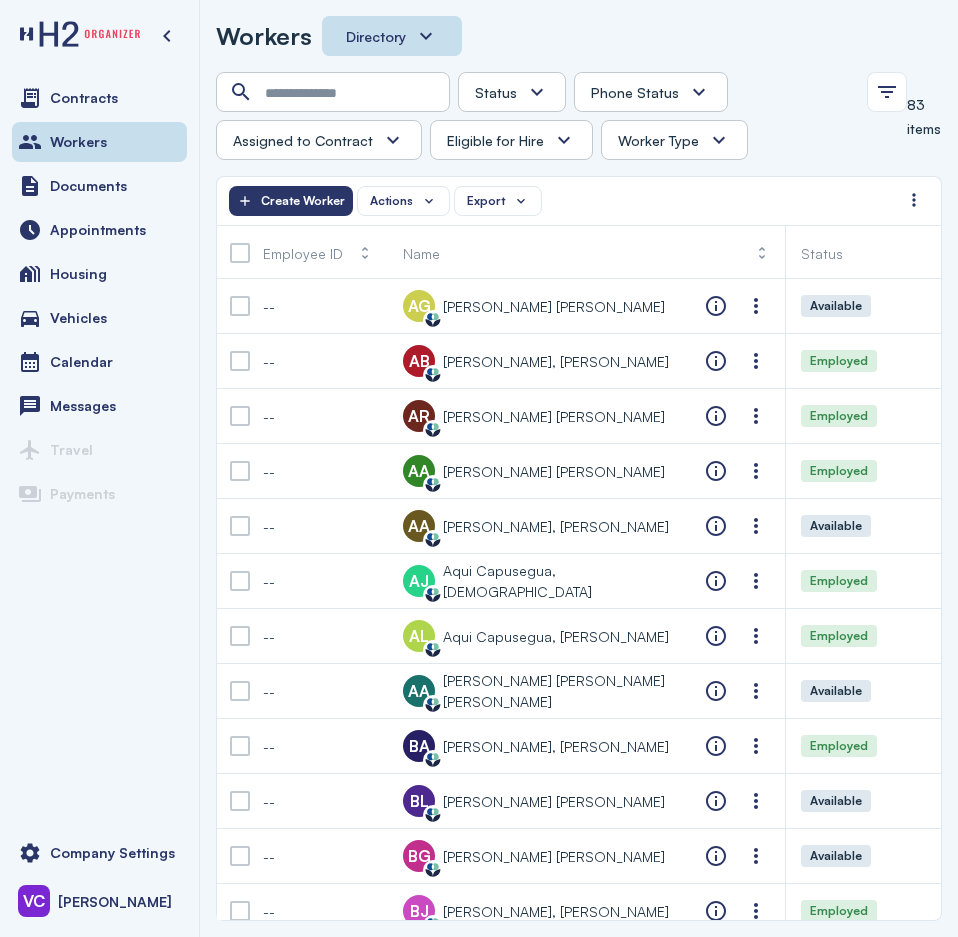 click on "Status         Absconded Assigned Available Employed End of Contract Quit     Phone Status         Unknown Pending Failed Verified     Assigned to Contract         Yes No     Eligible for Hire         Yes No     Worker Type         H2 Domestic Full-time" at bounding box center (535, 116) 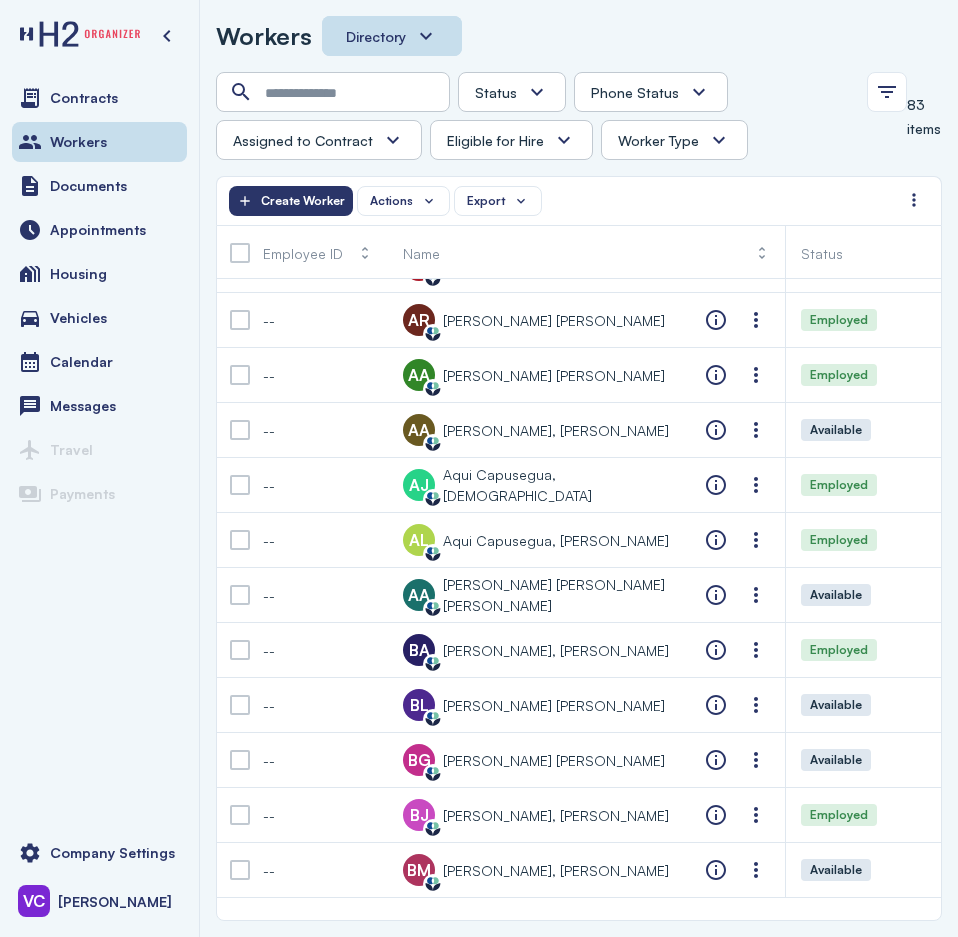 scroll, scrollTop: 0, scrollLeft: 0, axis: both 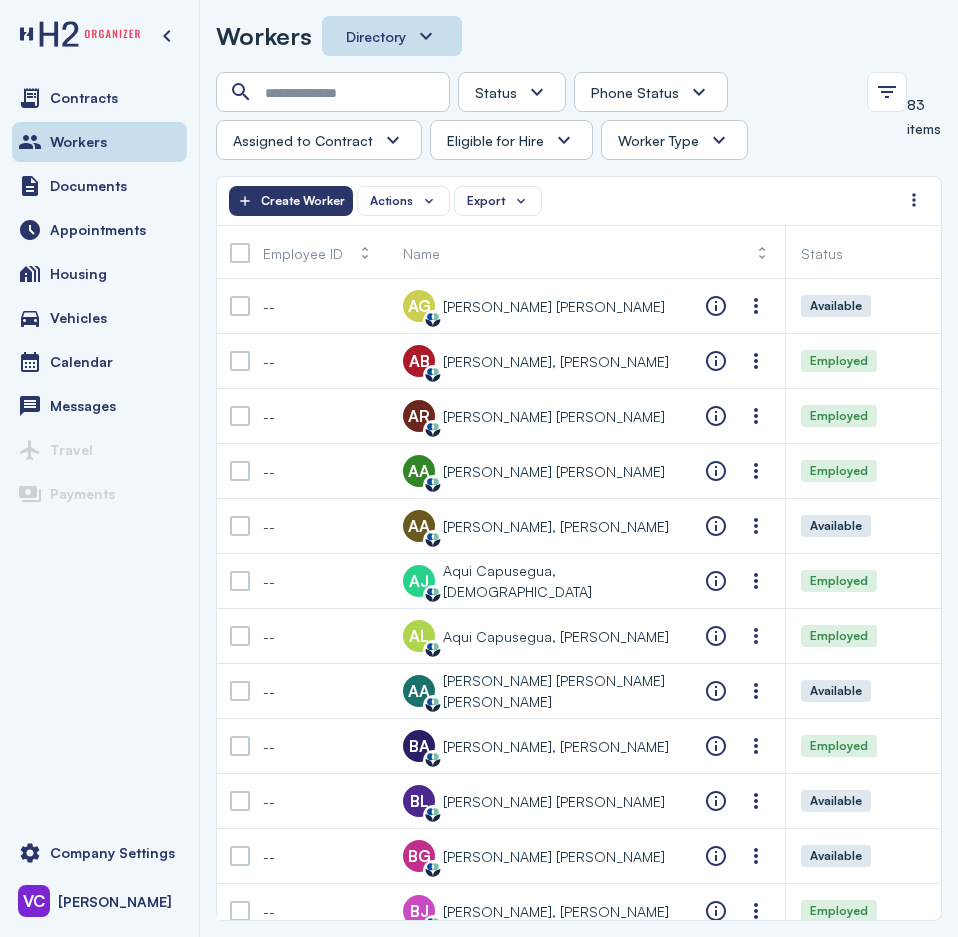 click on "Contracts       Workers       Documents       Appointments       Housing       Vehicles       Calendar       Messages       Travel       Payments" at bounding box center [99, 446] 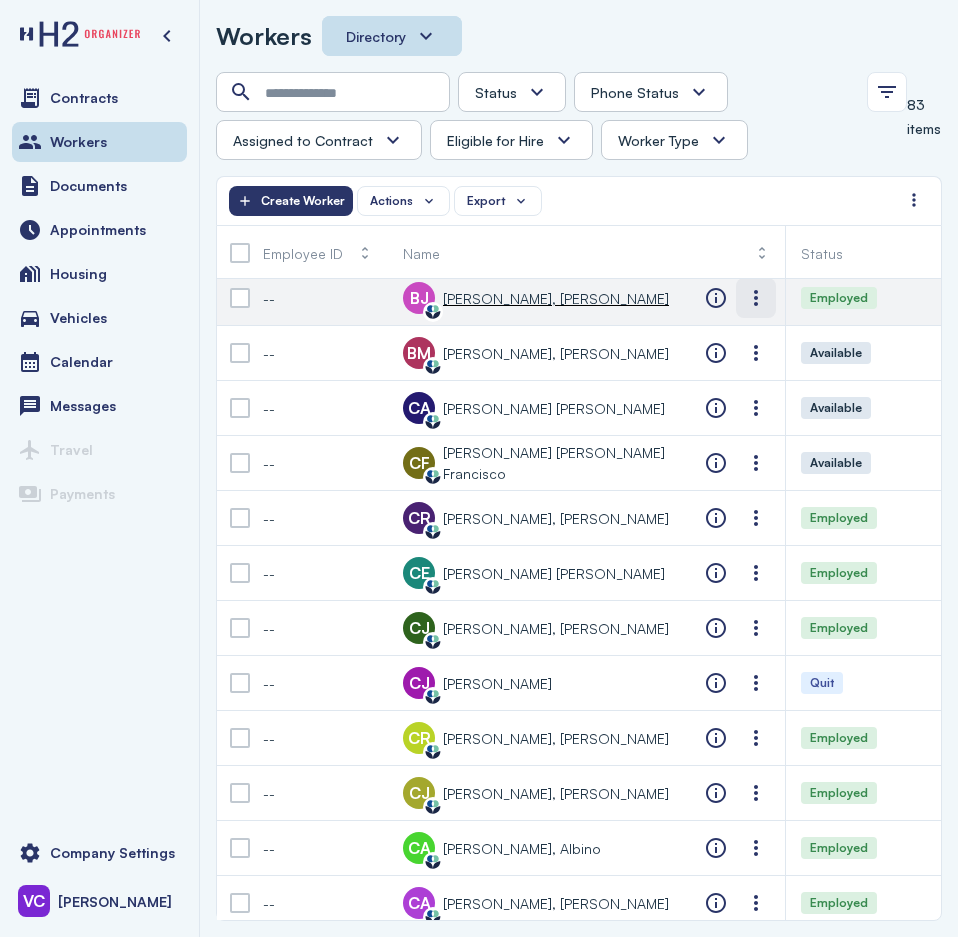 scroll, scrollTop: 800, scrollLeft: 0, axis: vertical 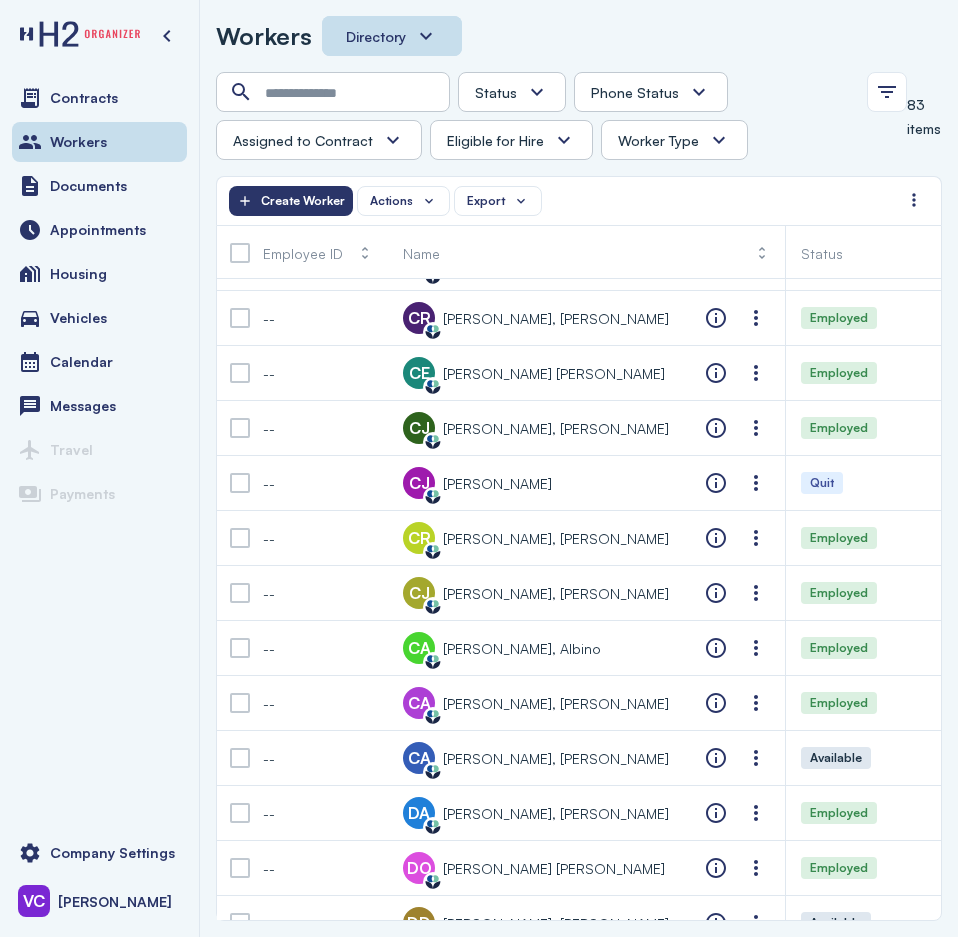 click on "Contracts       Workers       Documents       Appointments       Housing       Vehicles       Calendar       Messages       Travel       Payments" at bounding box center (99, 446) 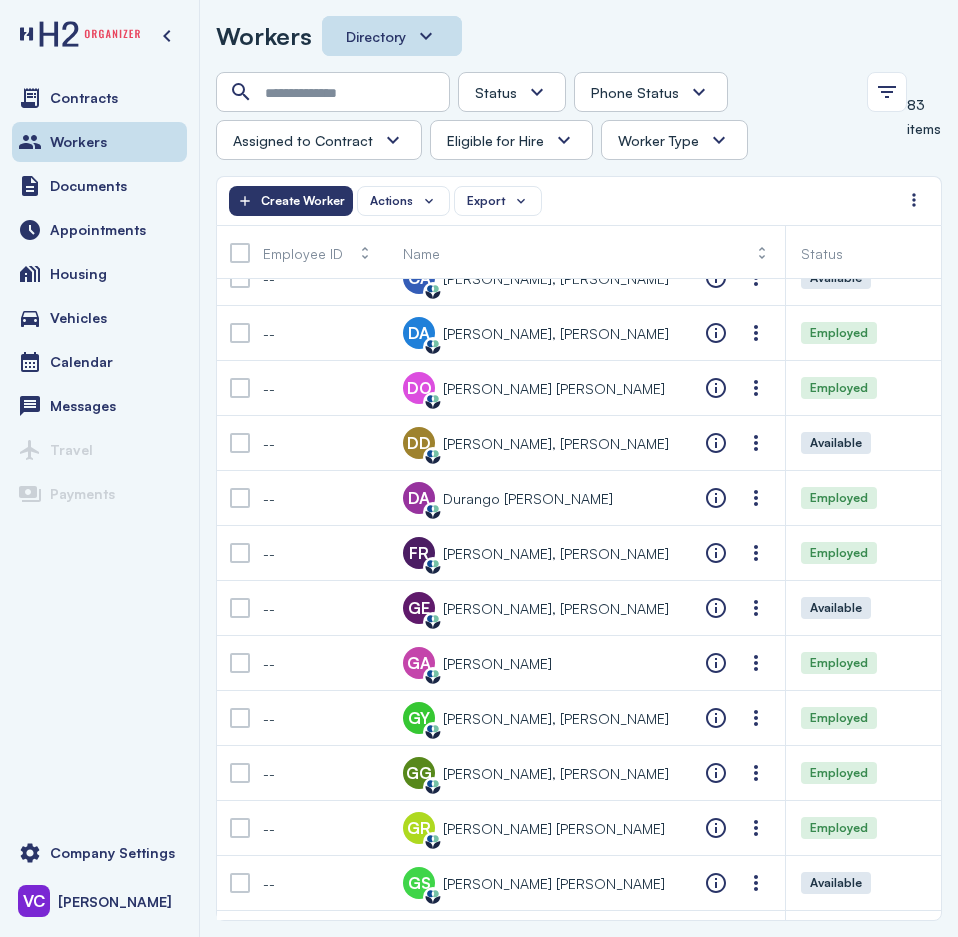 scroll, scrollTop: 1300, scrollLeft: 0, axis: vertical 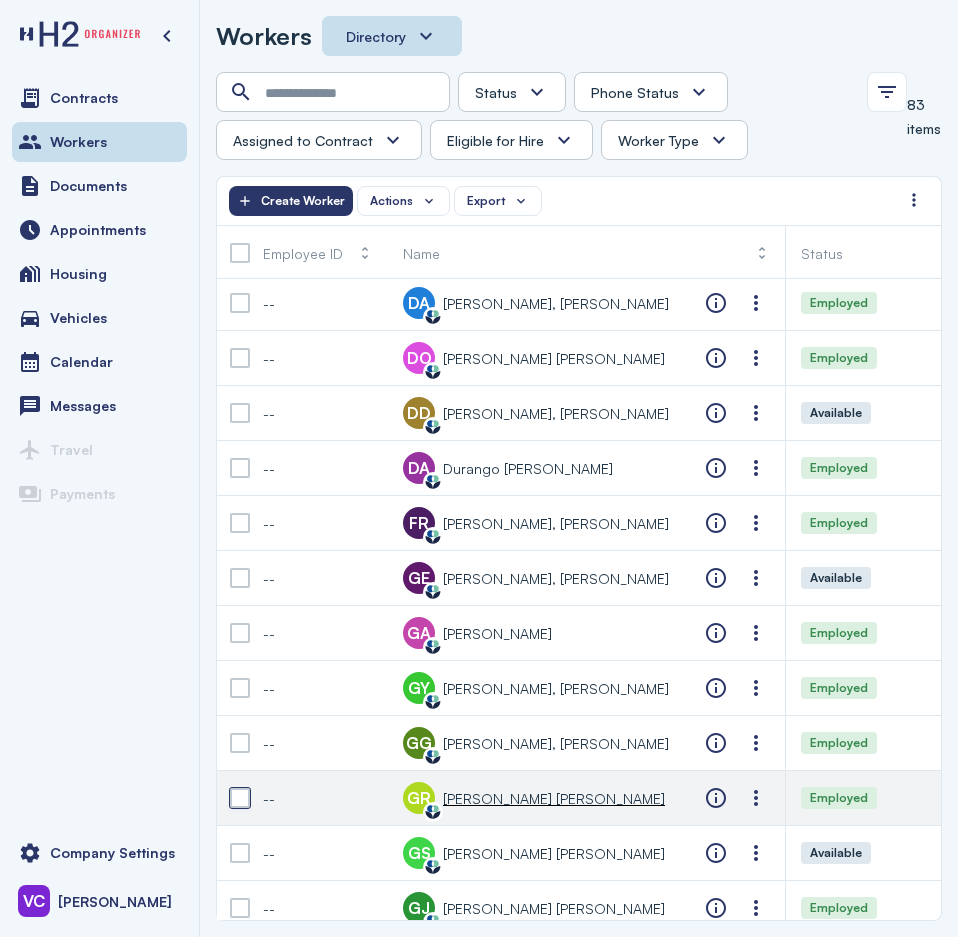 click at bounding box center [240, 798] 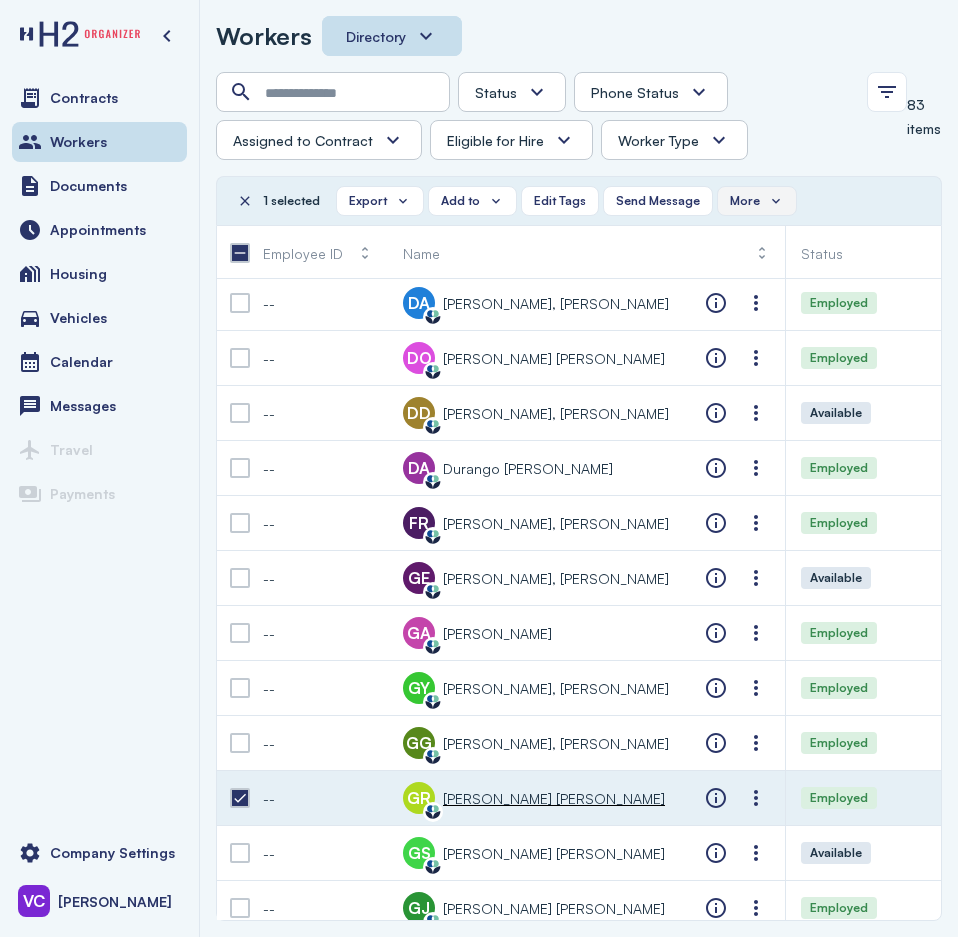click on "More" at bounding box center [757, 201] 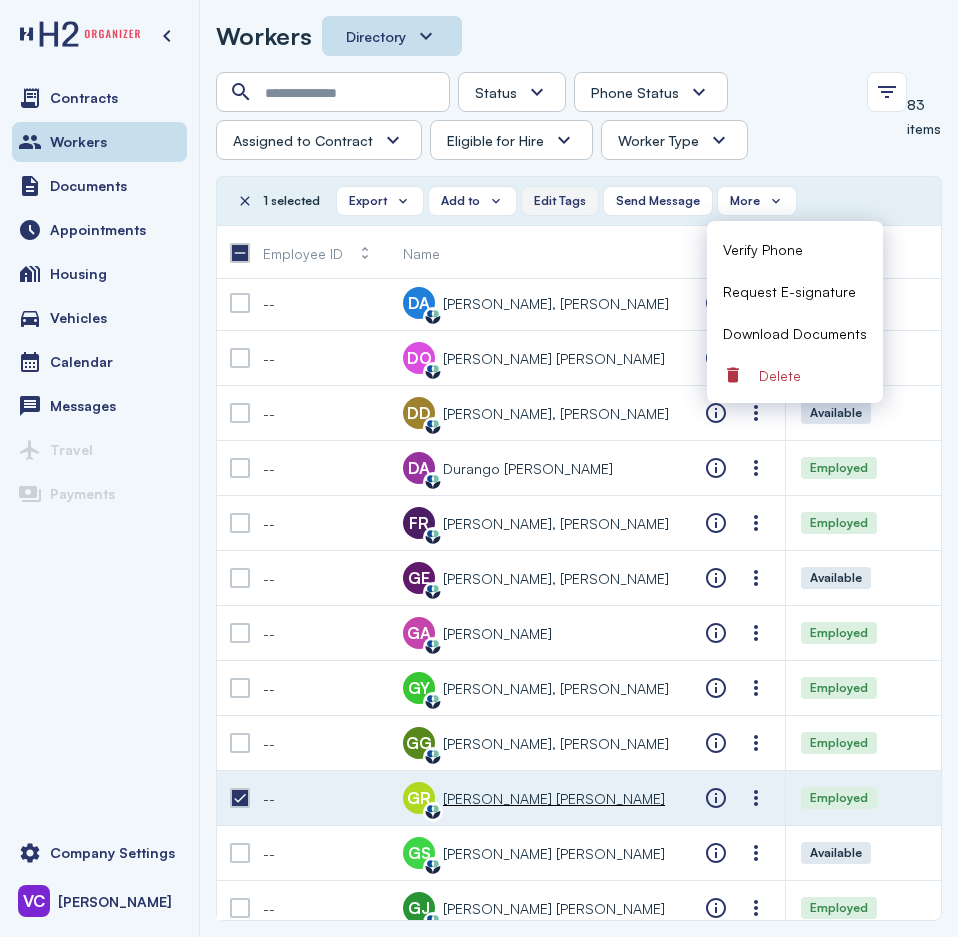 click on "Edit Tags" at bounding box center (560, 201) 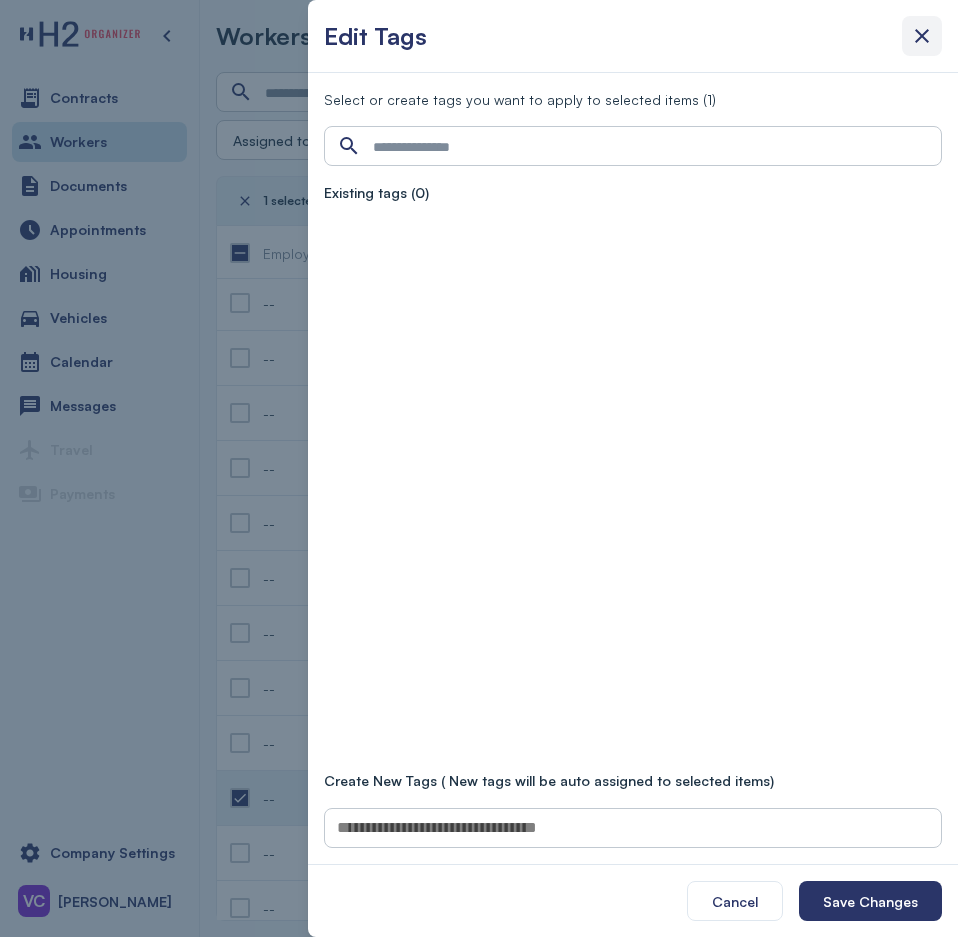 click at bounding box center (922, 36) 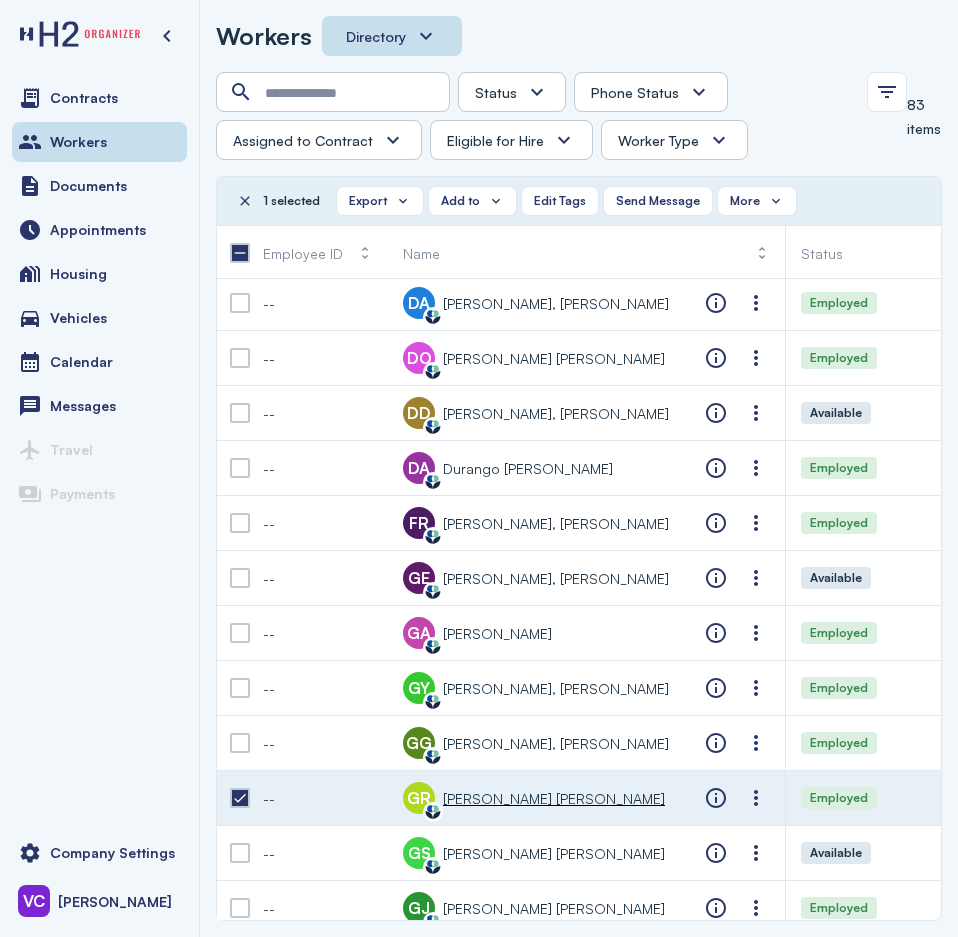 click at bounding box center [537, 92] 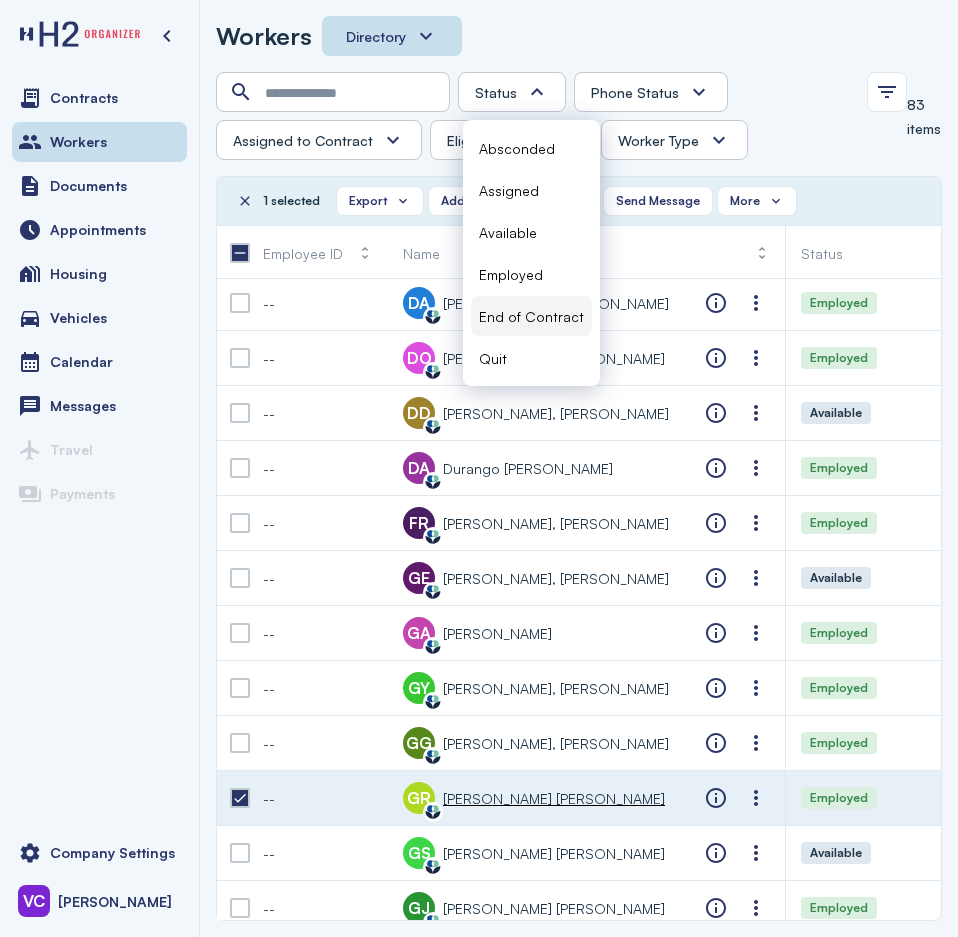 click on "End of Contract" at bounding box center (531, 316) 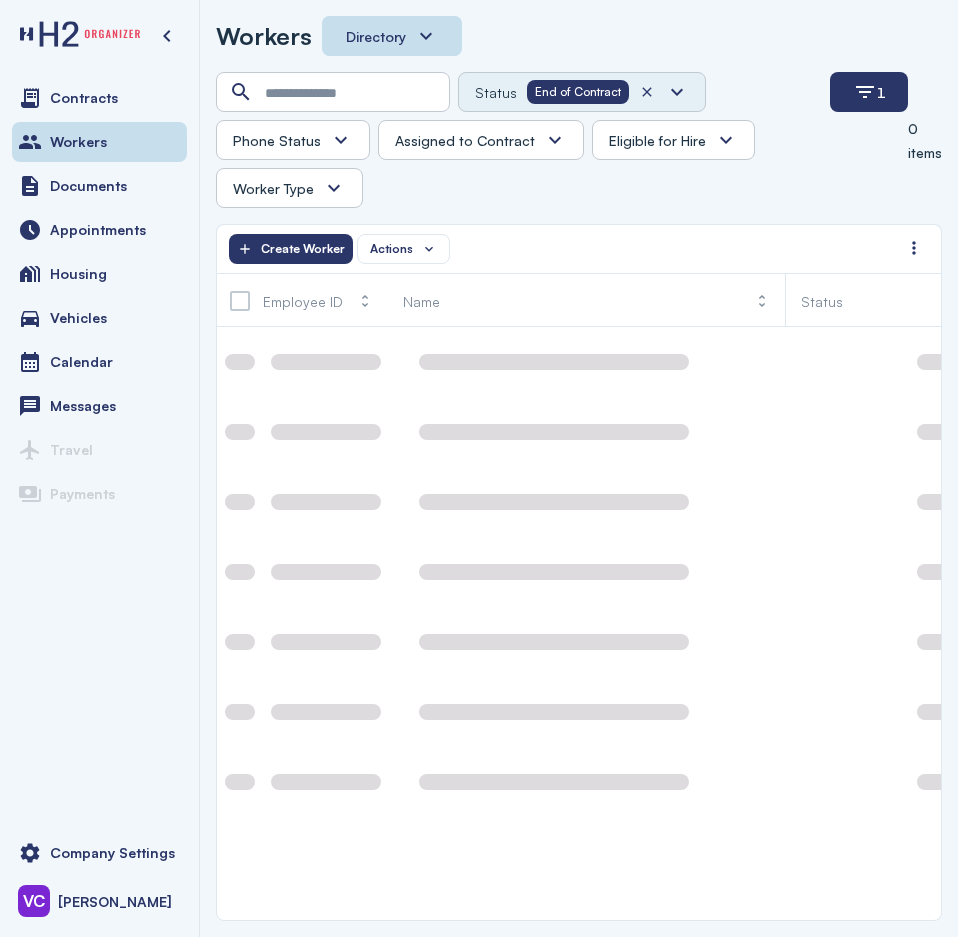 scroll, scrollTop: 0, scrollLeft: 0, axis: both 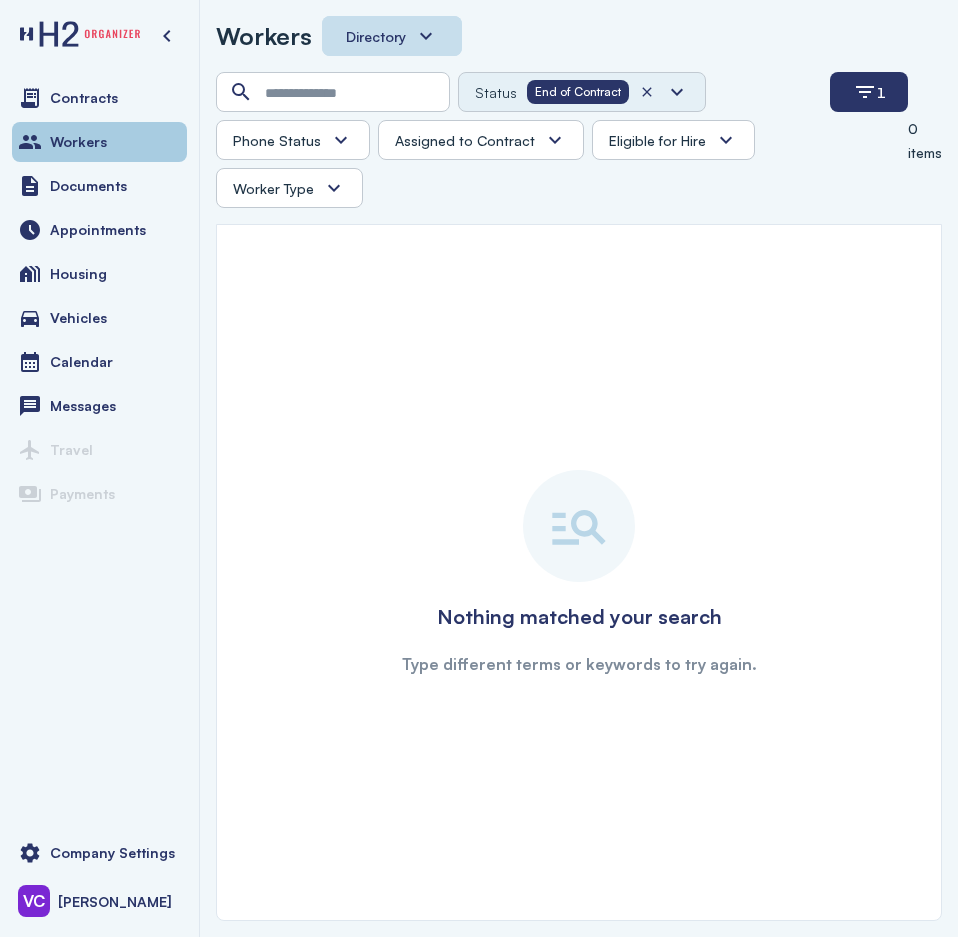 click on "Workers" at bounding box center (99, 142) 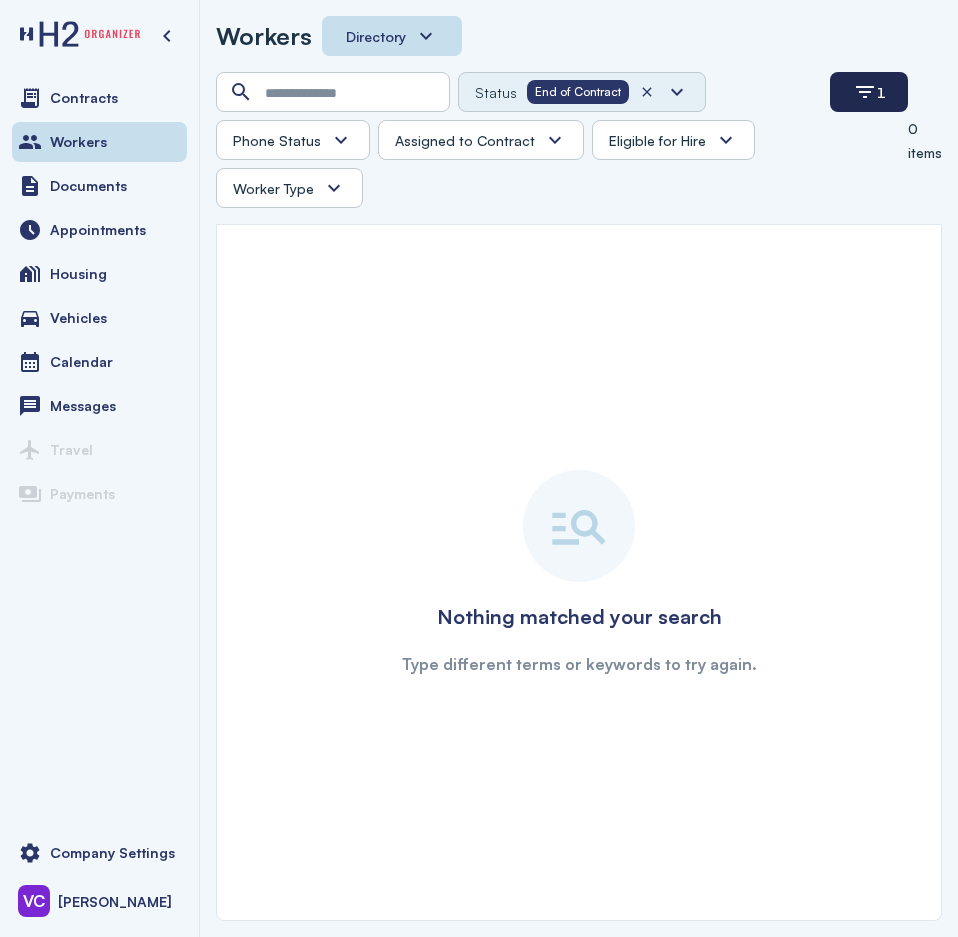 click on "1" at bounding box center (869, 92) 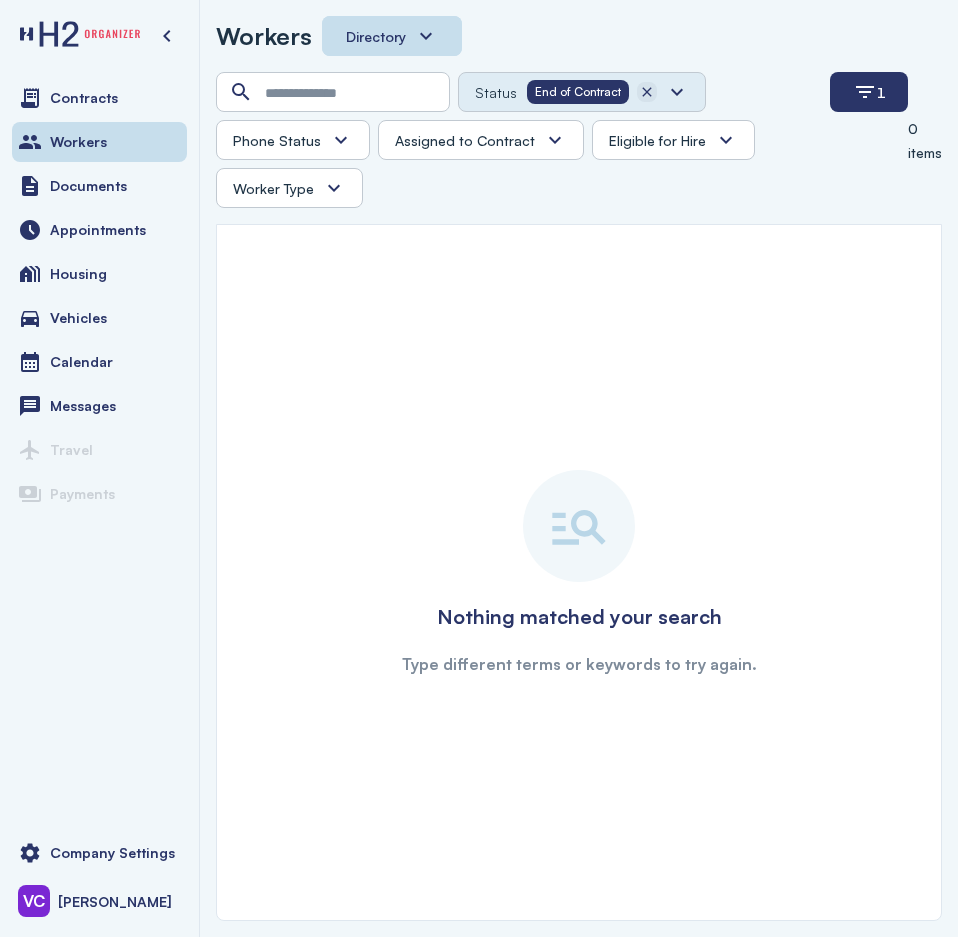 click at bounding box center (647, 92) 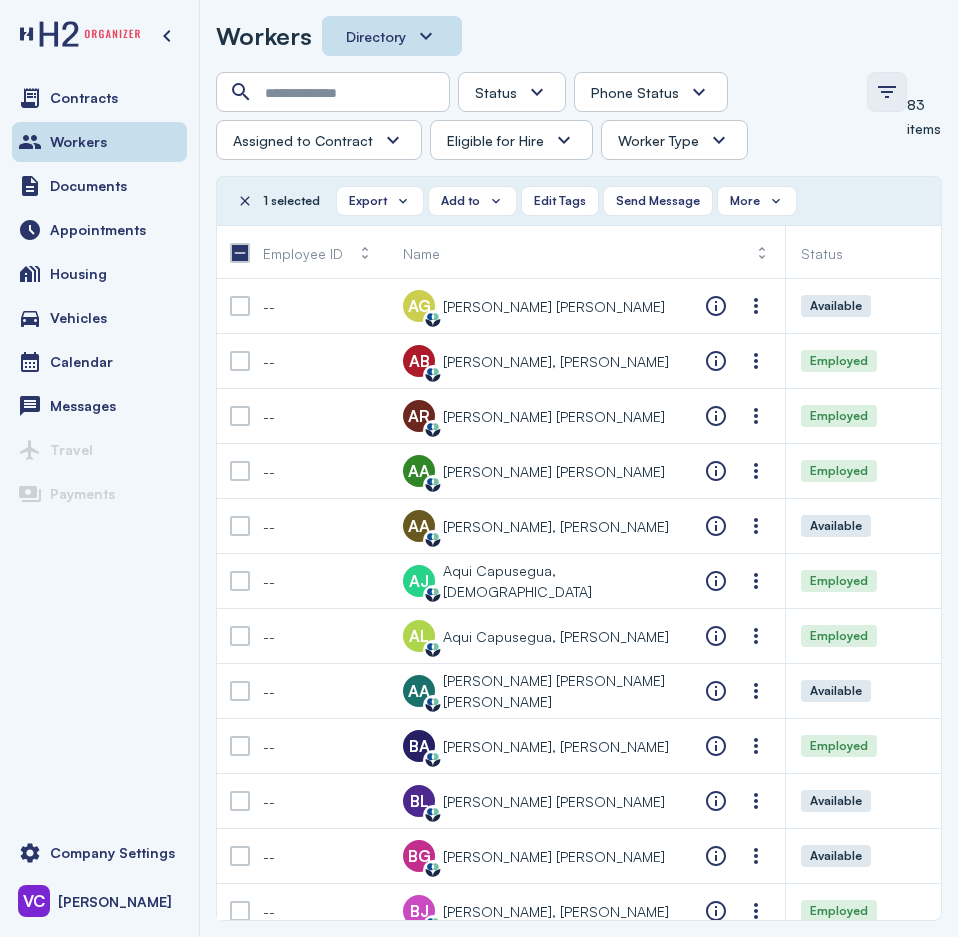 click at bounding box center [887, 92] 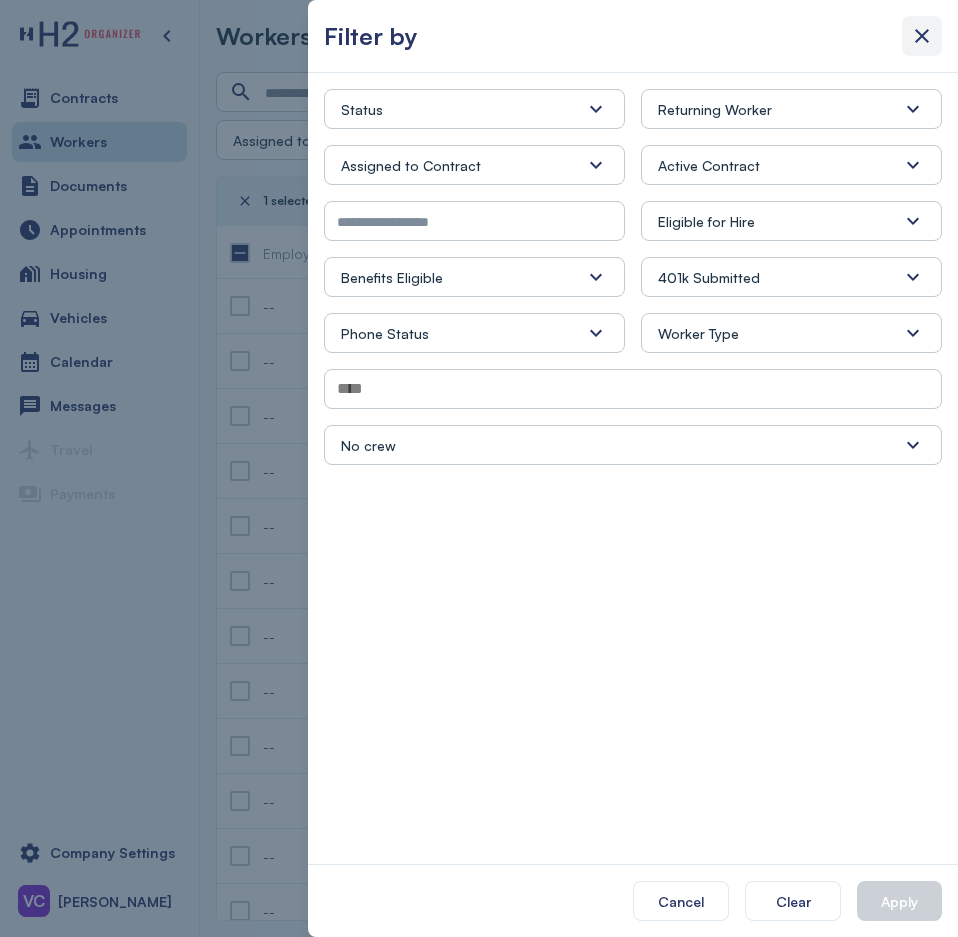 click at bounding box center (922, 36) 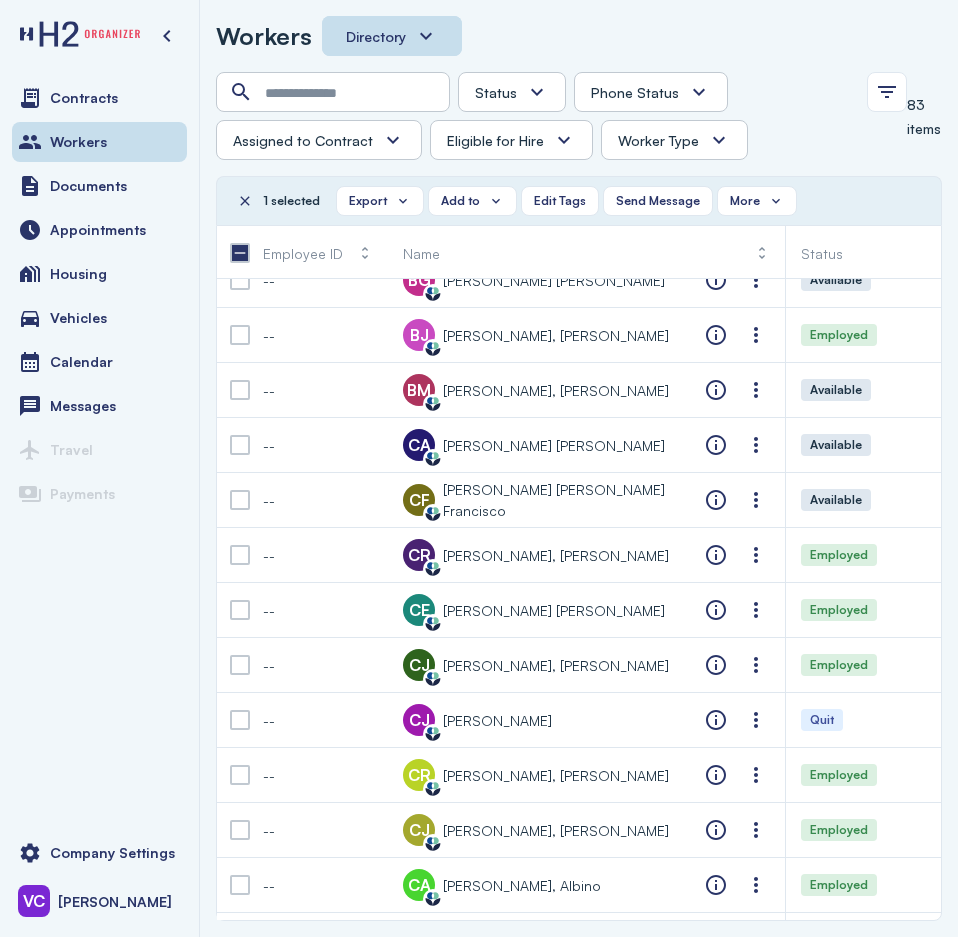 scroll, scrollTop: 564, scrollLeft: 0, axis: vertical 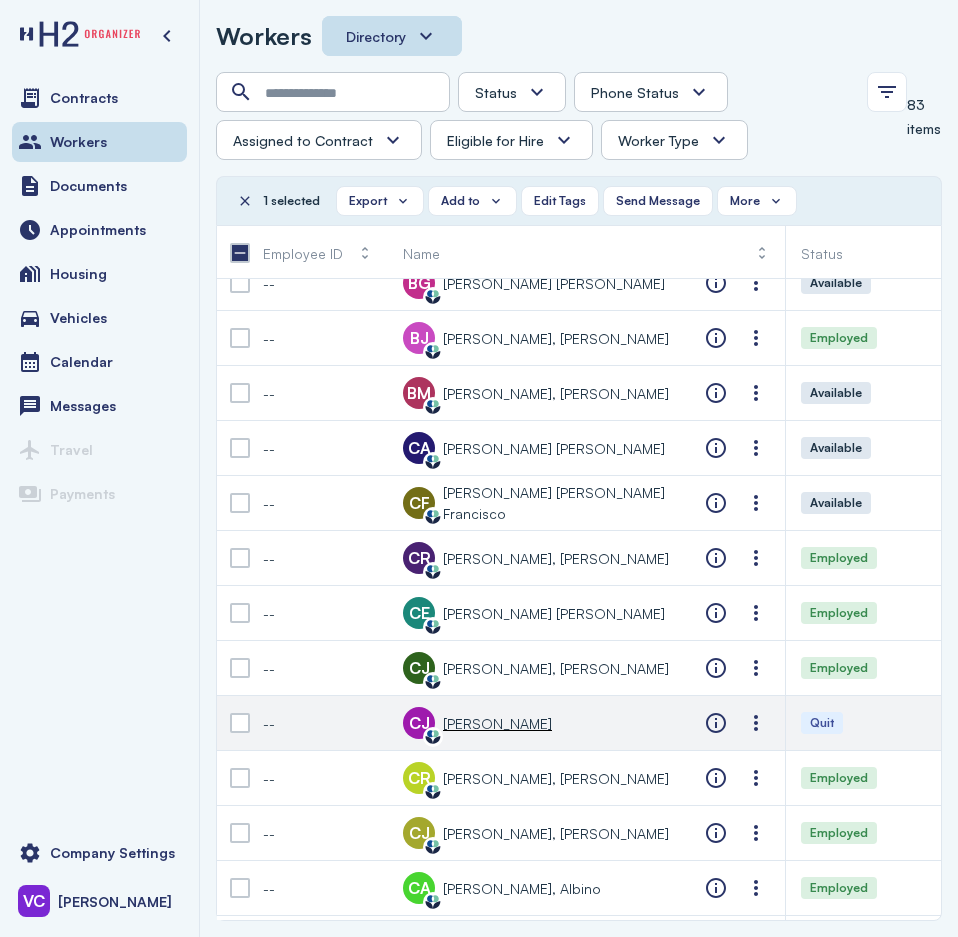 click on "Quit" at bounding box center (822, 723) 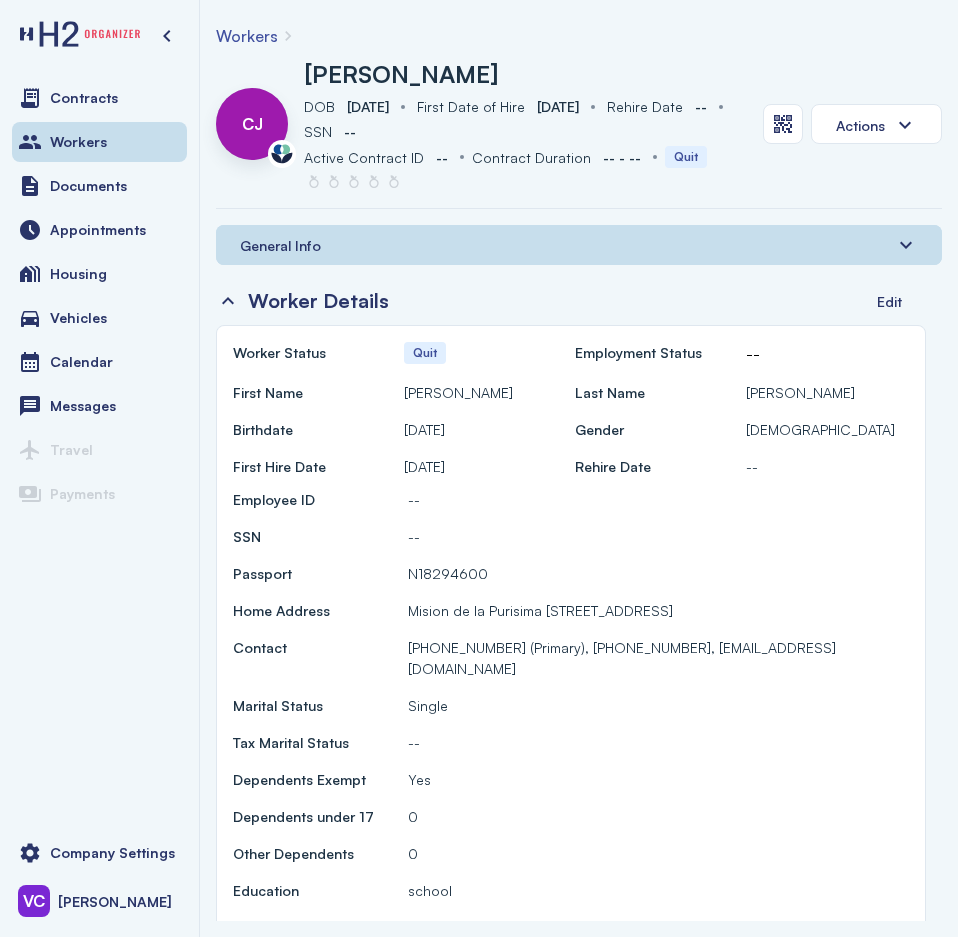 click on "Worker Status   Quit     Employment Status   --   First Name   [PERSON_NAME]   Last Name   [PERSON_NAME]" at bounding box center (571, 372) 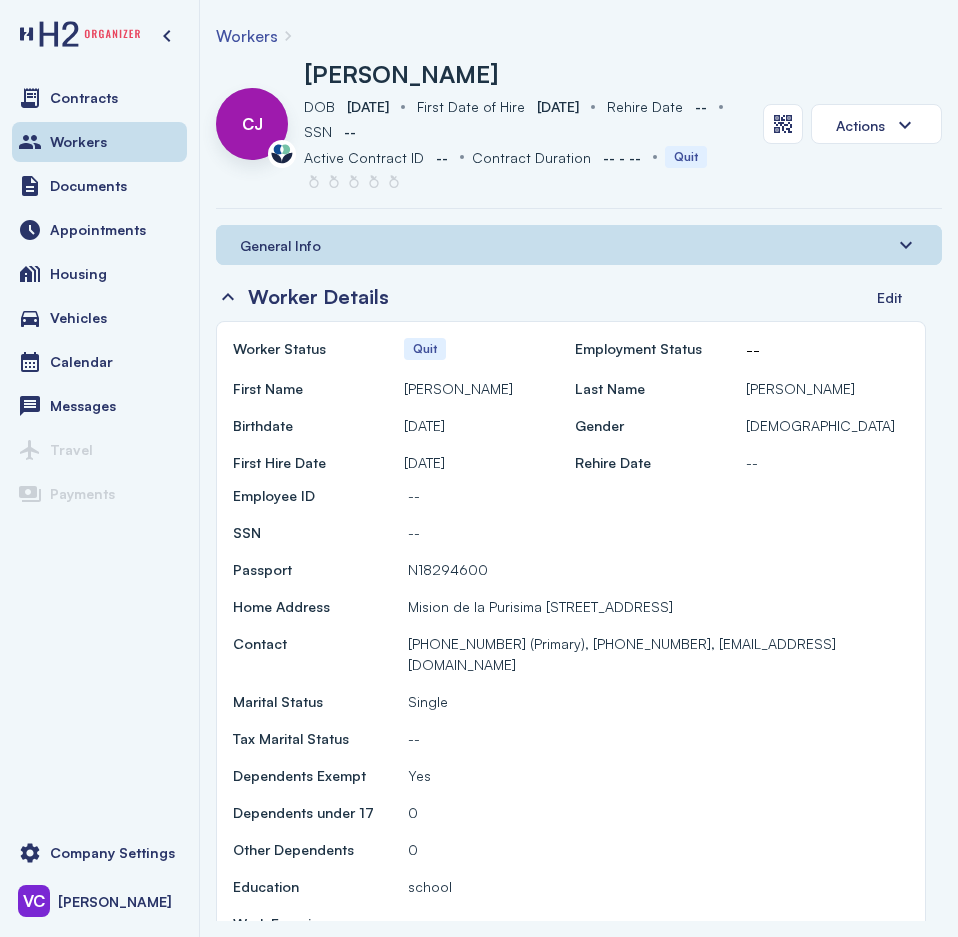 scroll, scrollTop: 0, scrollLeft: 0, axis: both 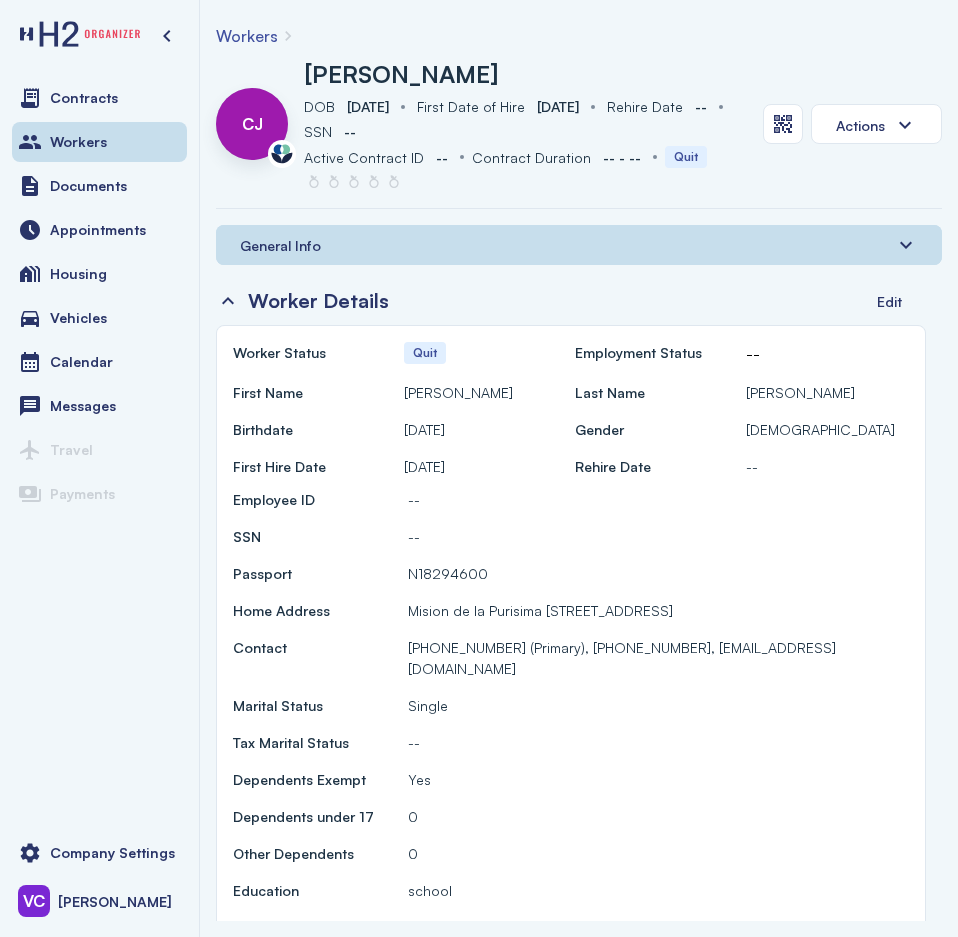 click on "Contracts       Workers       Documents       Appointments       Housing       Vehicles       Calendar       Messages       Travel       Payments" at bounding box center (99, 446) 